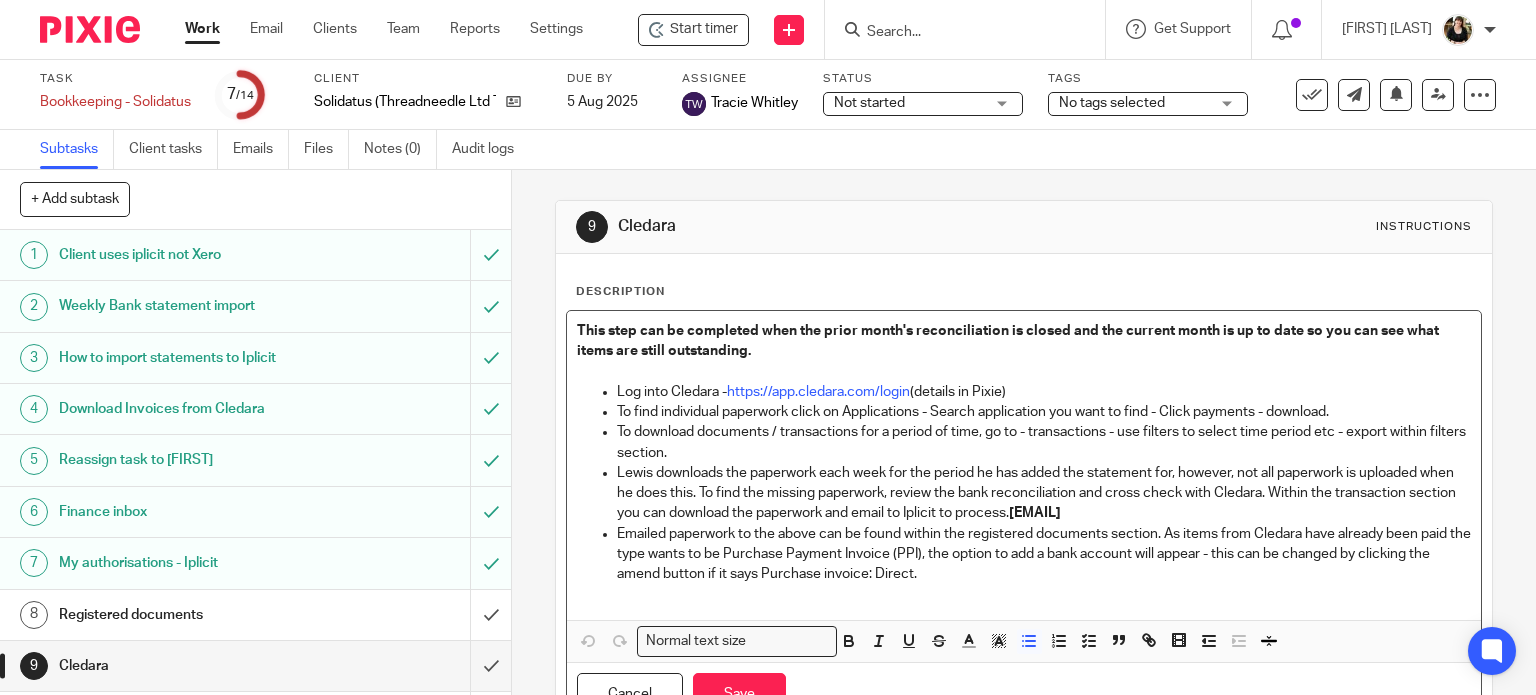 scroll, scrollTop: 0, scrollLeft: 0, axis: both 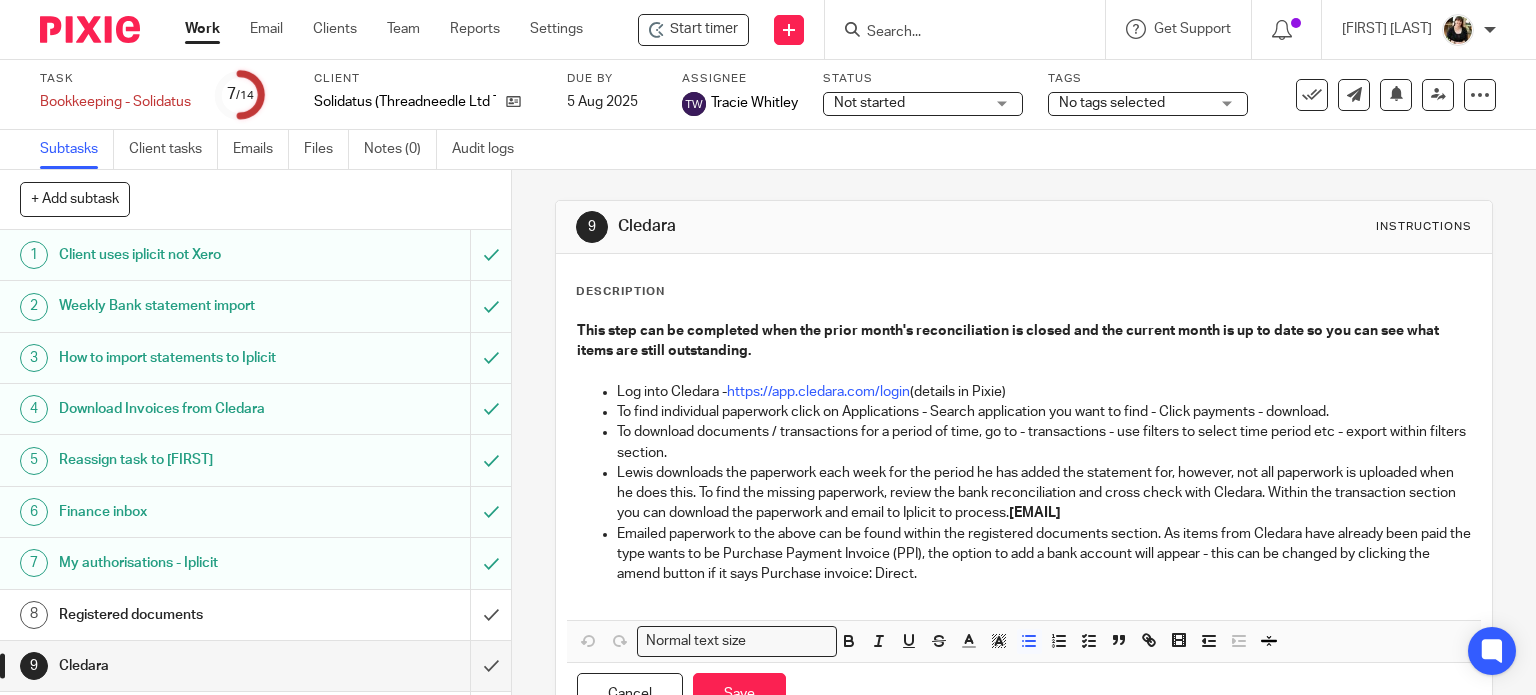 drag, startPoint x: 943, startPoint y: 157, endPoint x: 920, endPoint y: 159, distance: 23.086792 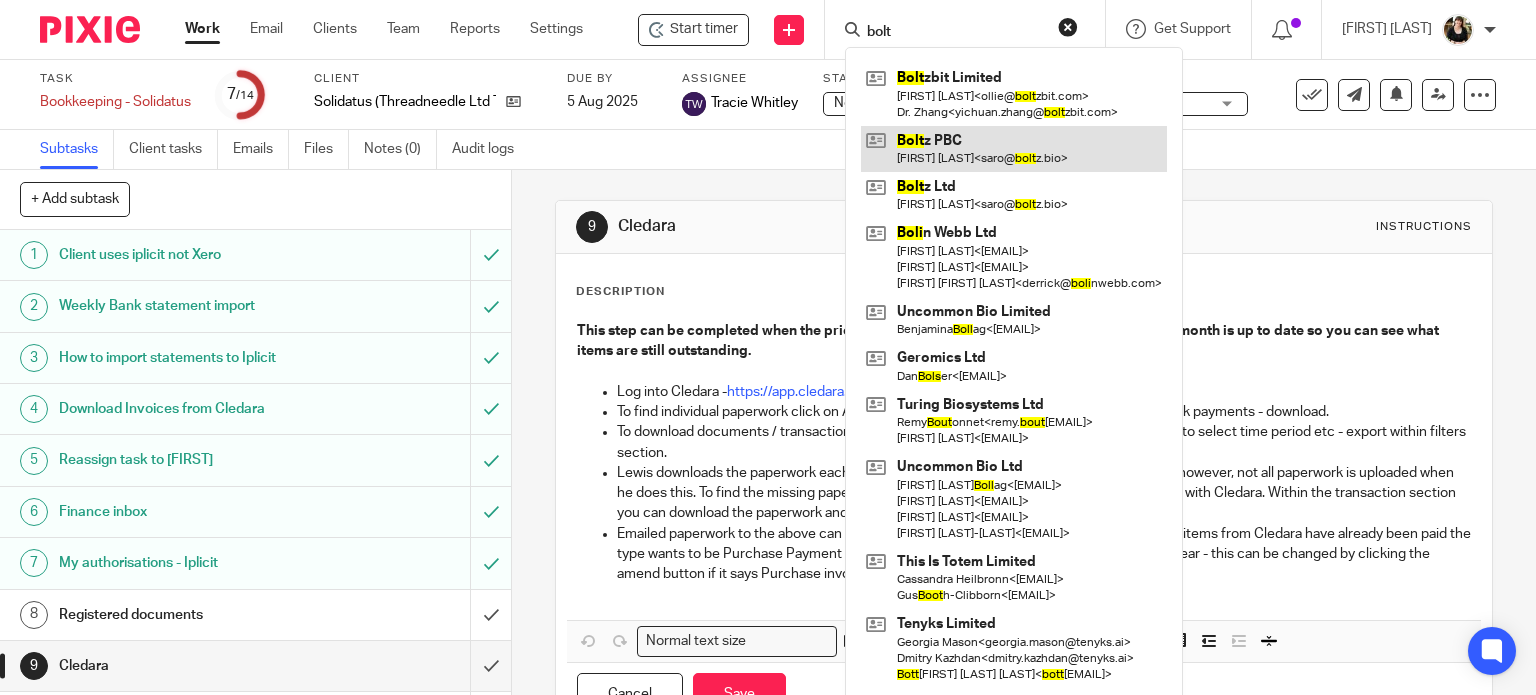 type on "bolt" 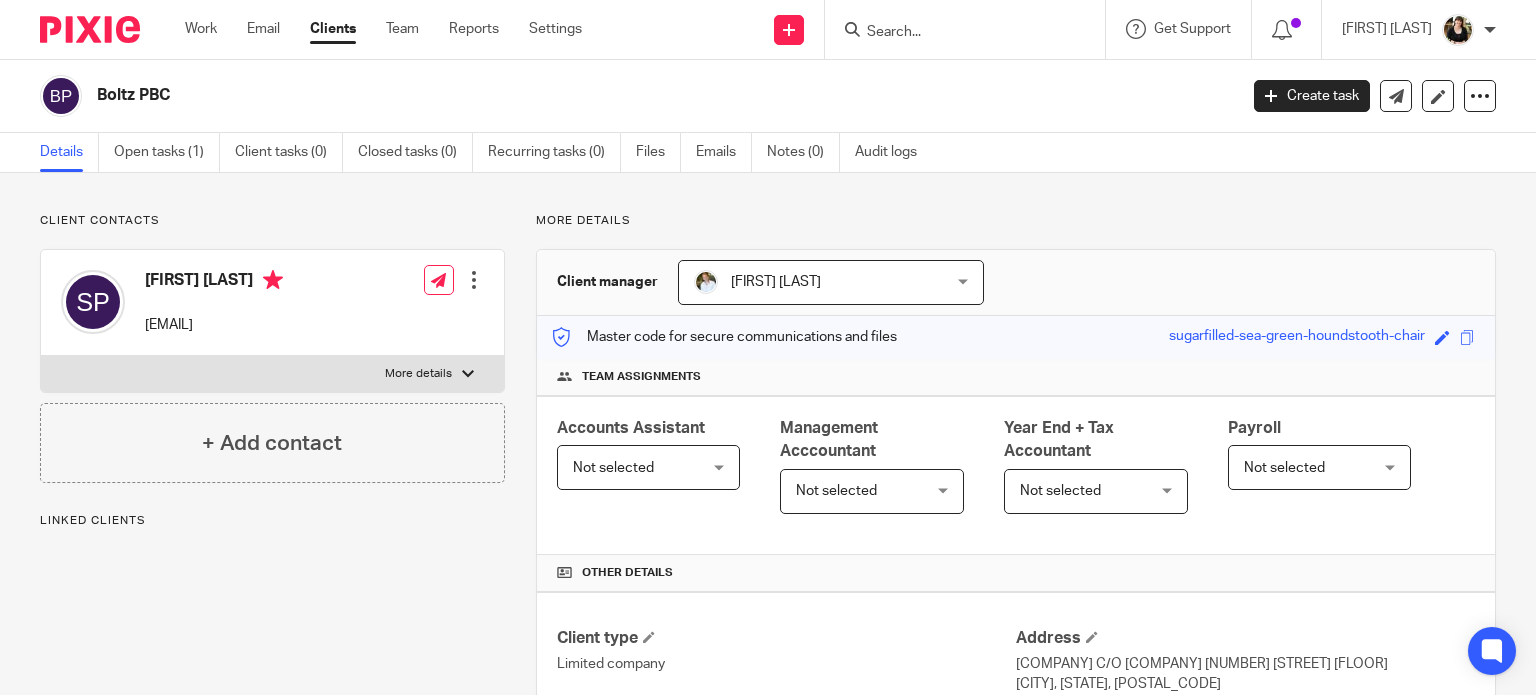 scroll, scrollTop: 0, scrollLeft: 0, axis: both 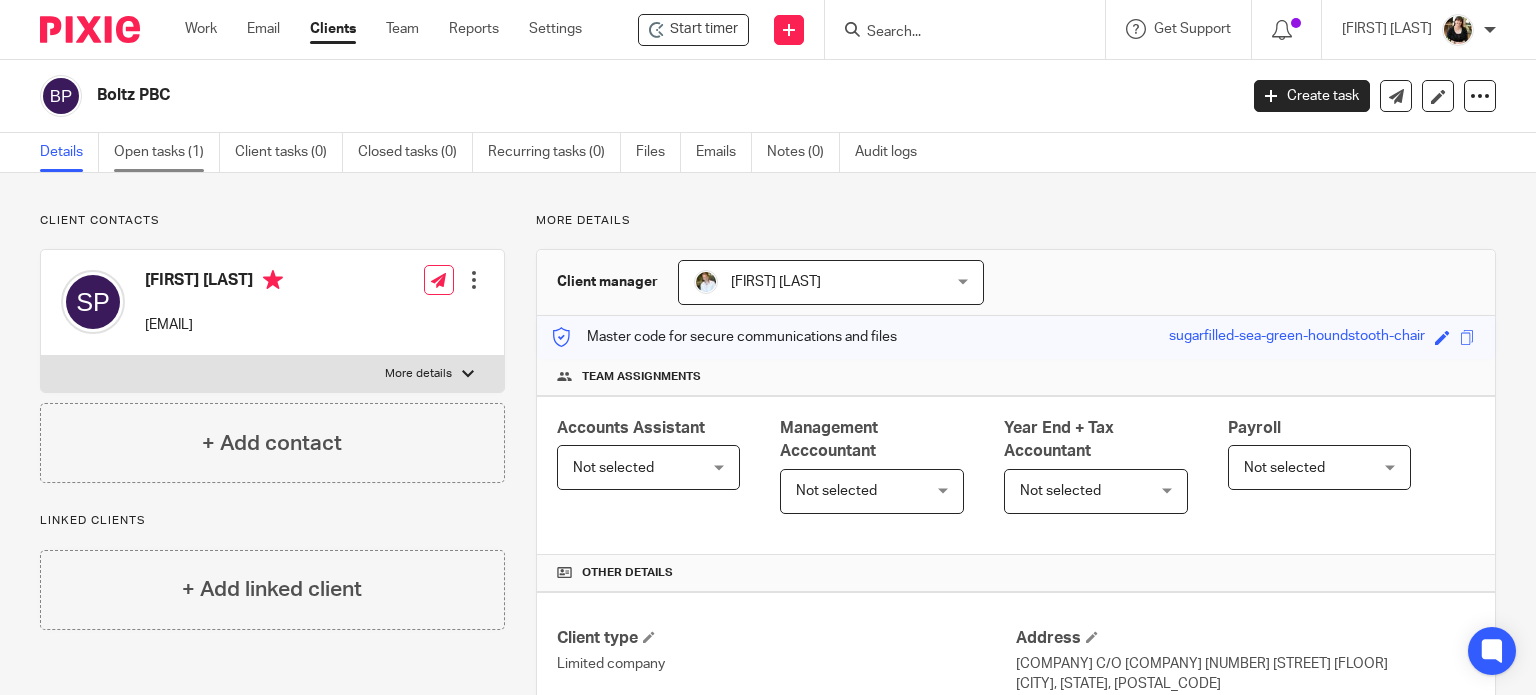 click on "Open tasks (1)" at bounding box center [167, 152] 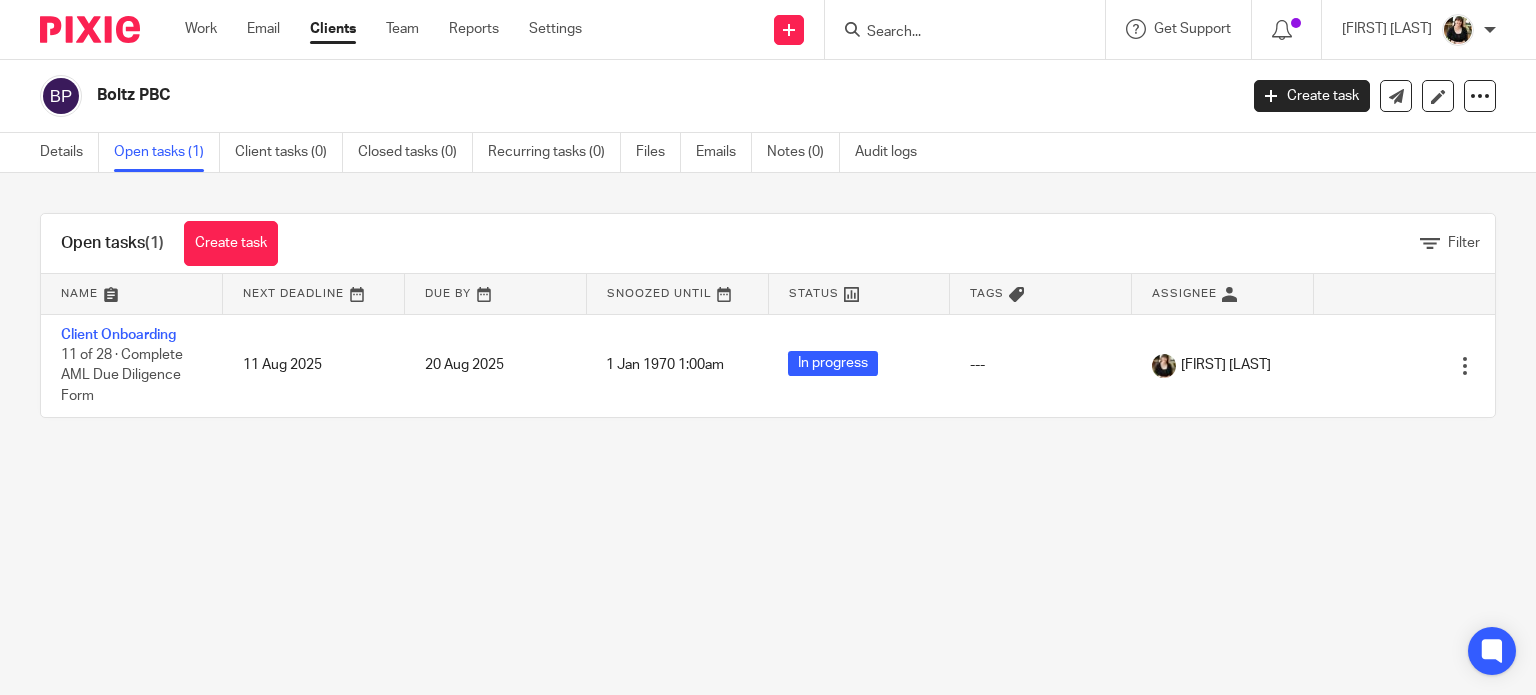 scroll, scrollTop: 0, scrollLeft: 0, axis: both 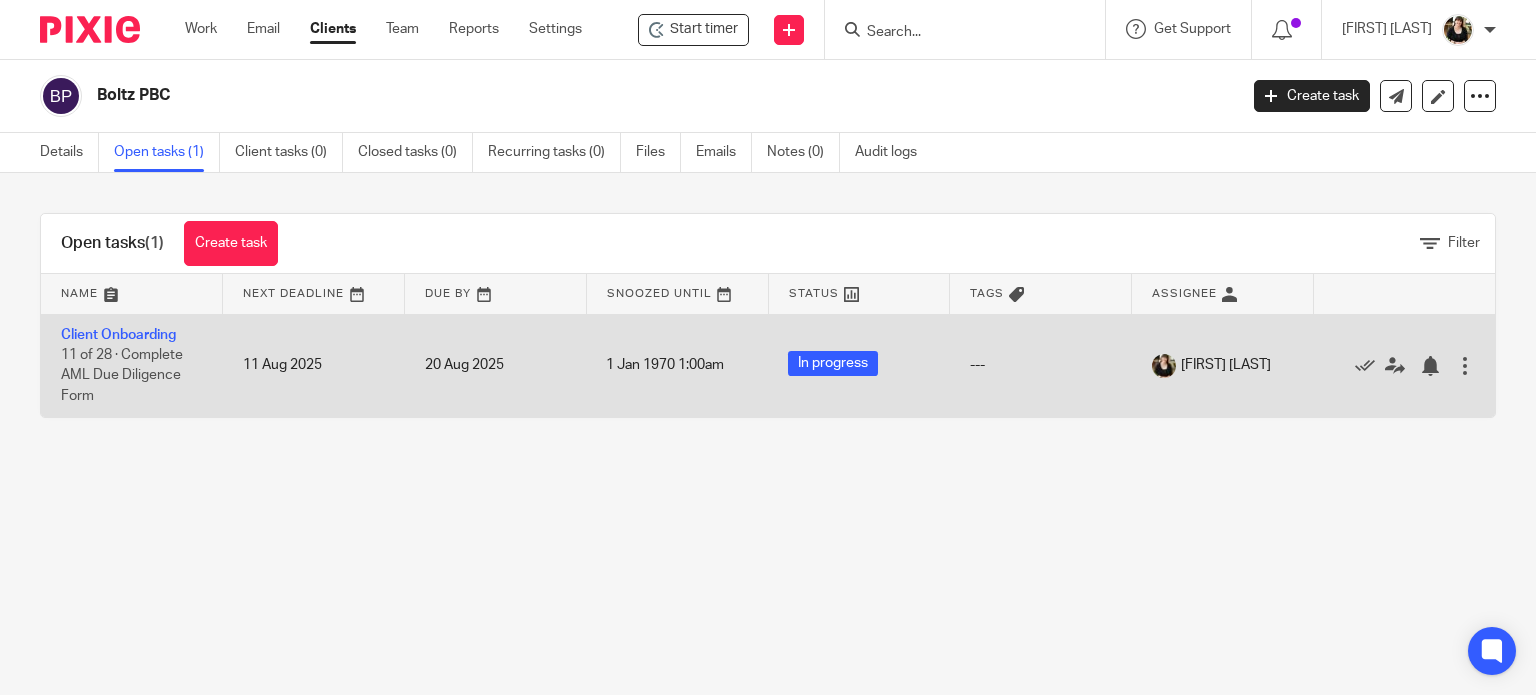 click on "Client Onboarding
11
of
28 ·
Complete AML Due Diligence Form" at bounding box center (132, 365) 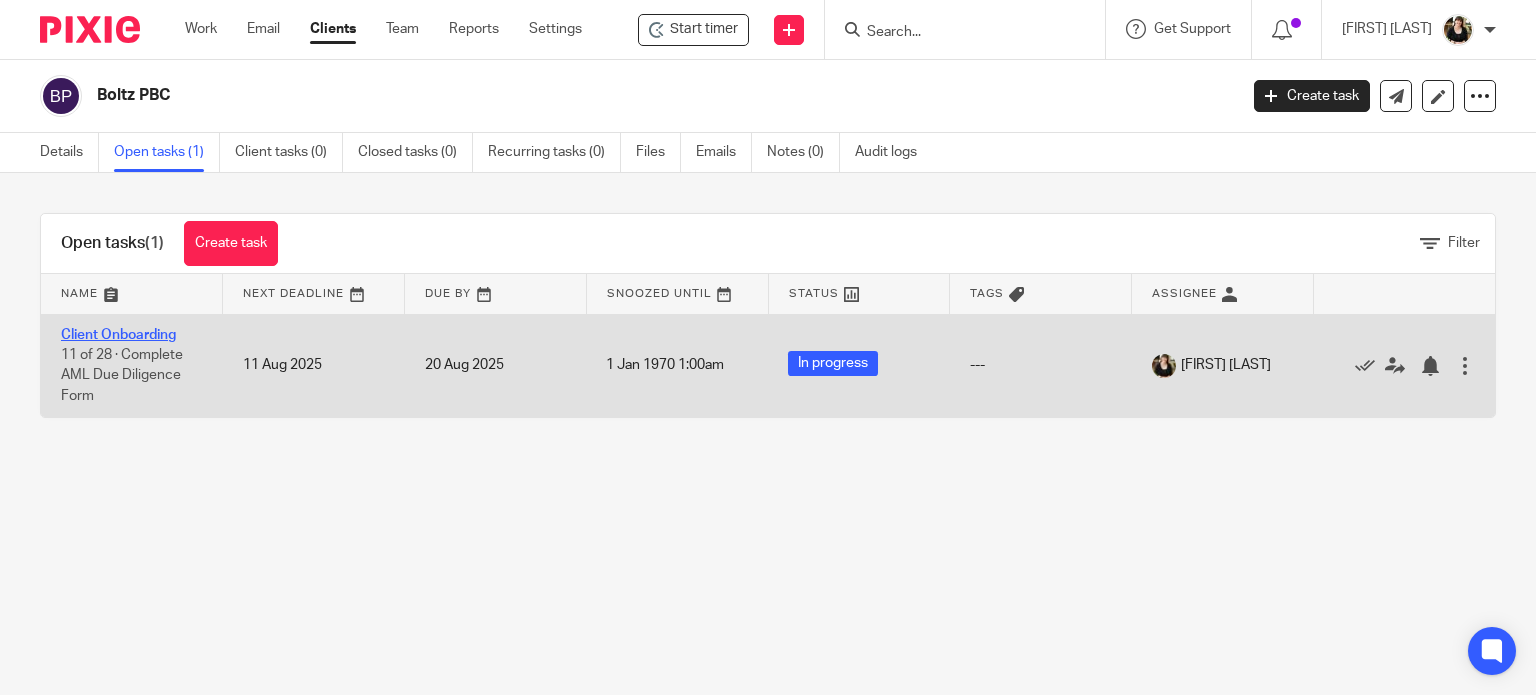 click on "Client Onboarding" at bounding box center (118, 335) 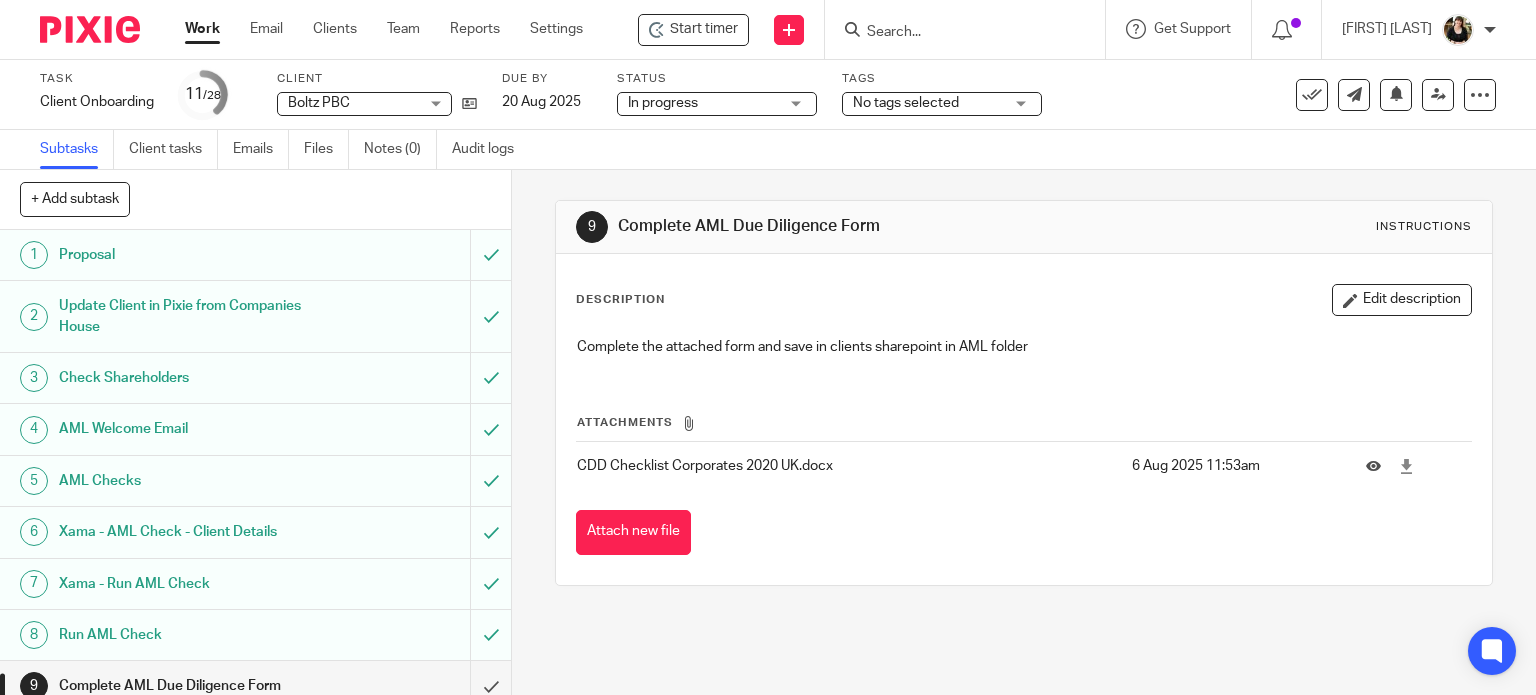 scroll, scrollTop: 0, scrollLeft: 0, axis: both 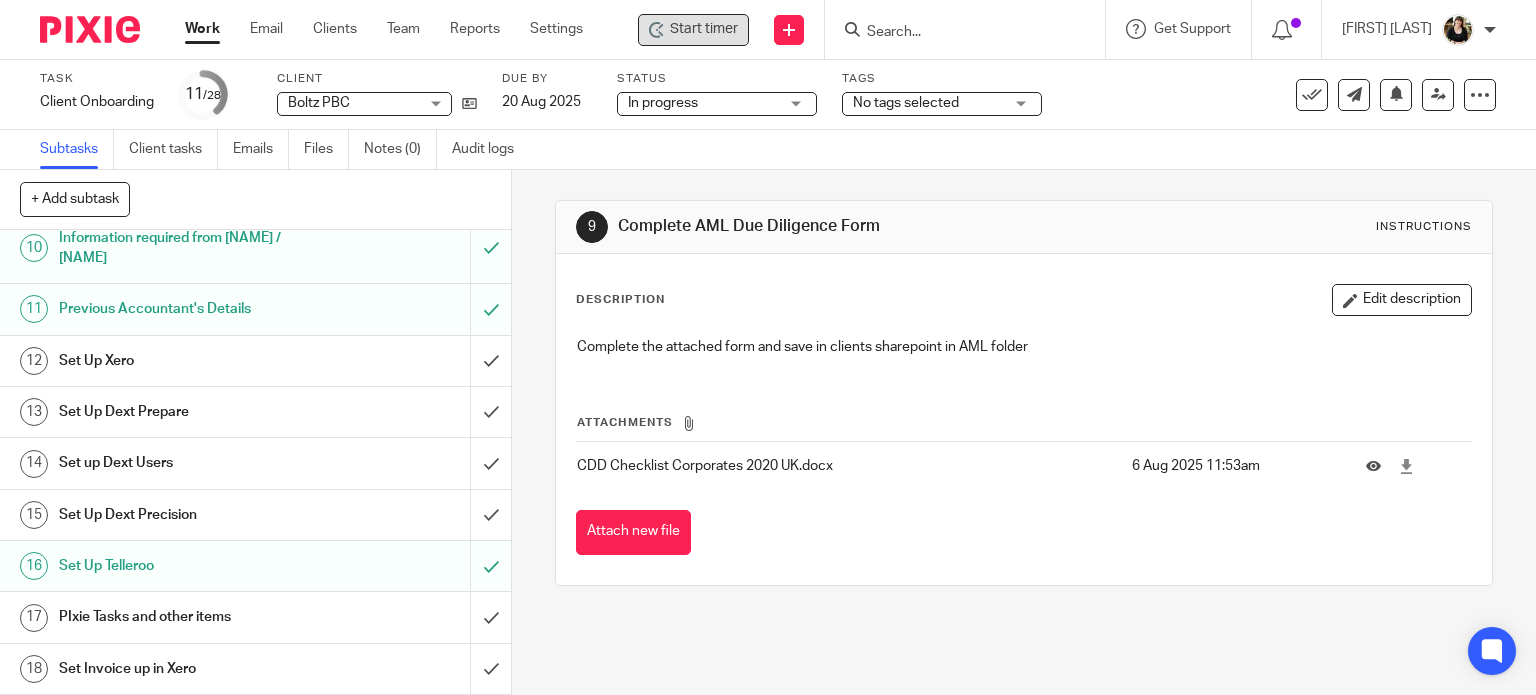 click on "Start timer" at bounding box center (704, 29) 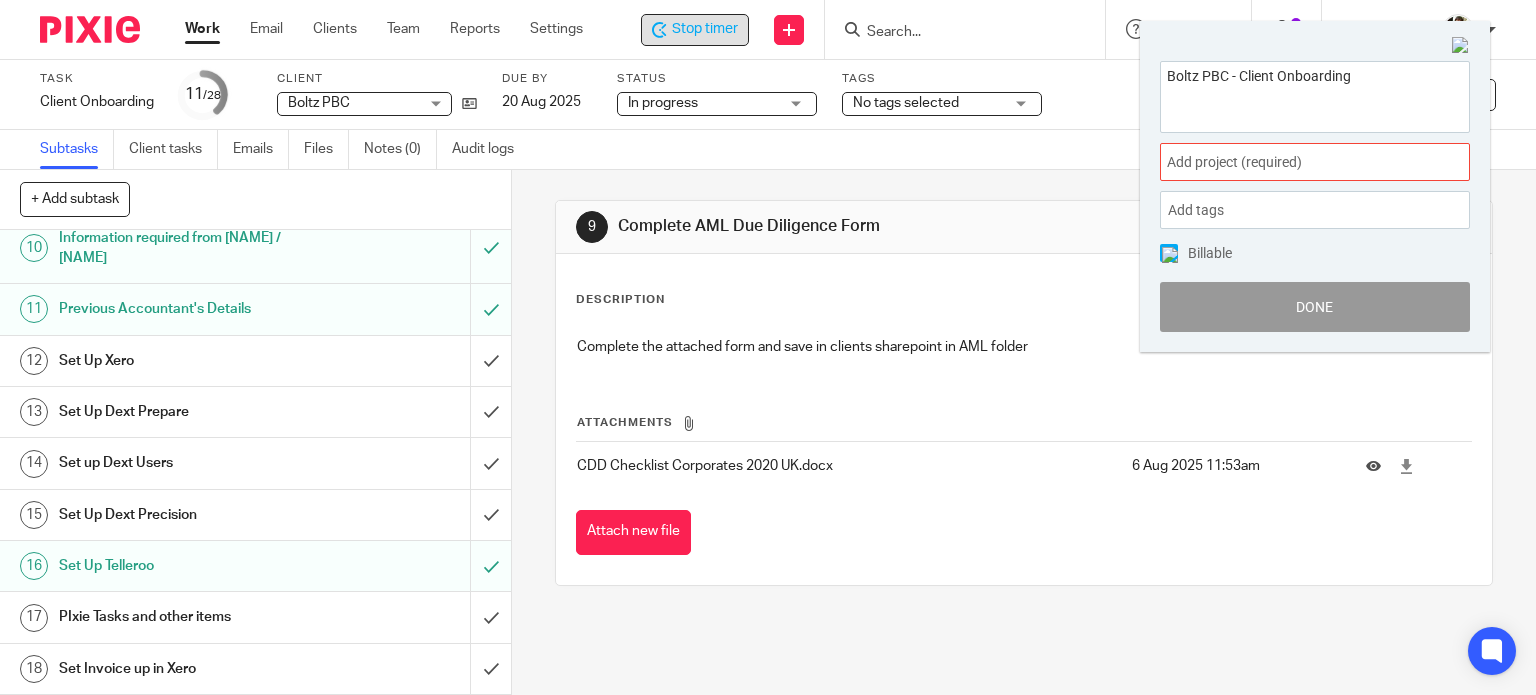 click on "Add project (required) :" at bounding box center [1293, 162] 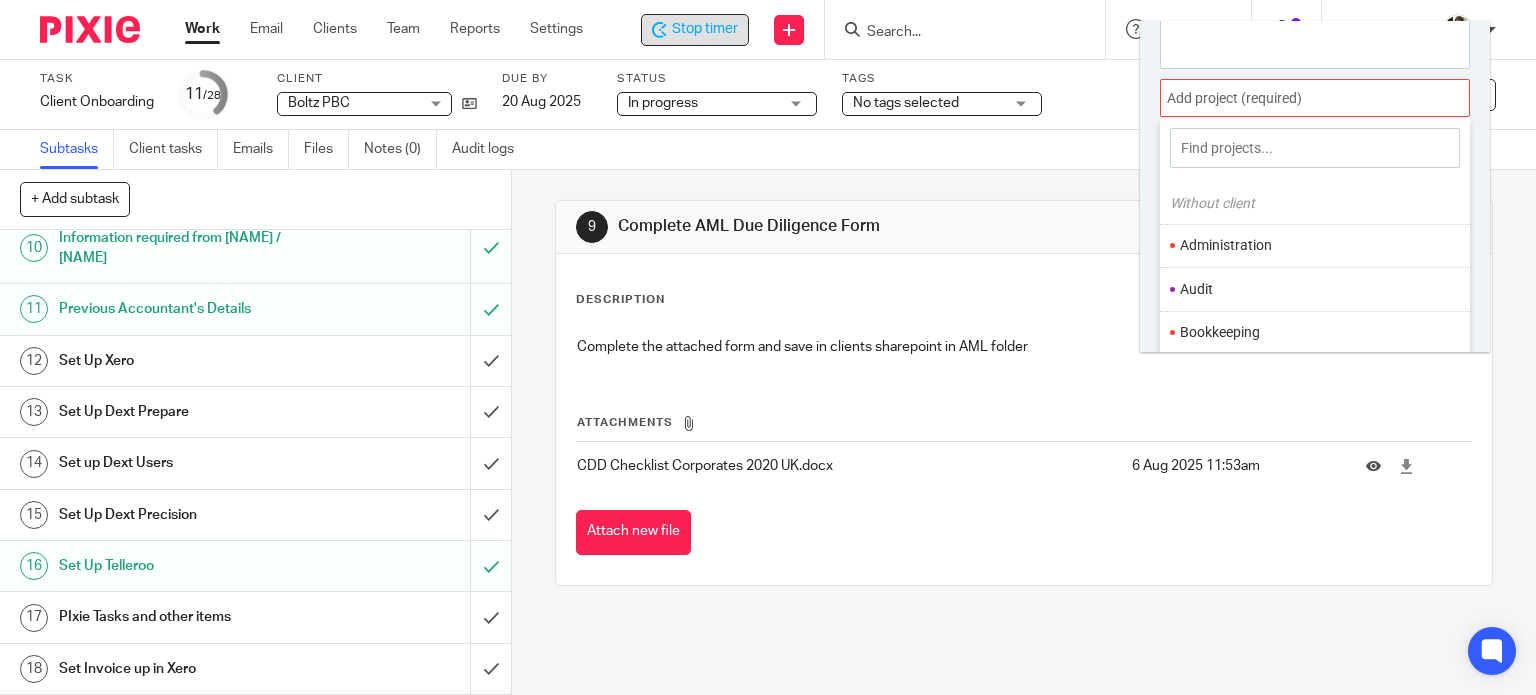 scroll, scrollTop: 98, scrollLeft: 0, axis: vertical 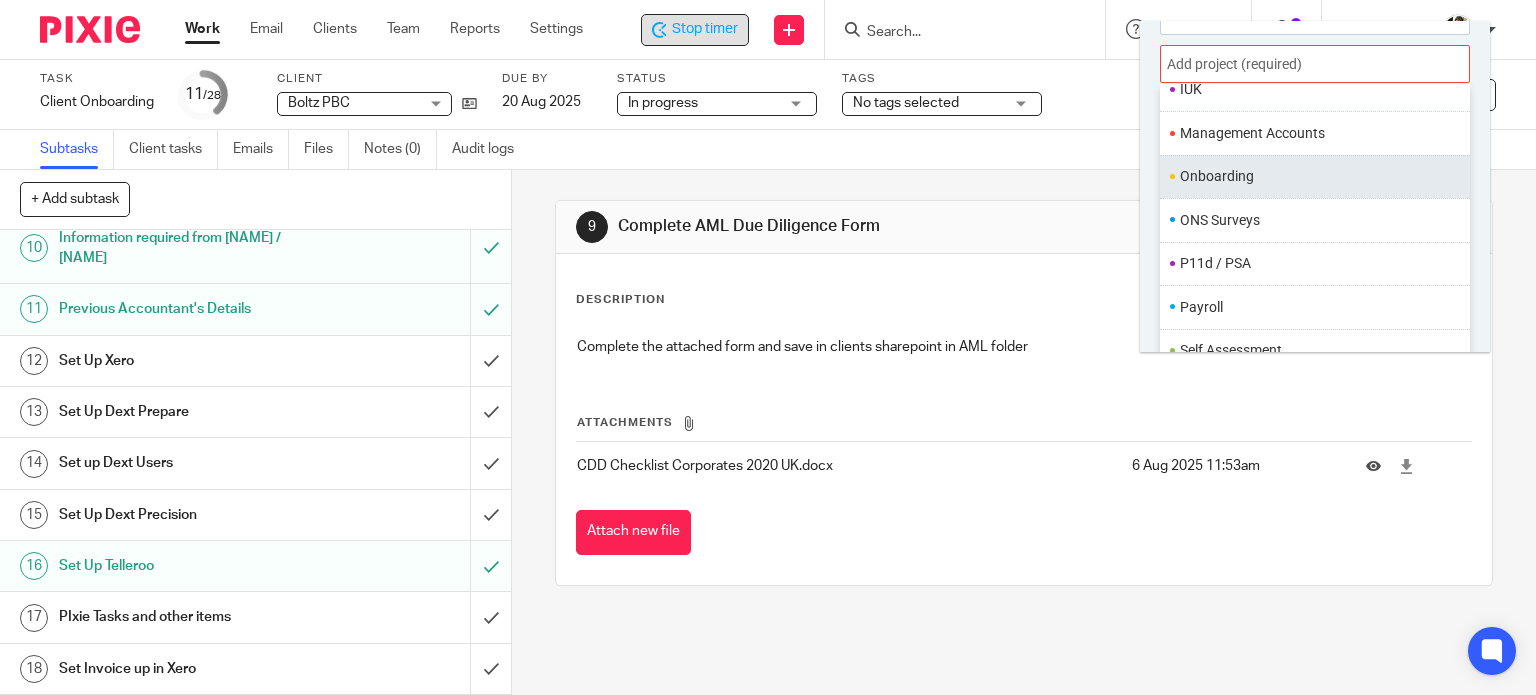 click on "Onboarding" at bounding box center [1310, 176] 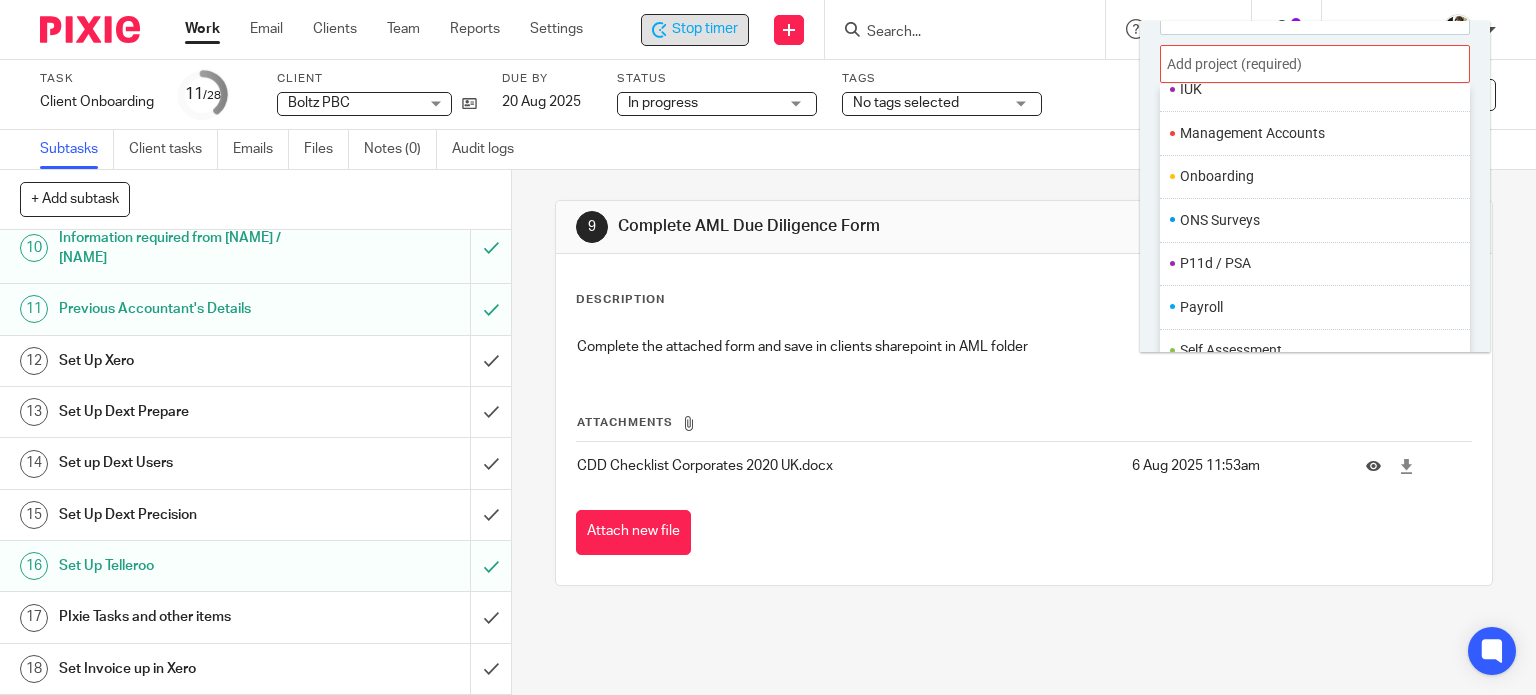 scroll, scrollTop: 0, scrollLeft: 0, axis: both 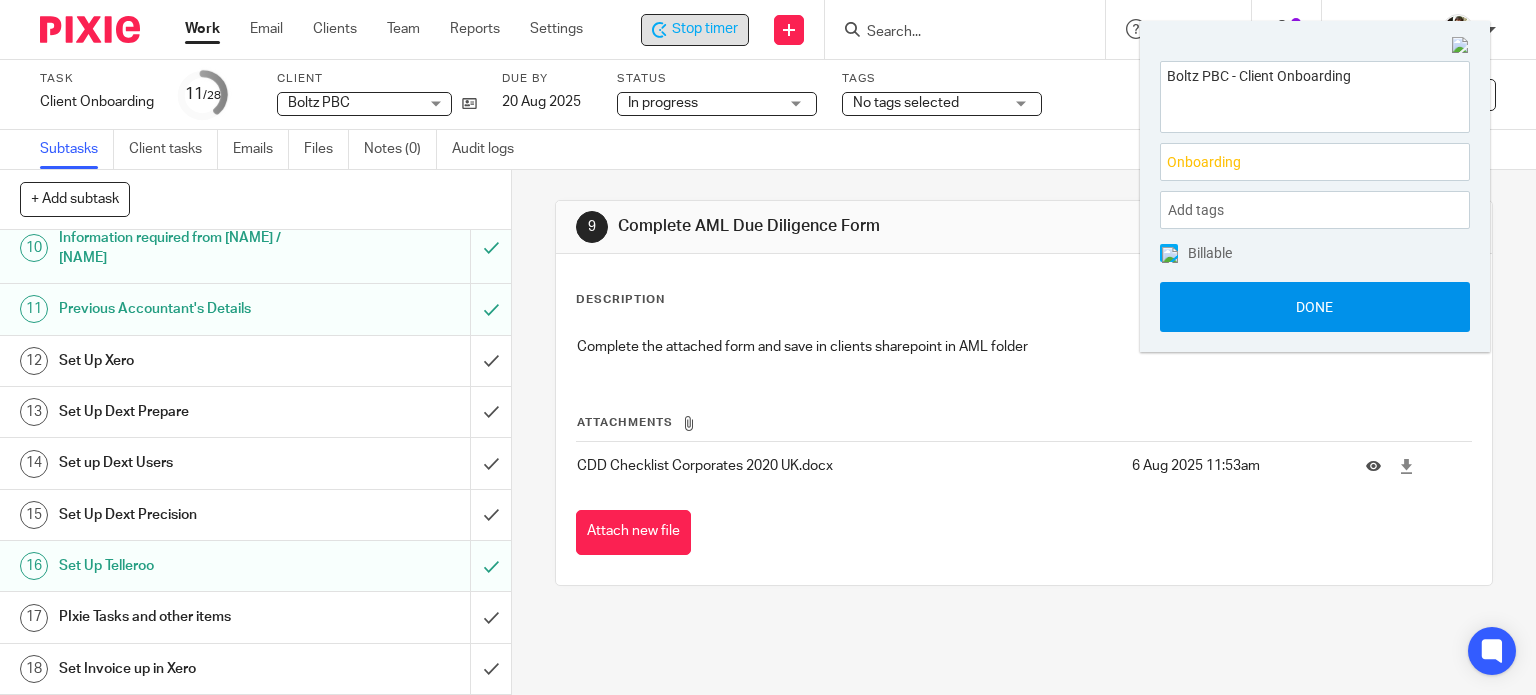 click on "Done" at bounding box center [1315, 307] 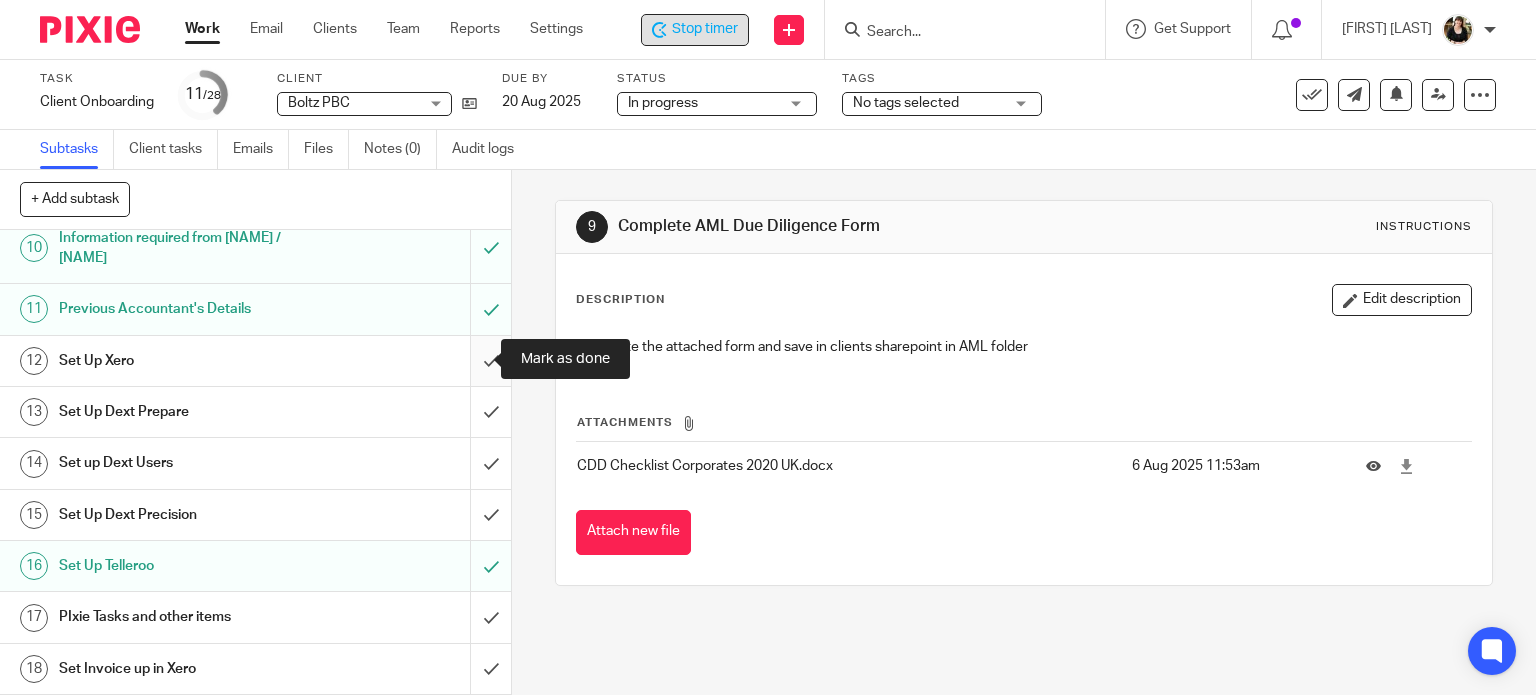 click at bounding box center (255, 361) 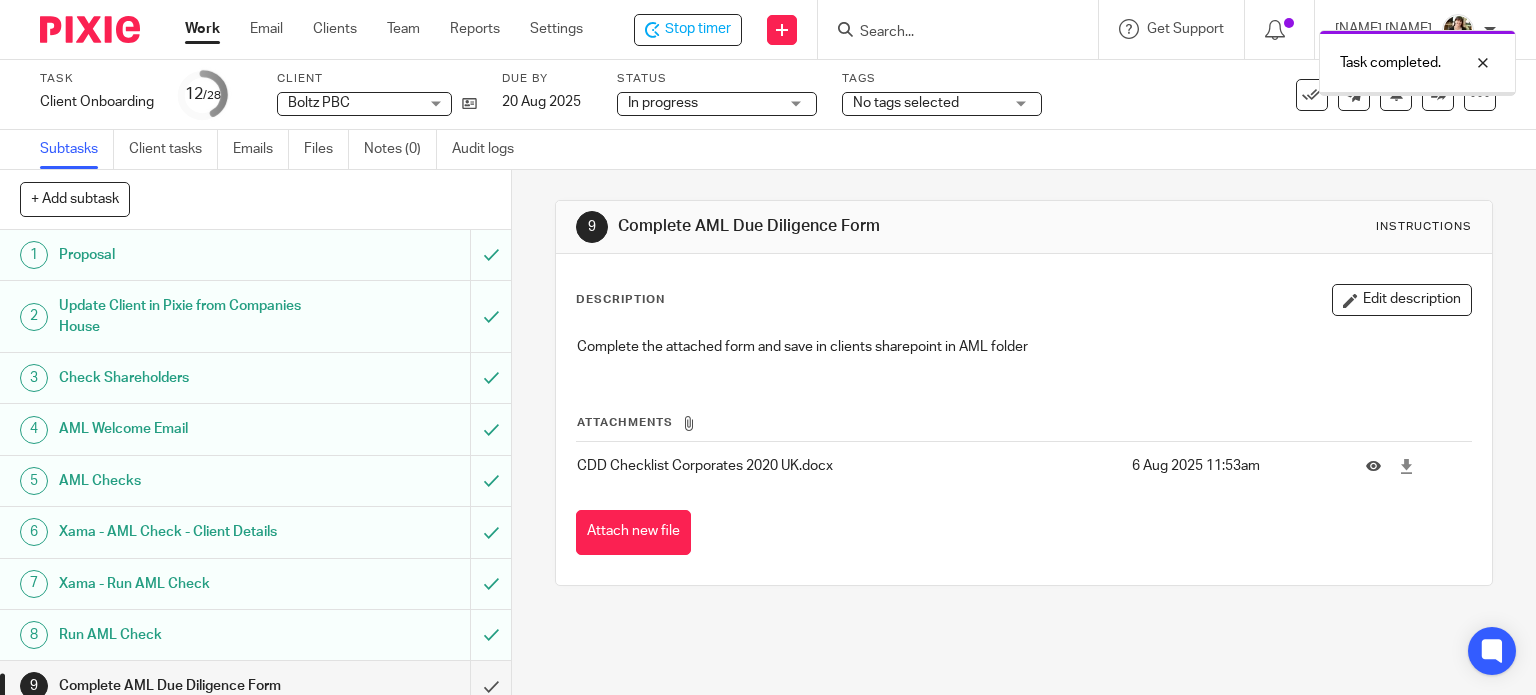 scroll, scrollTop: 0, scrollLeft: 0, axis: both 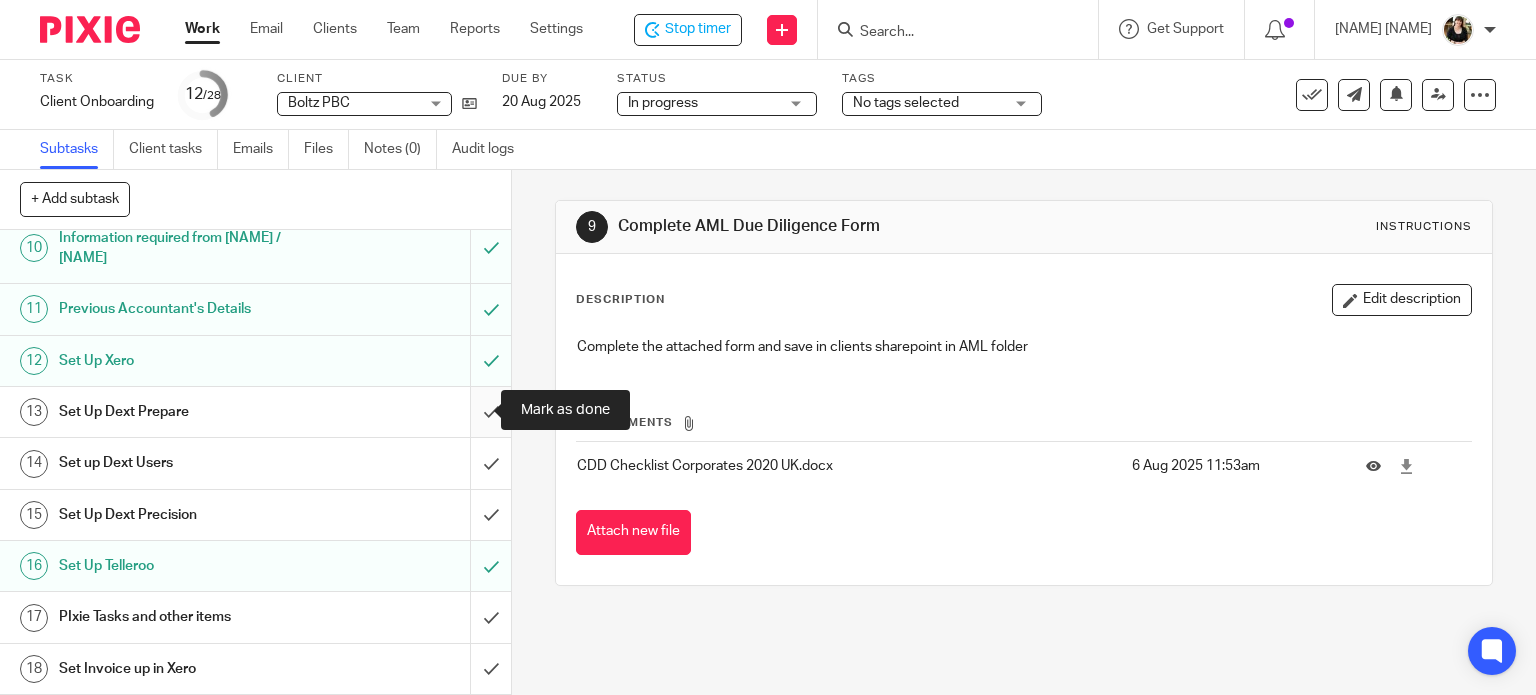 click at bounding box center (255, 412) 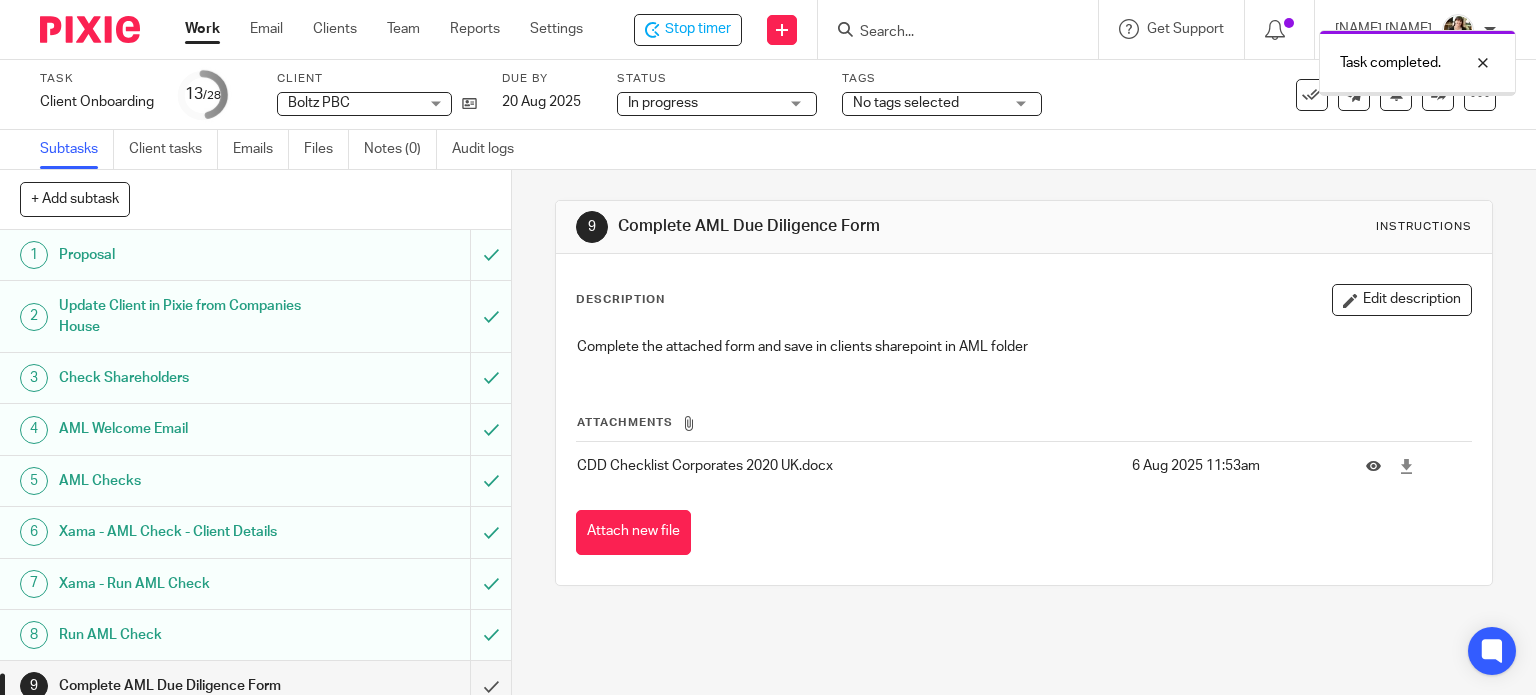 scroll, scrollTop: 0, scrollLeft: 0, axis: both 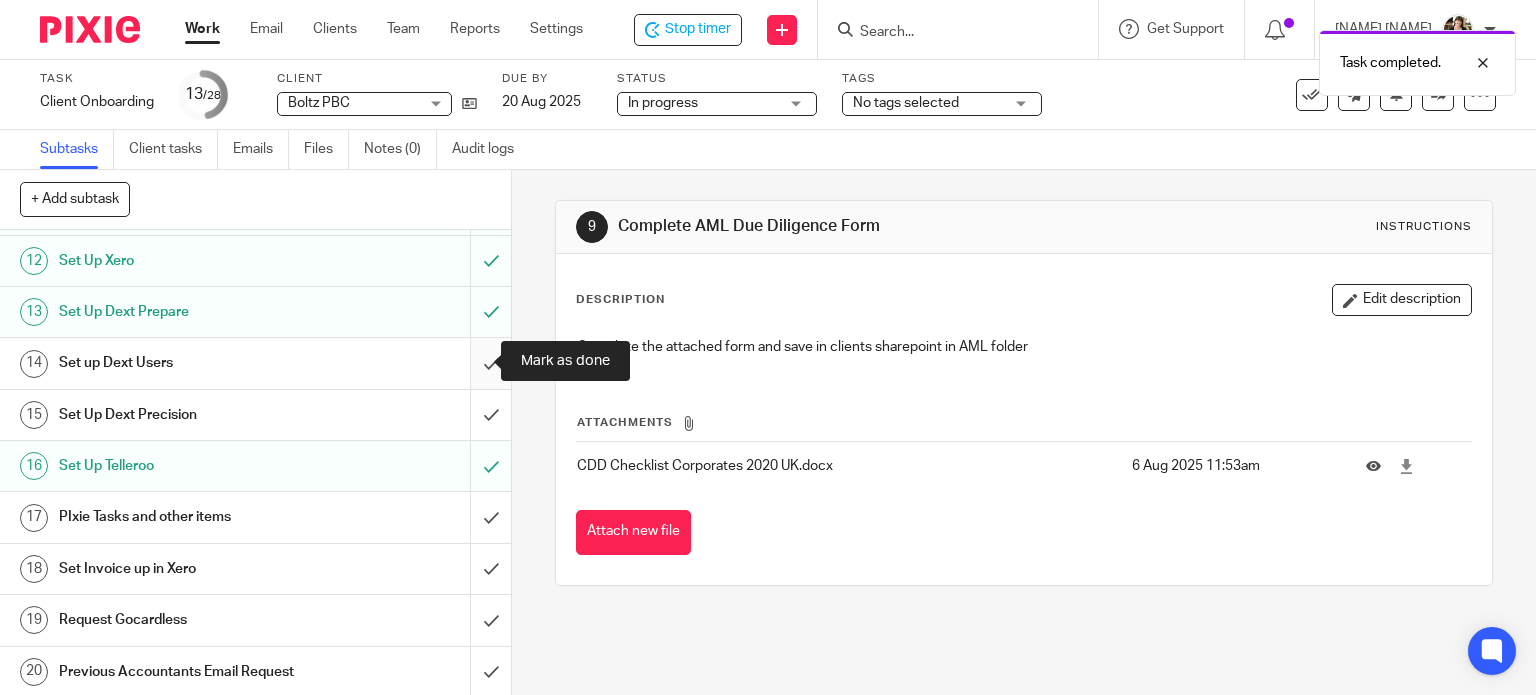 click at bounding box center (255, 363) 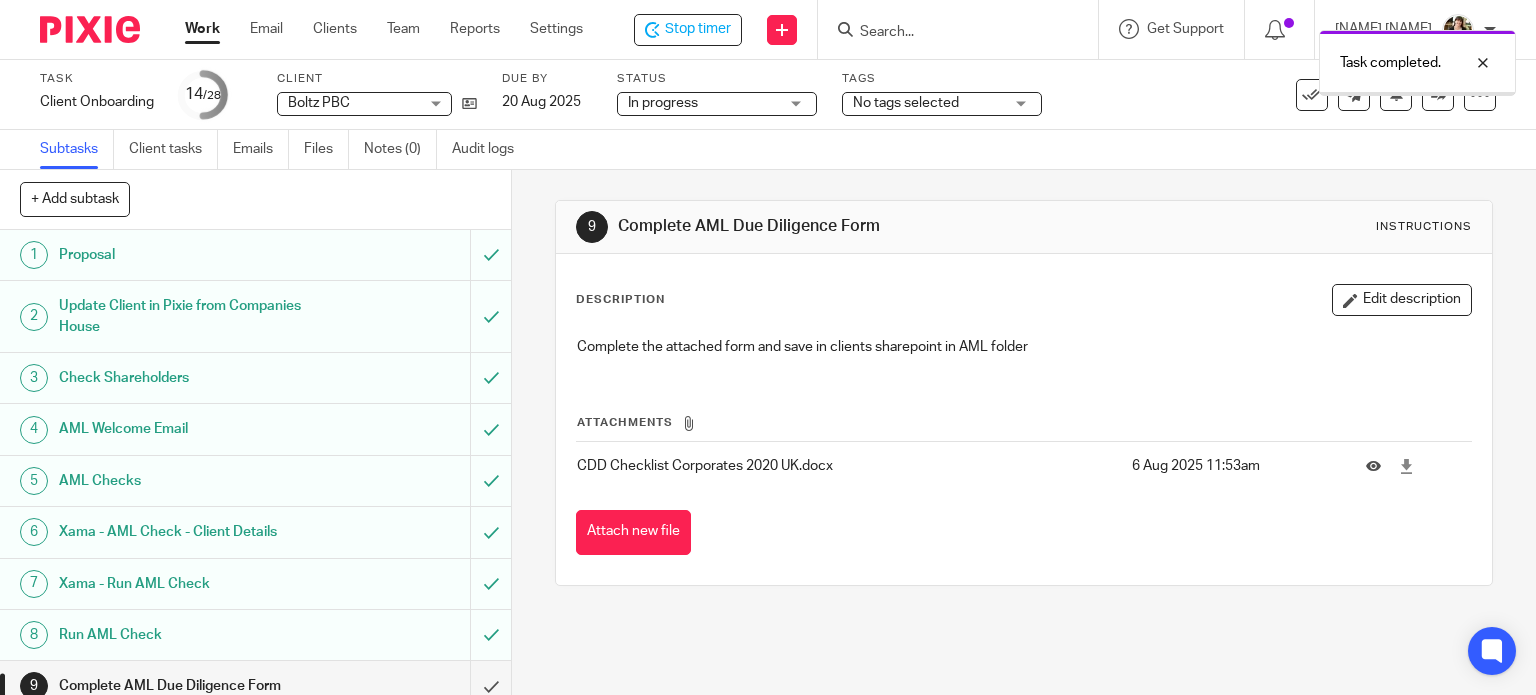 scroll, scrollTop: 0, scrollLeft: 0, axis: both 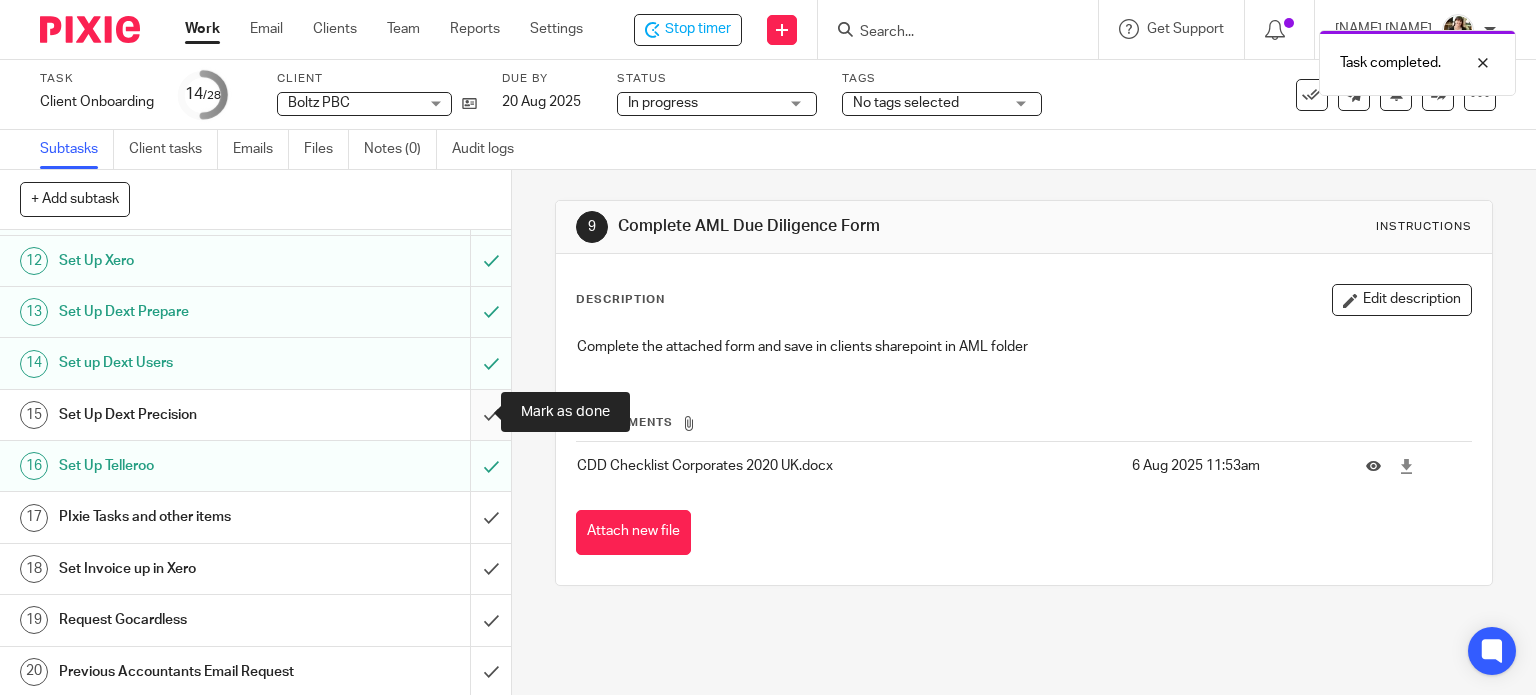 click at bounding box center [255, 415] 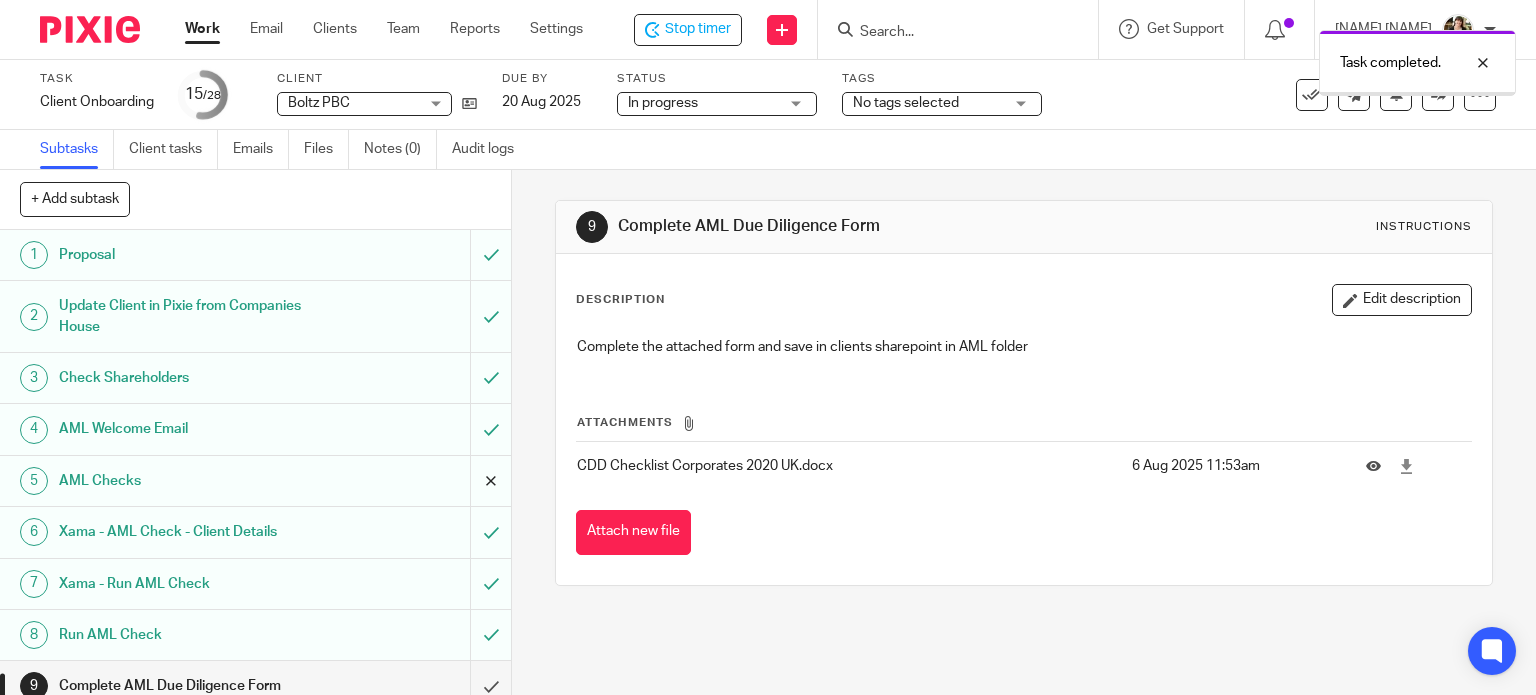 scroll, scrollTop: 0, scrollLeft: 0, axis: both 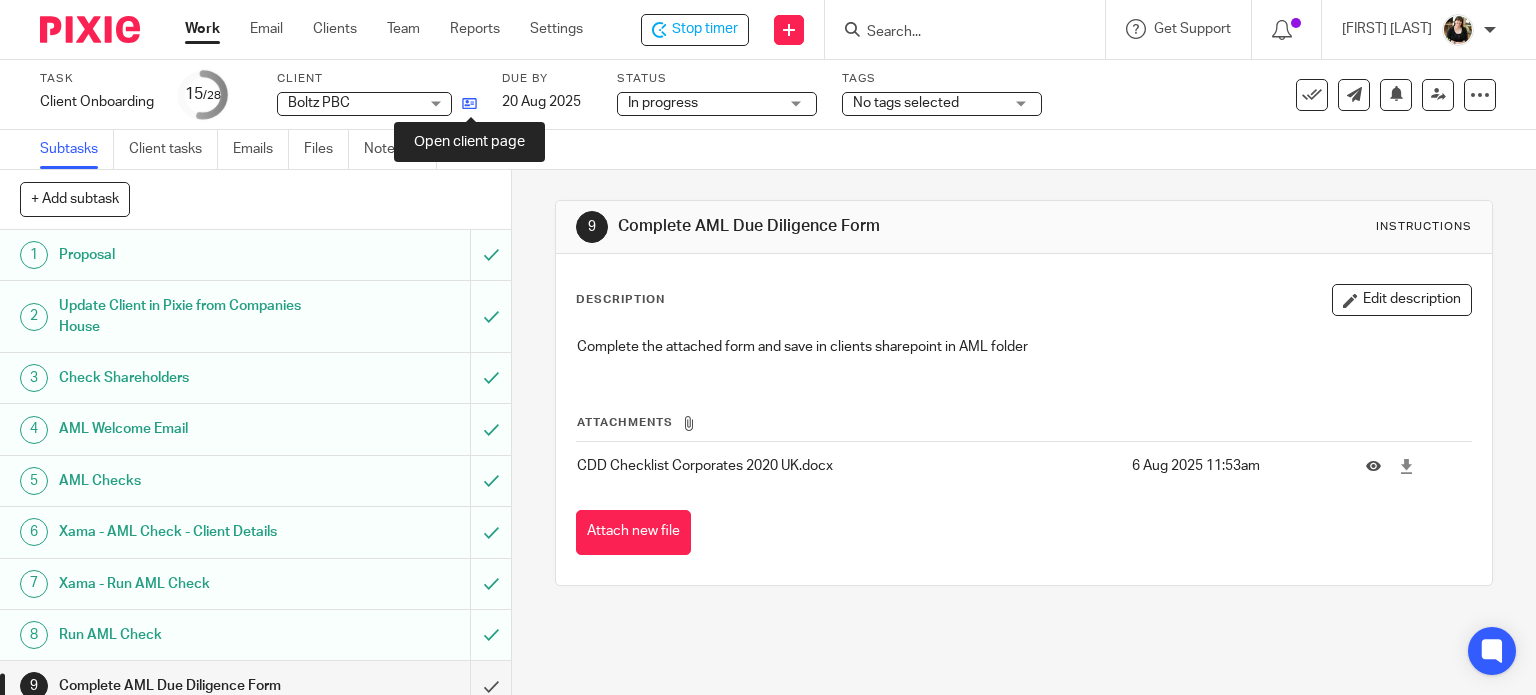click at bounding box center [469, 103] 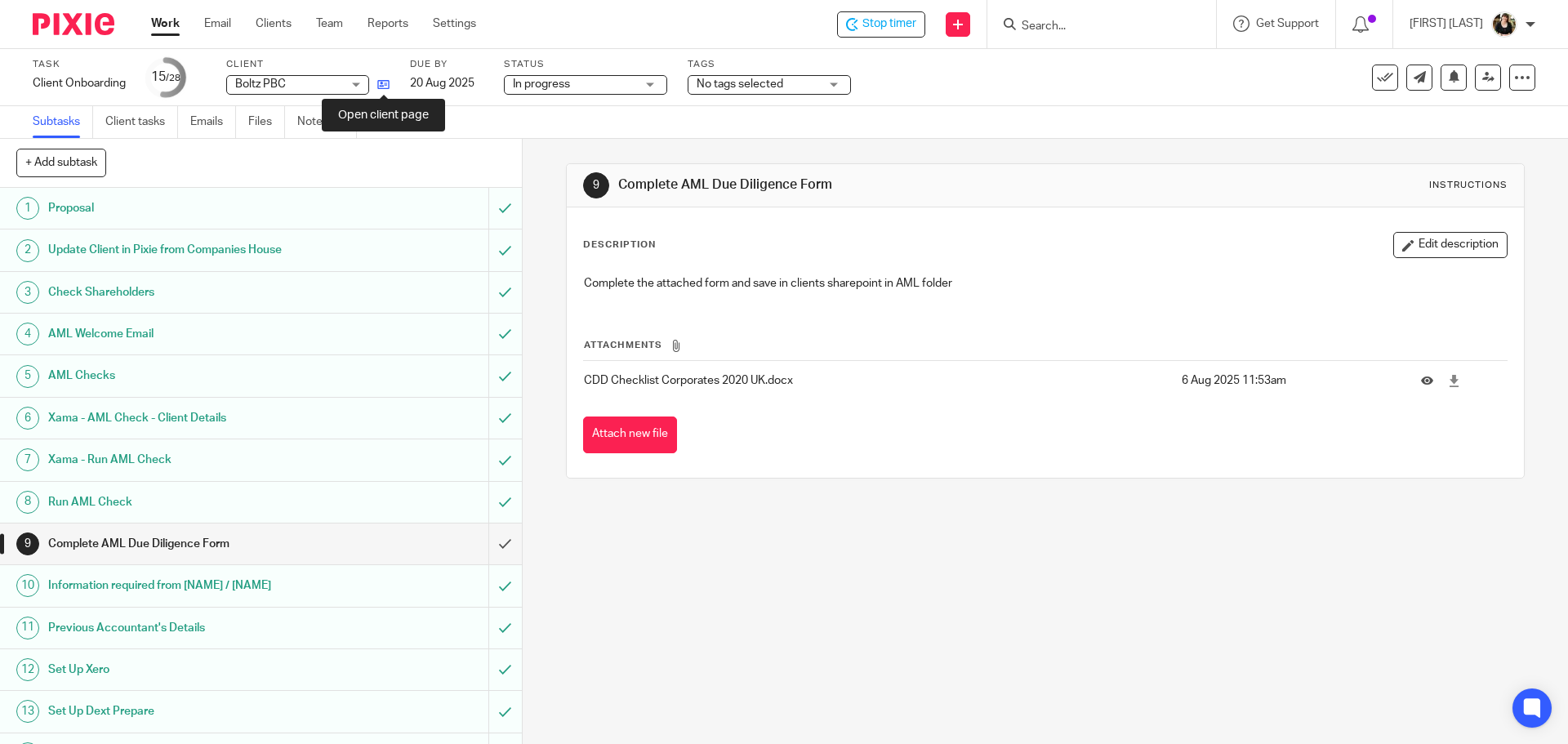 click at bounding box center (383, 84) 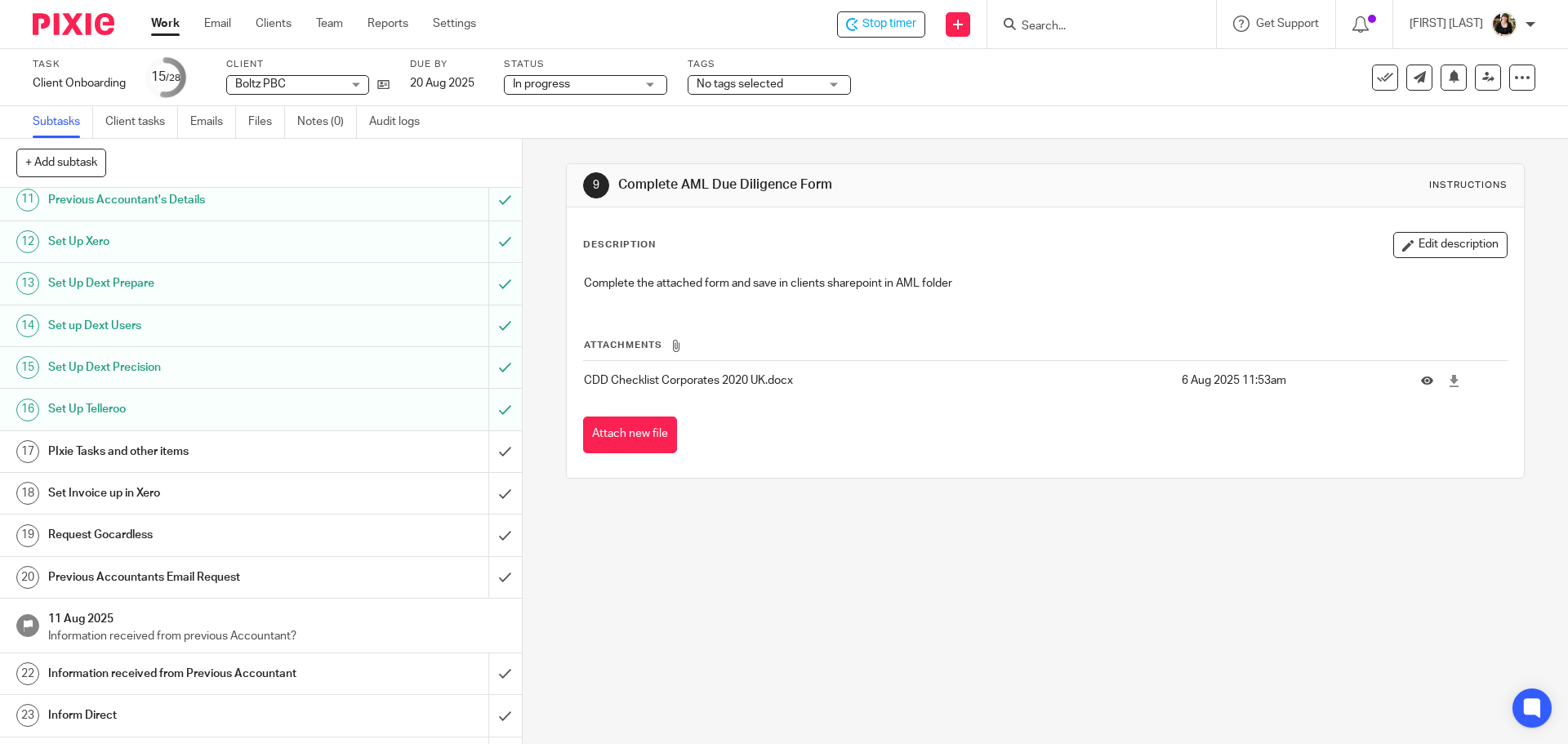 scroll, scrollTop: 490, scrollLeft: 0, axis: vertical 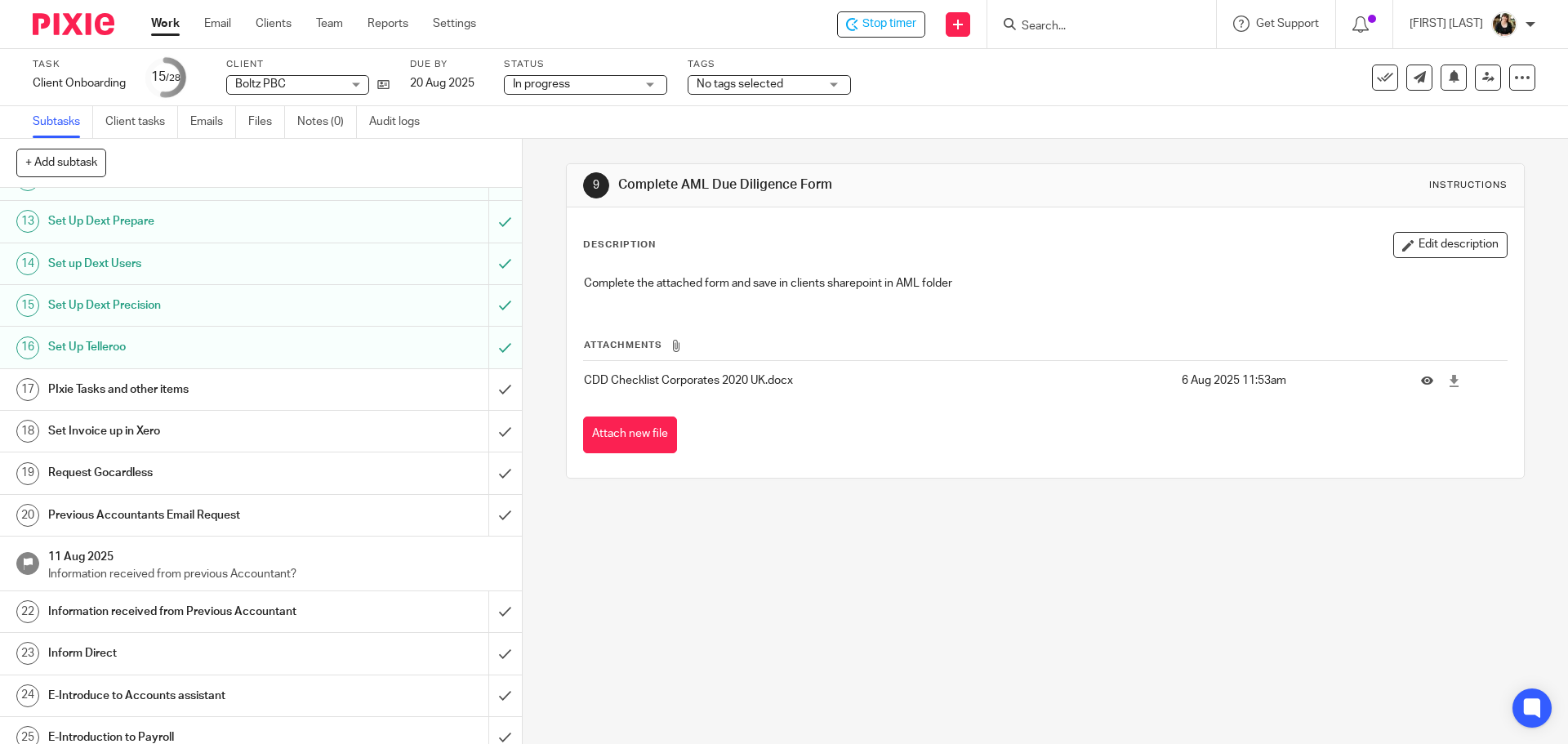 click on "PIxie Tasks and other items" at bounding box center (189, 390) 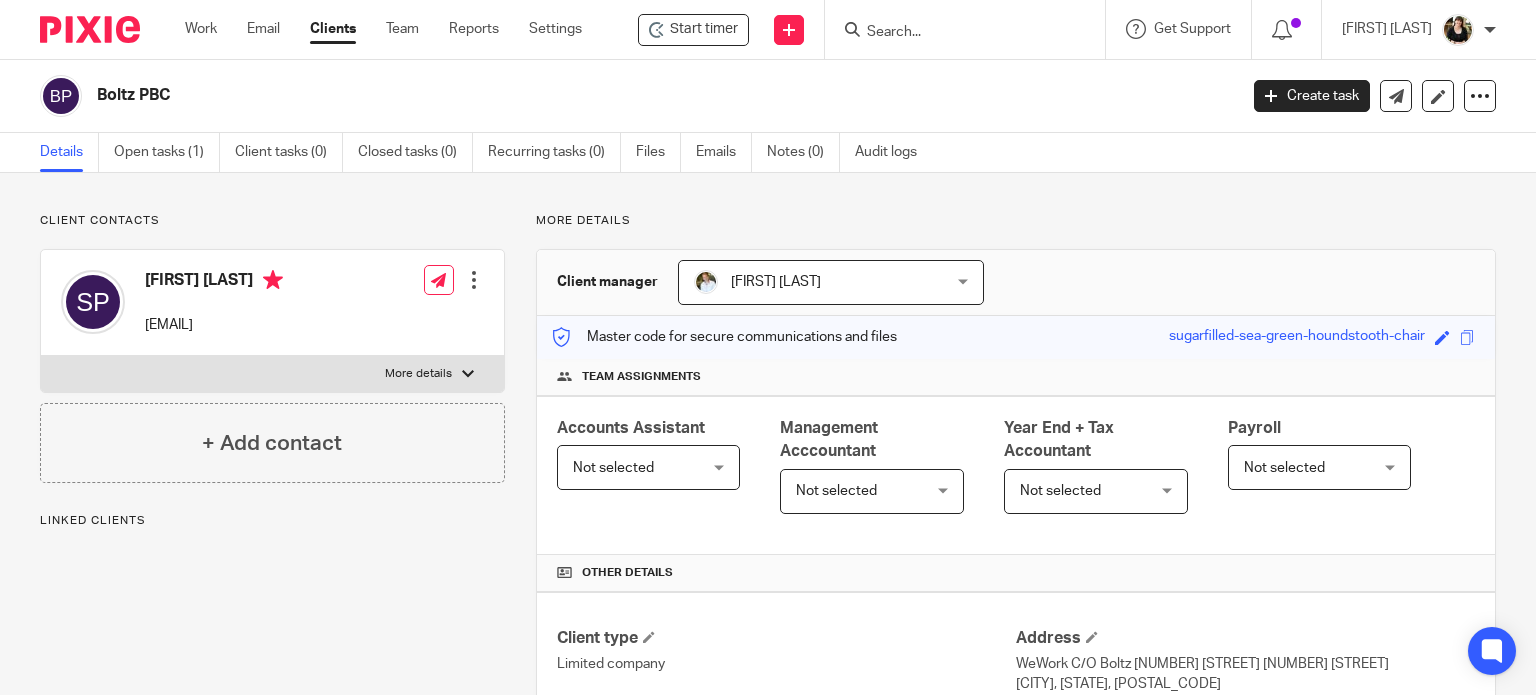 scroll, scrollTop: 0, scrollLeft: 0, axis: both 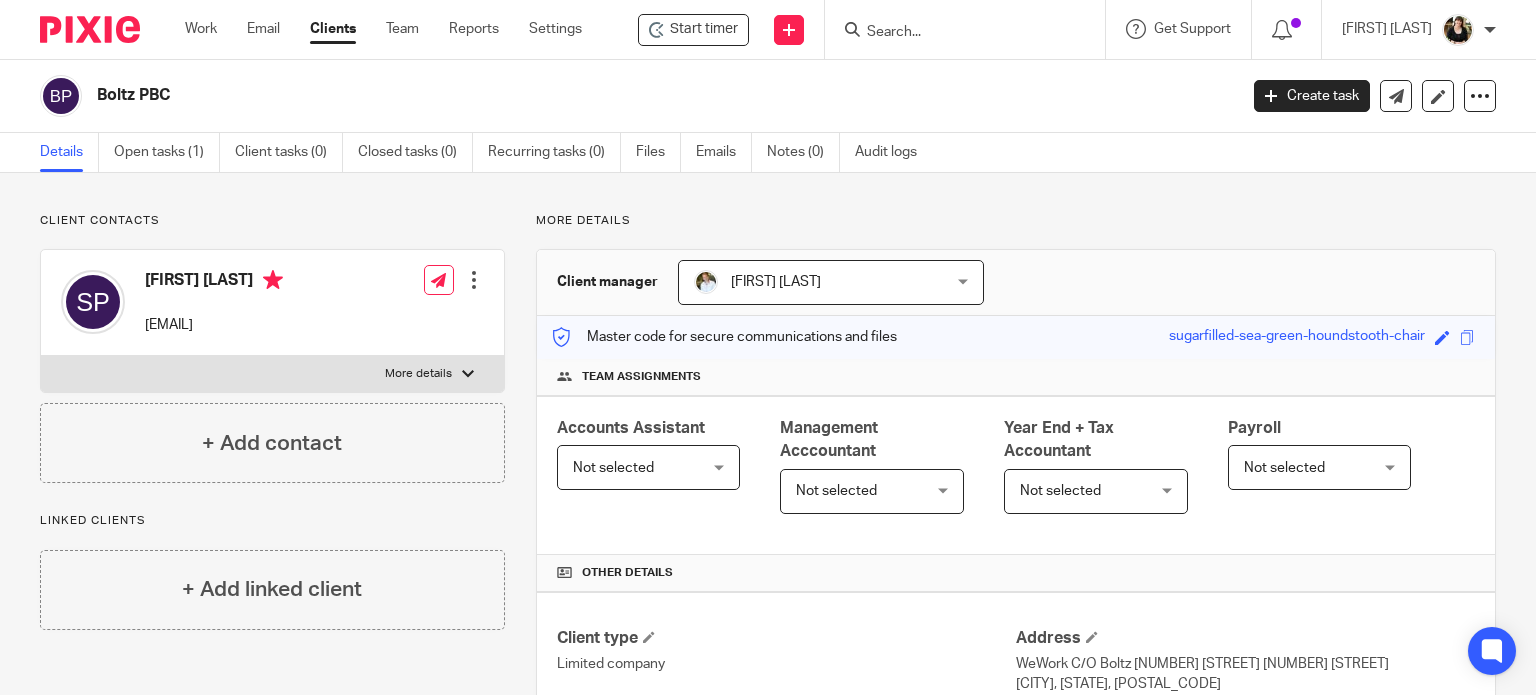 drag, startPoint x: 240, startPoint y: 327, endPoint x: 145, endPoint y: 329, distance: 95.02105 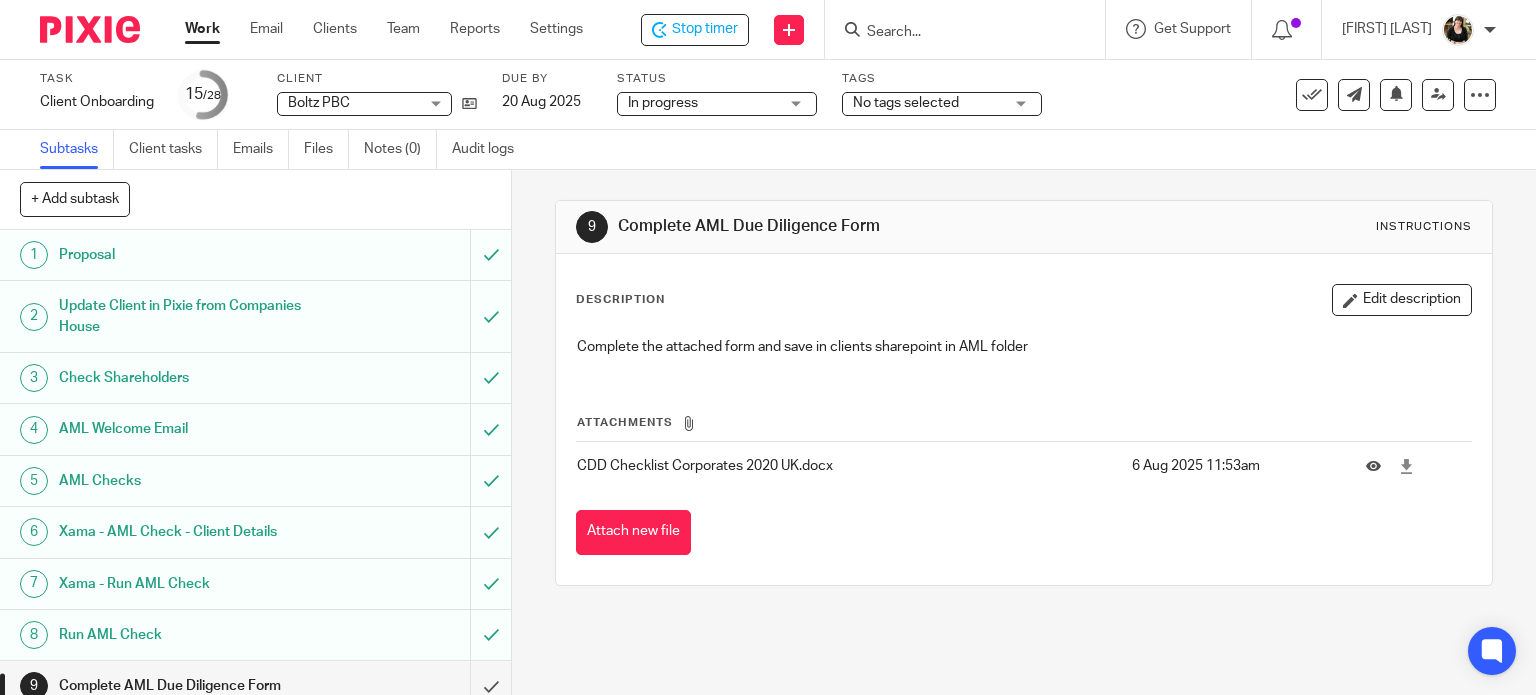 scroll, scrollTop: 0, scrollLeft: 0, axis: both 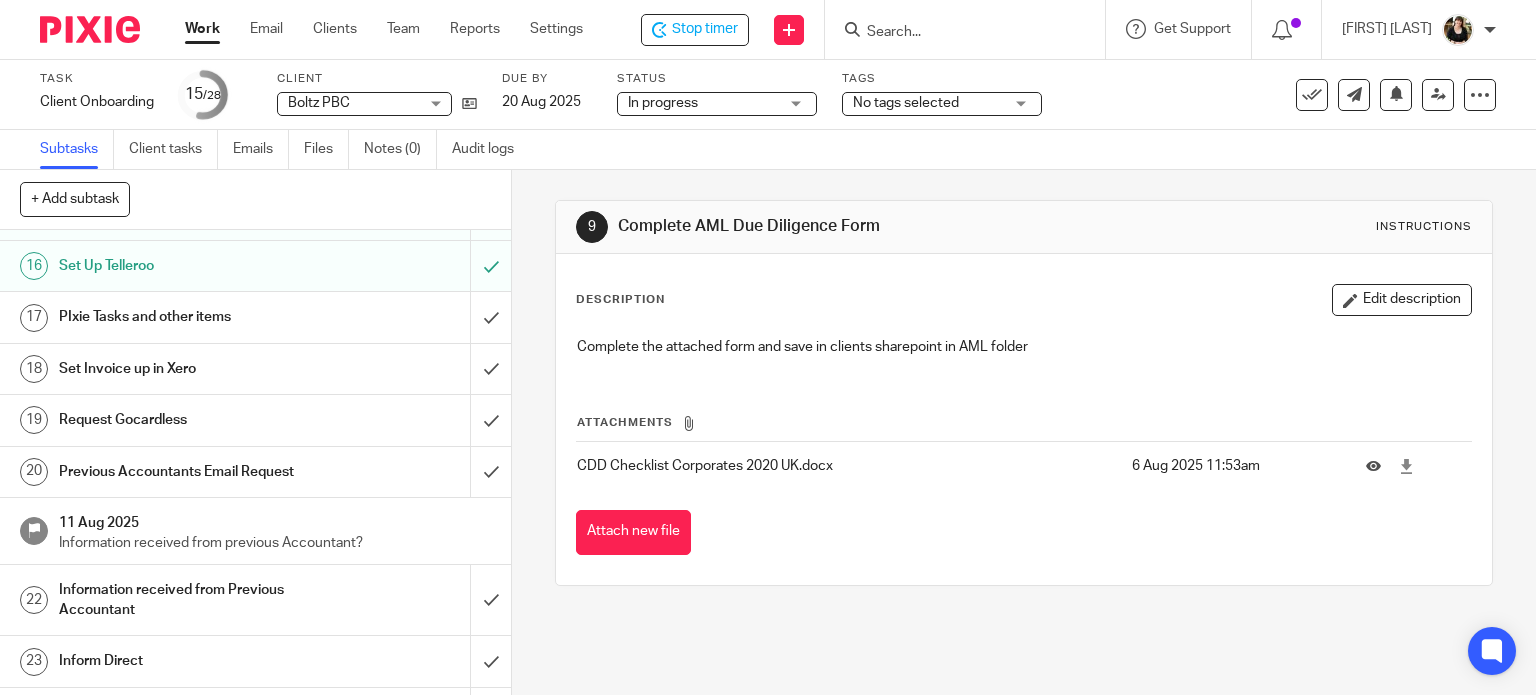 click on "PIxie Tasks and other items" at bounding box center [189, 317] 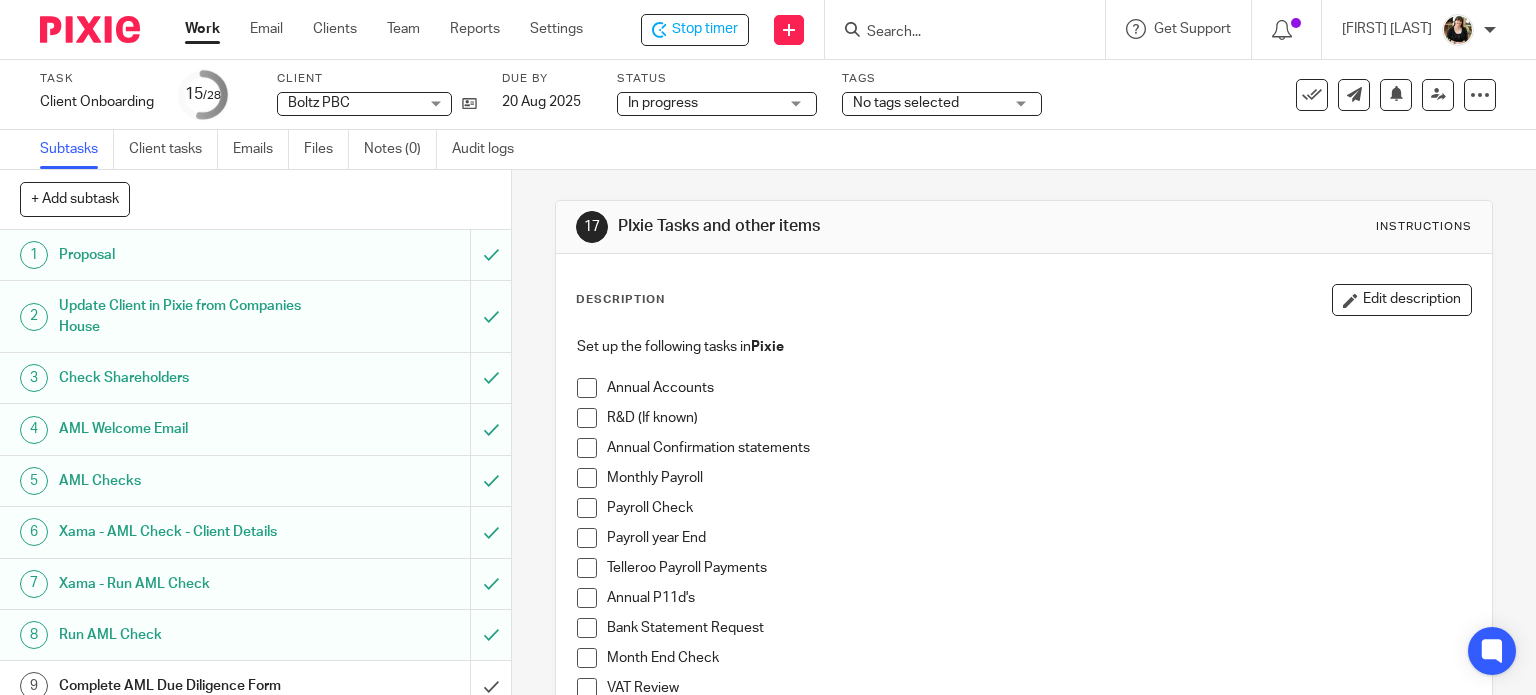 scroll, scrollTop: 0, scrollLeft: 0, axis: both 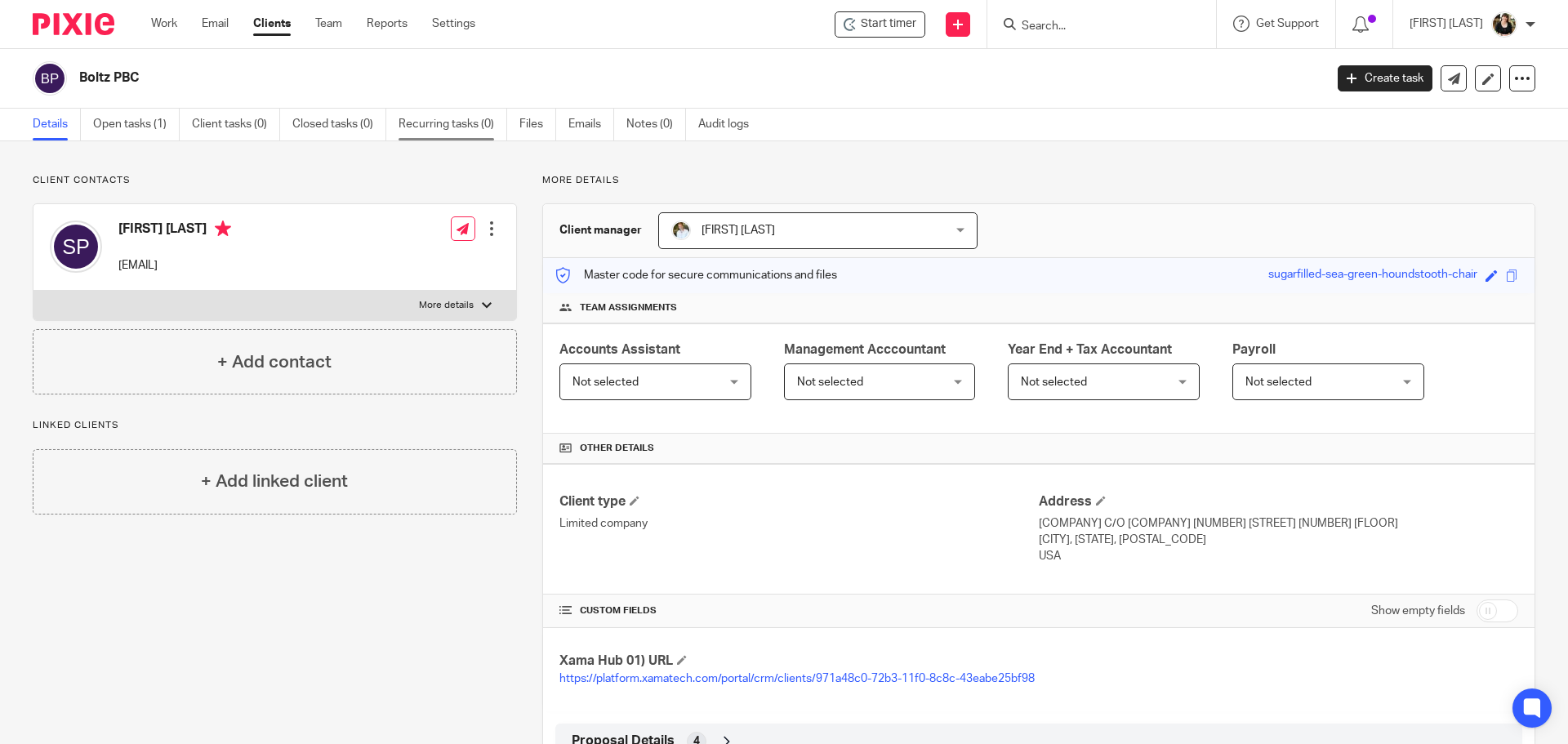 click on "Recurring tasks (0)" at bounding box center [452, 124] 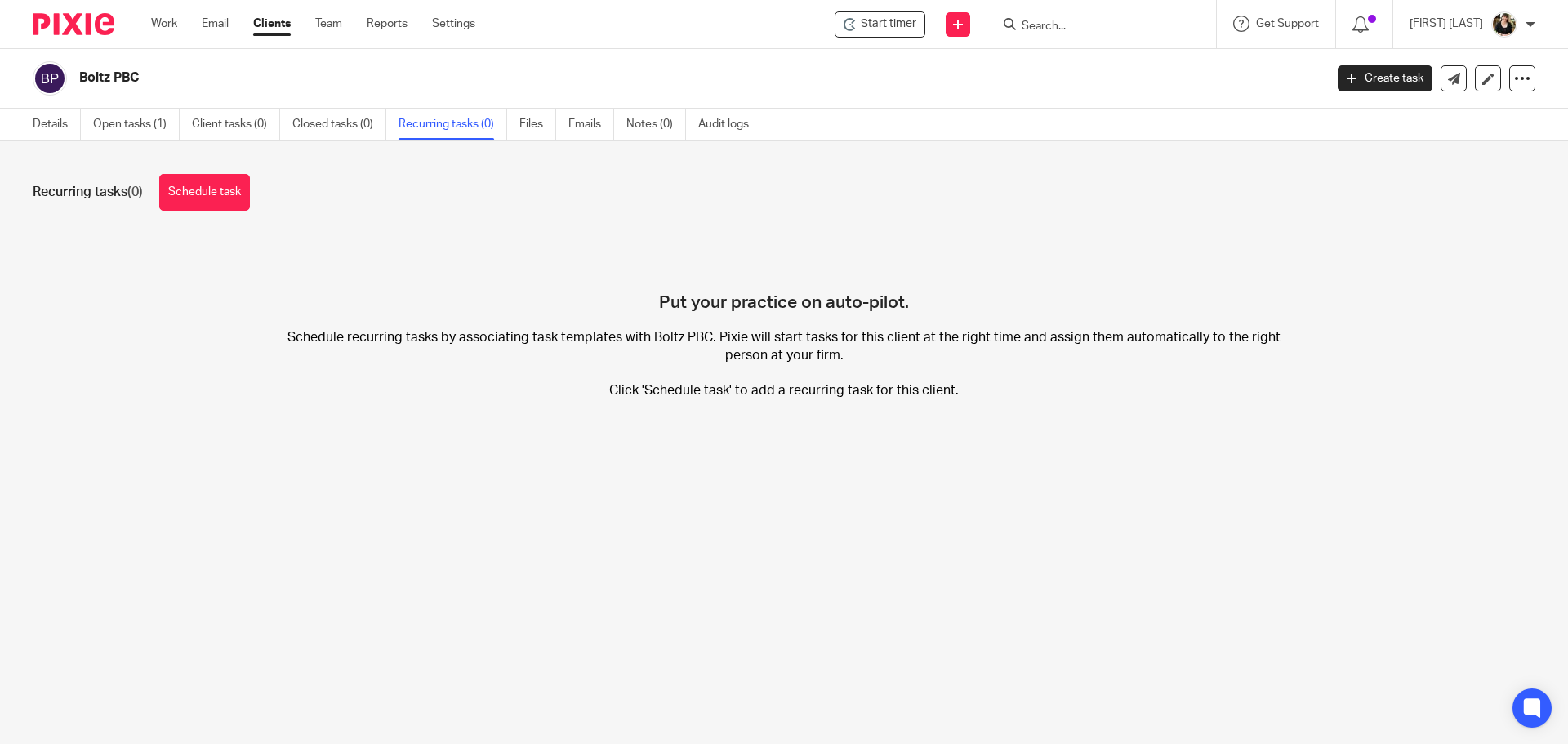 scroll, scrollTop: 0, scrollLeft: 0, axis: both 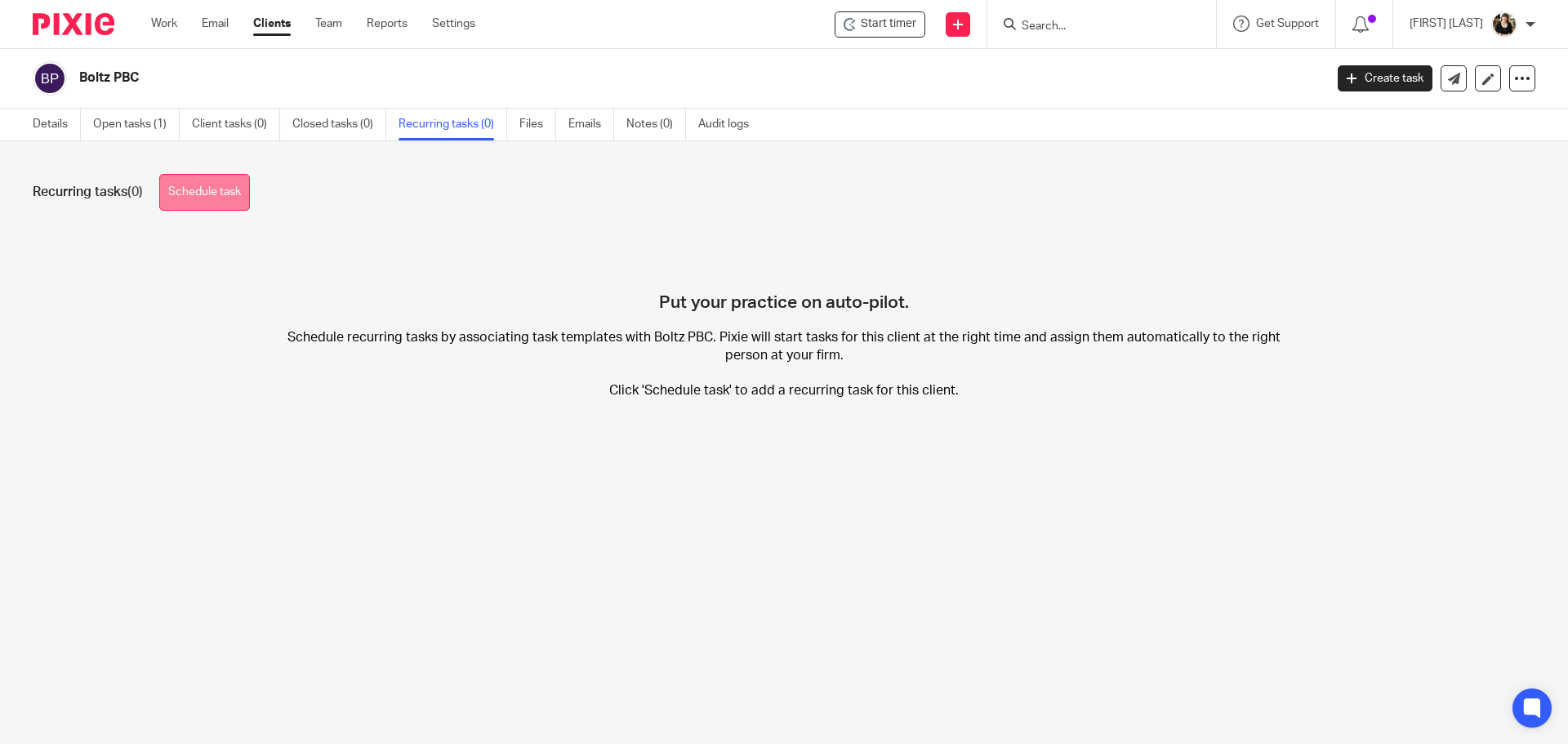 click on "Schedule task" at bounding box center (204, 192) 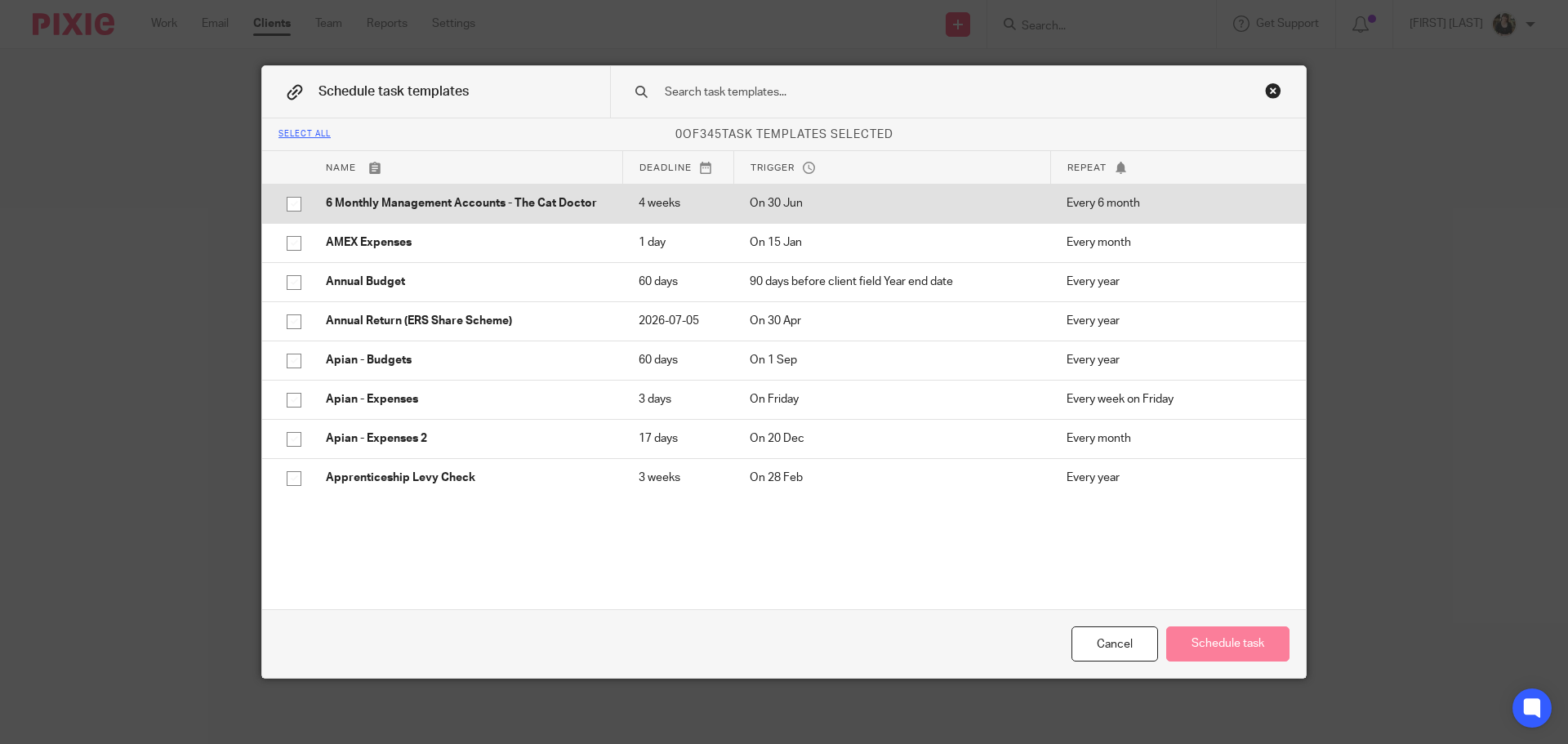 scroll, scrollTop: 0, scrollLeft: 0, axis: both 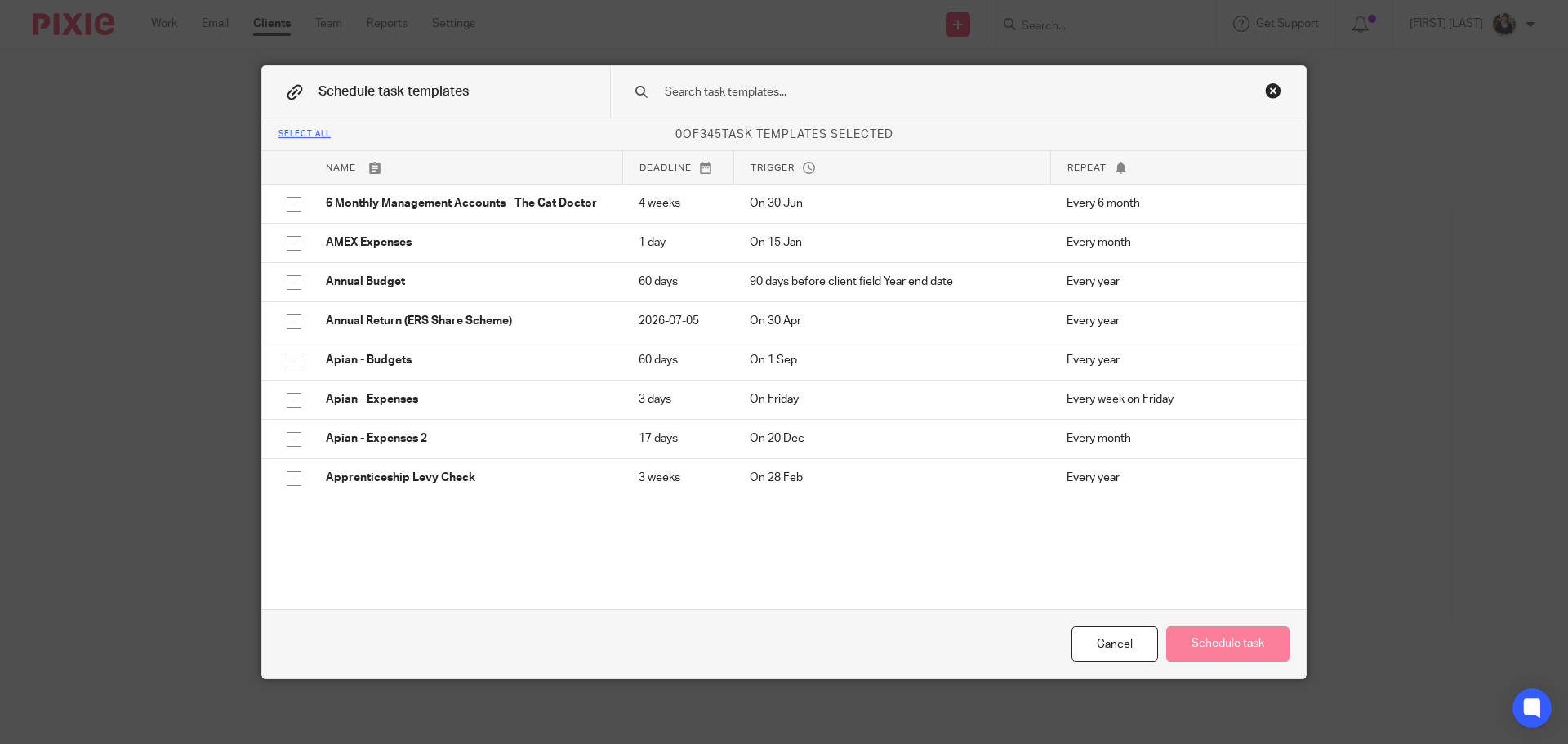 click at bounding box center [932, 92] 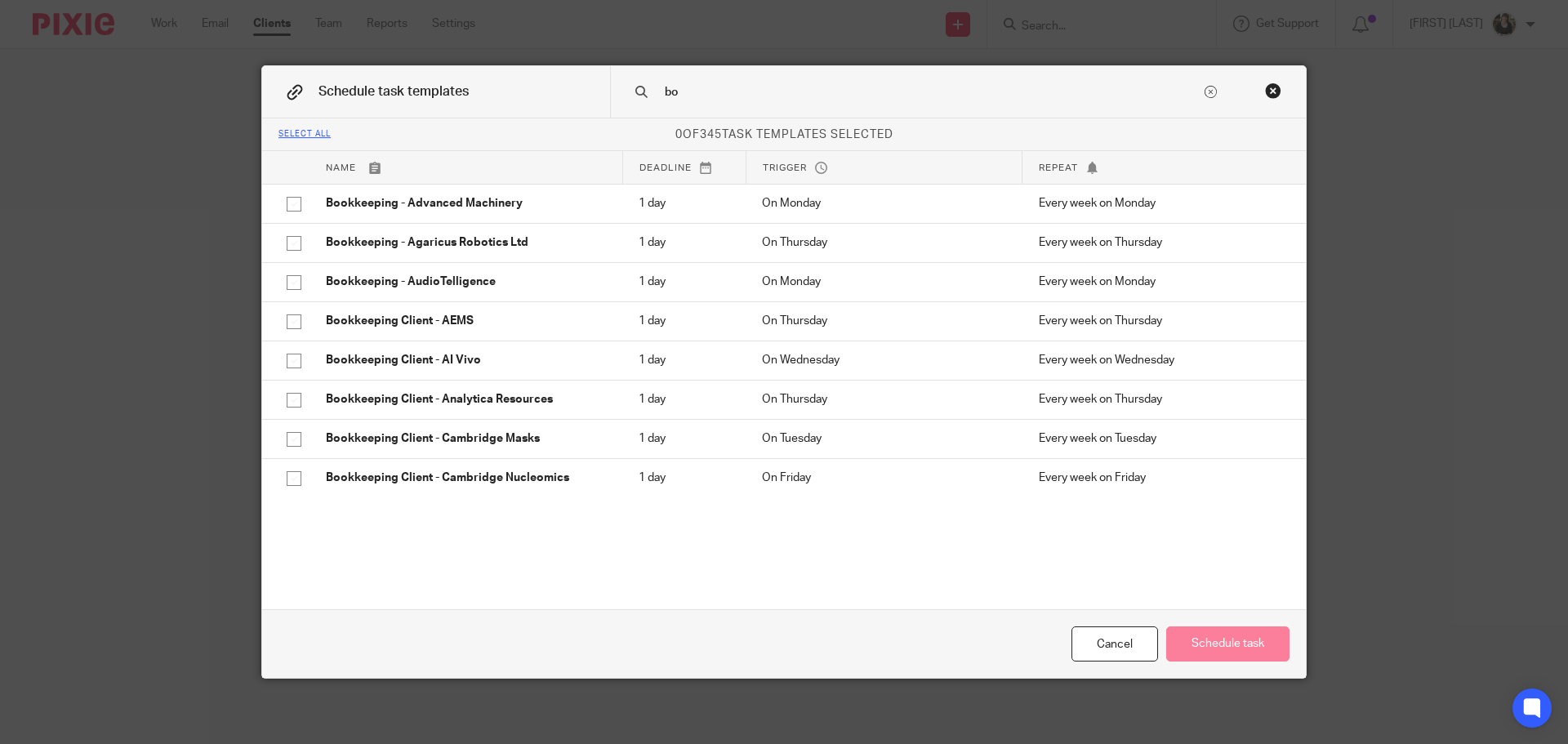 type on "b" 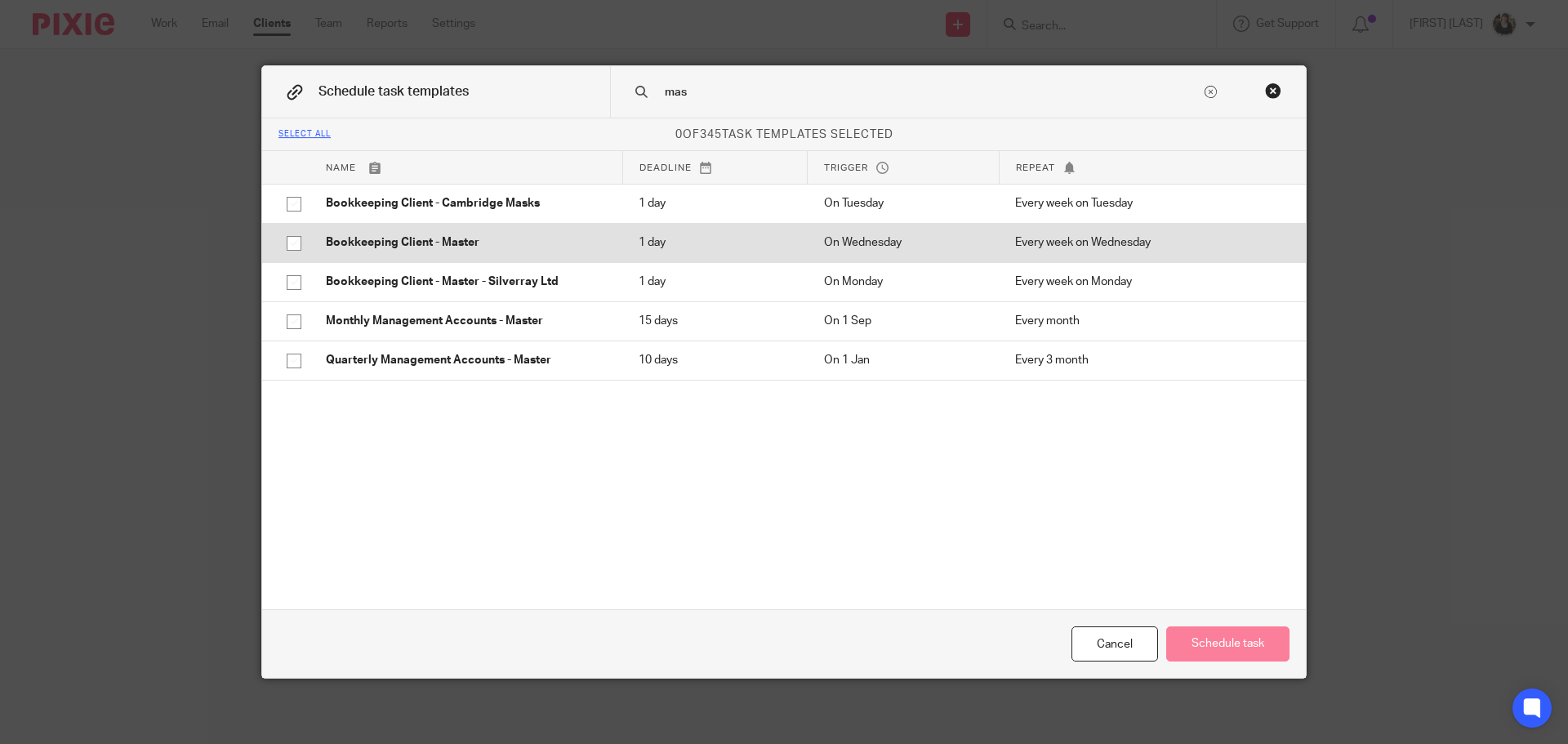 type on "mas" 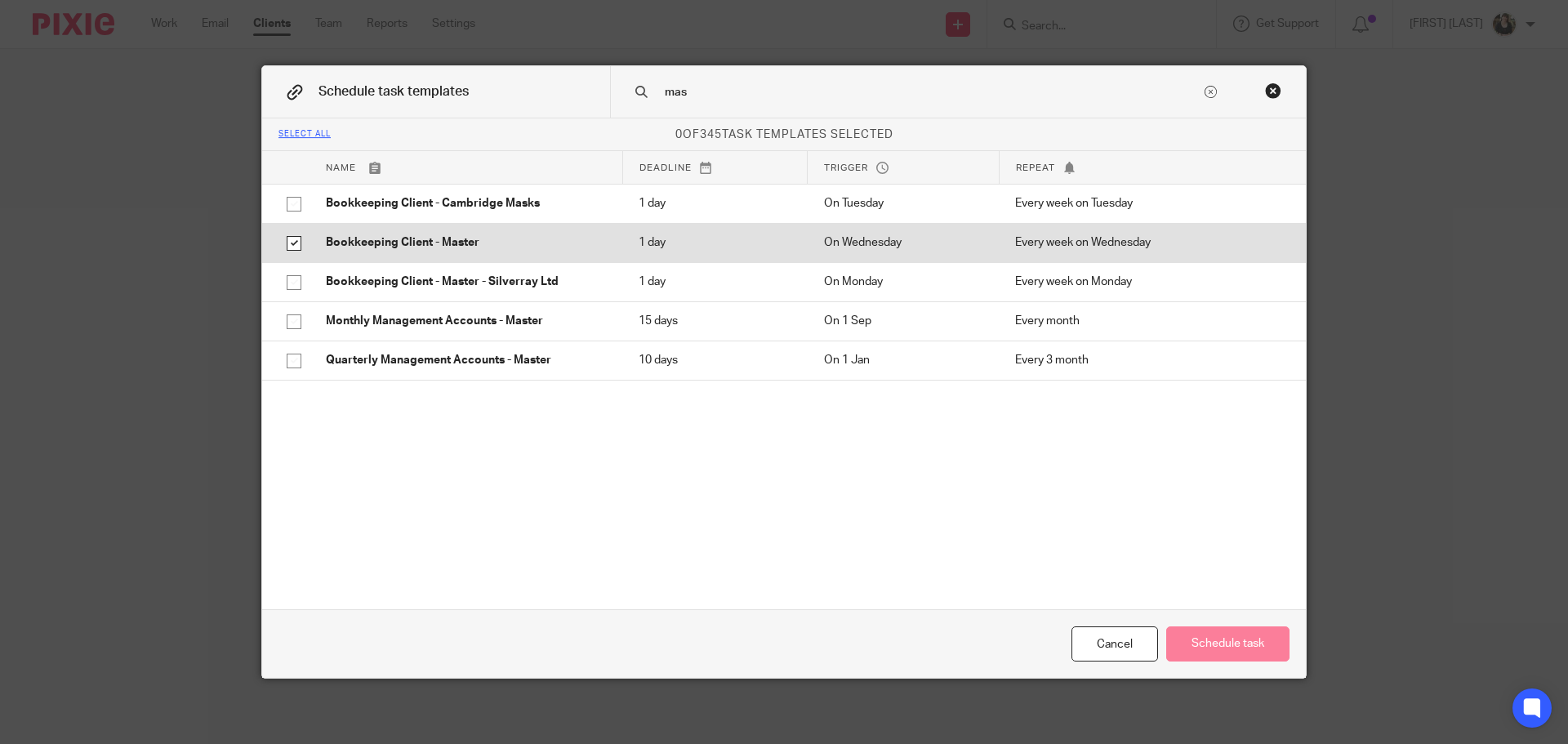 checkbox on "true" 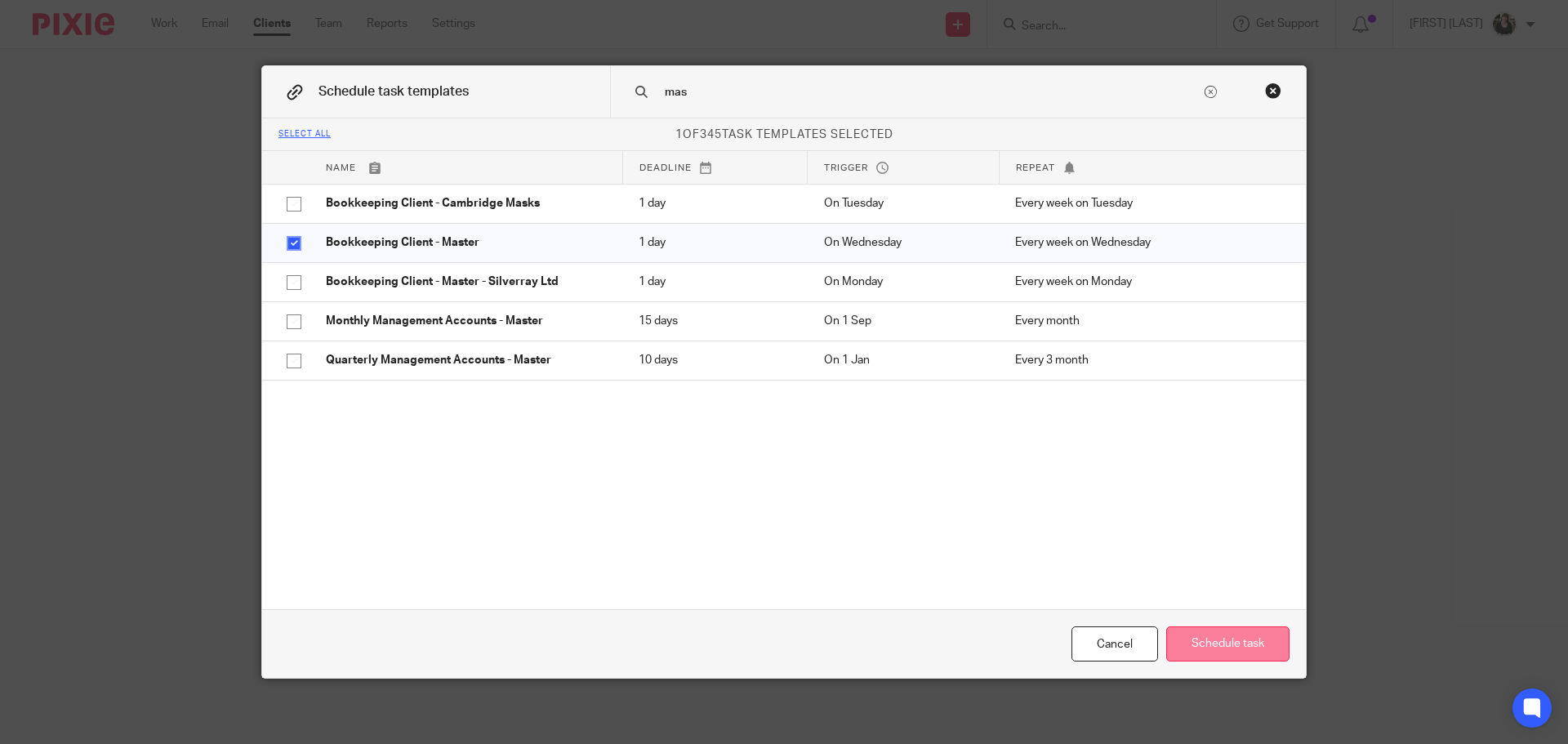 click on "Schedule task" at bounding box center [1227, 644] 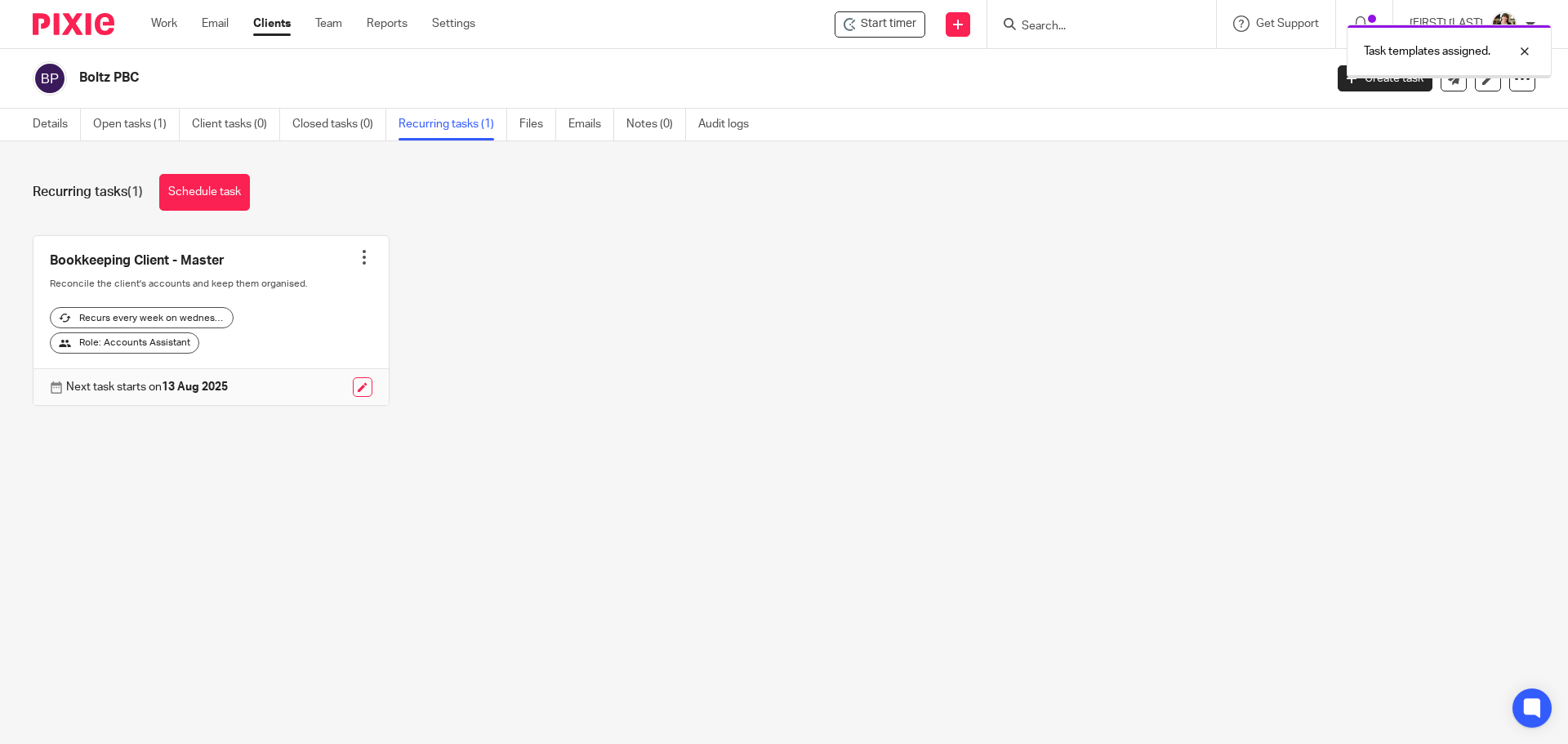 scroll, scrollTop: 0, scrollLeft: 0, axis: both 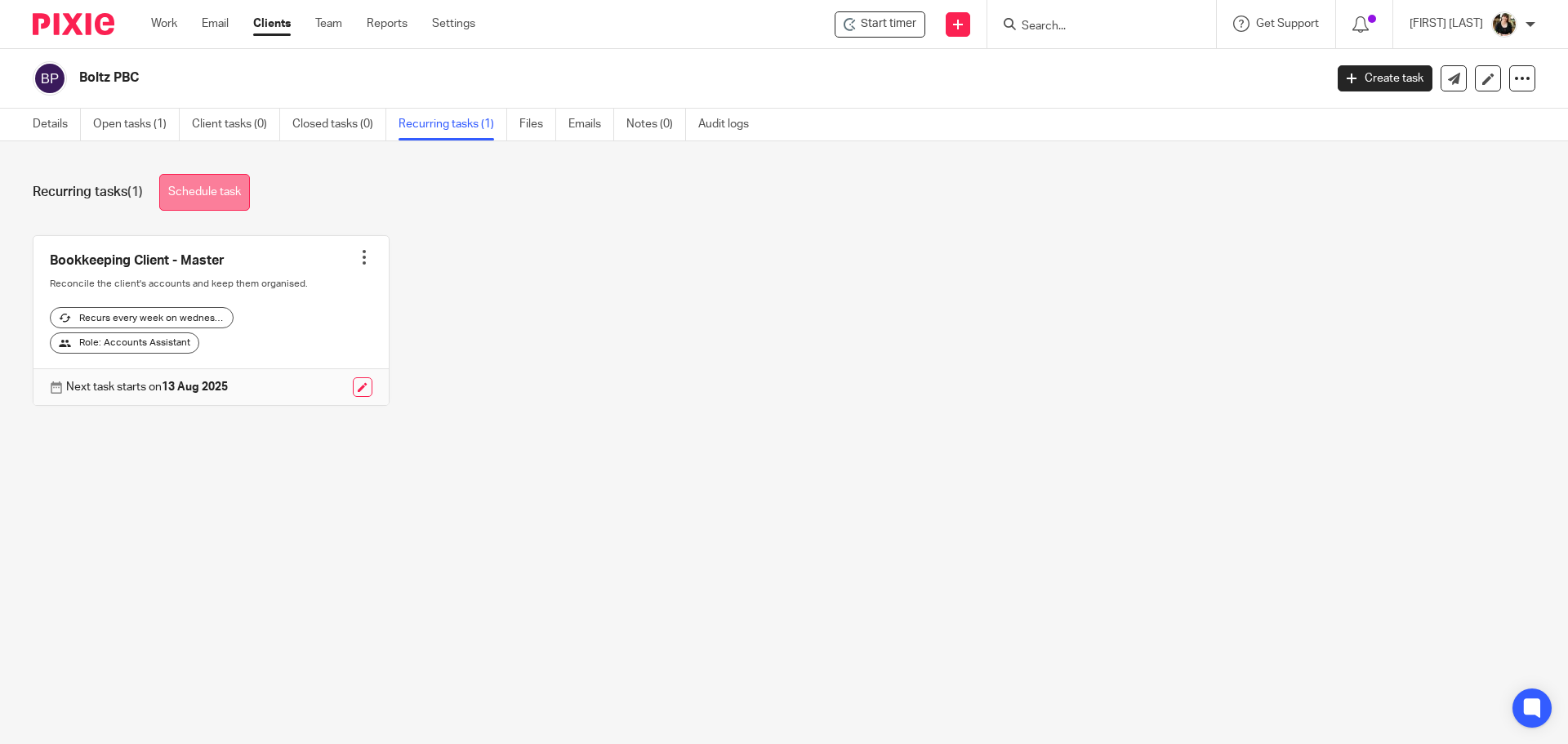 click on "Schedule task" at bounding box center [204, 192] 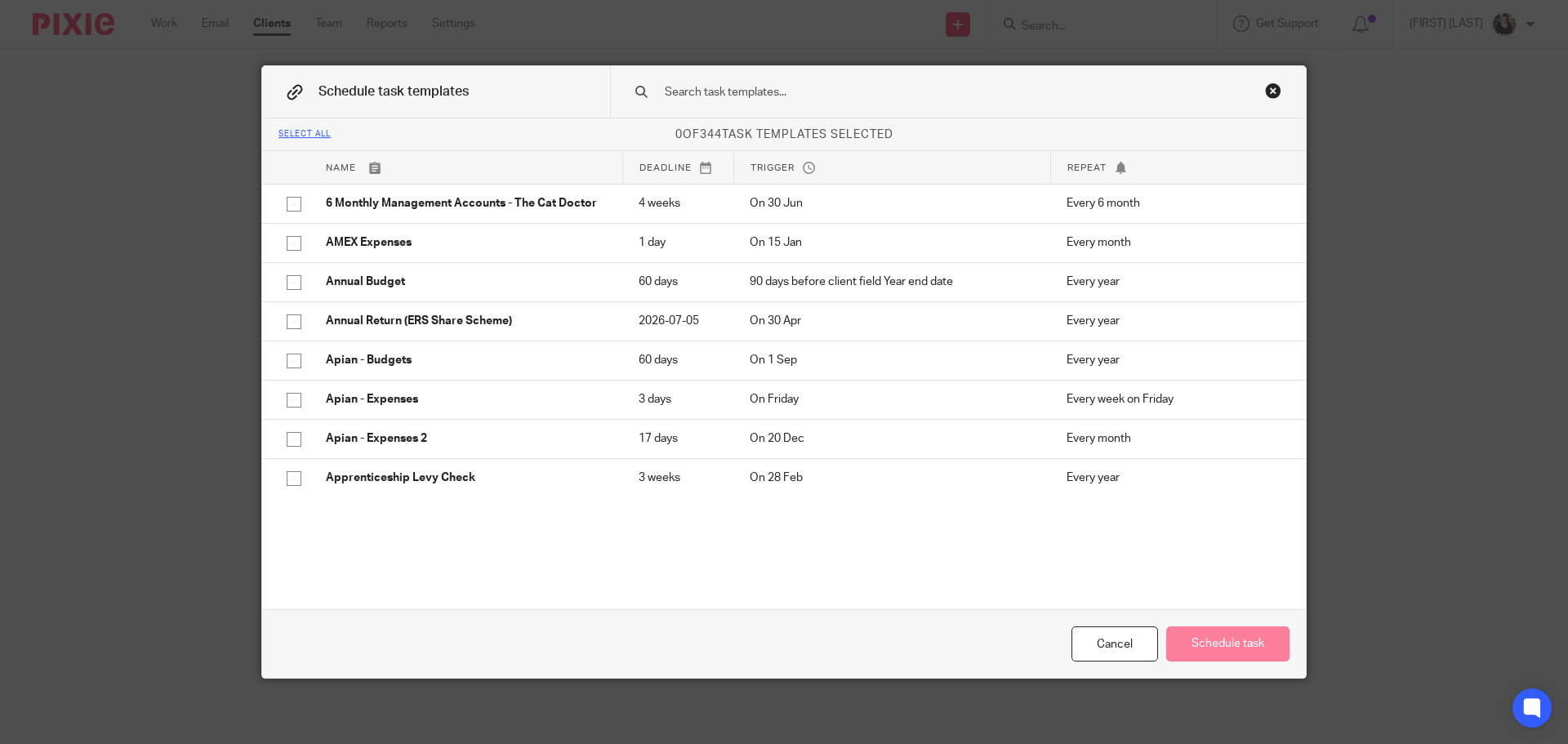 scroll, scrollTop: 0, scrollLeft: 0, axis: both 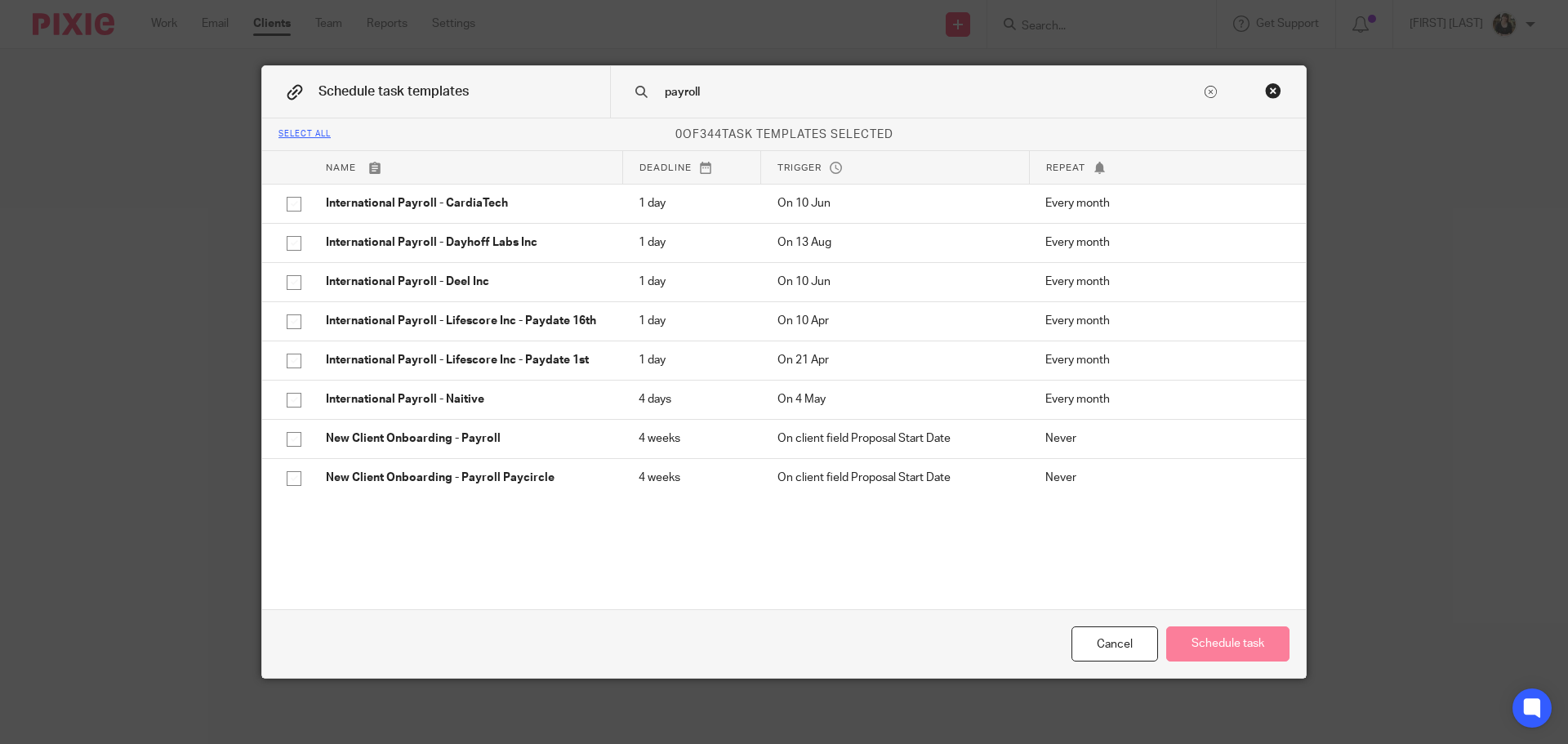 type on "payroll" 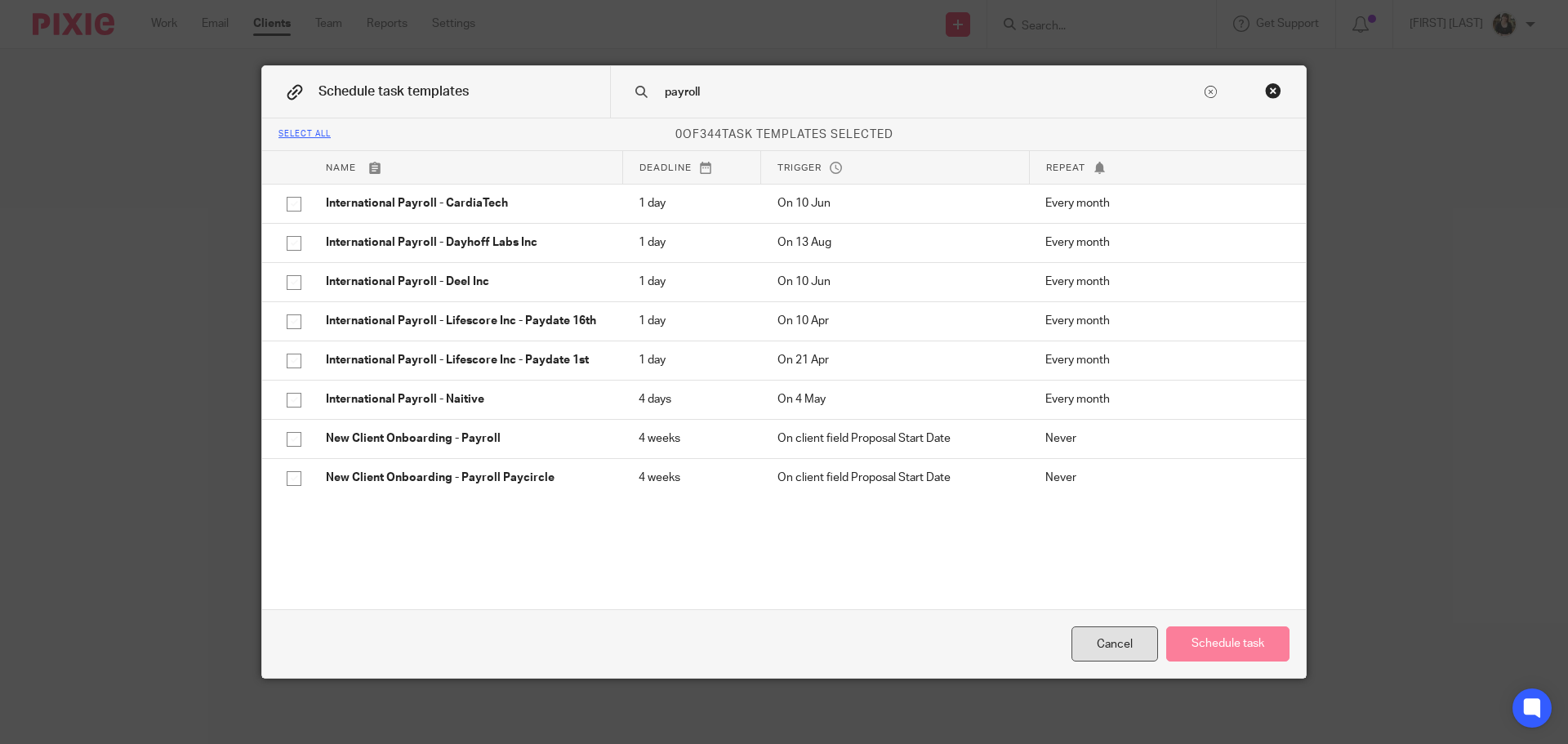 click on "Cancel" at bounding box center [1115, 644] 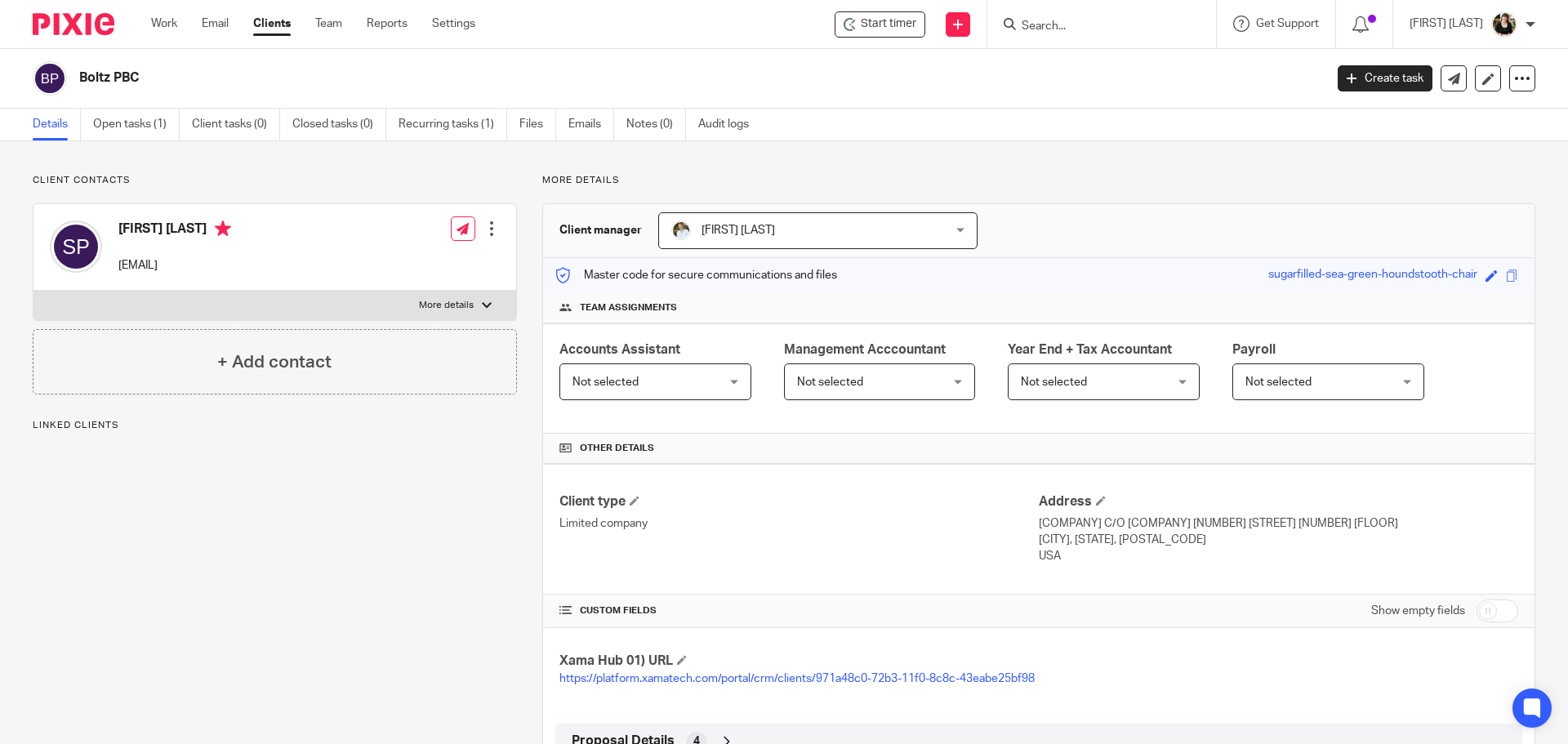 scroll, scrollTop: 0, scrollLeft: 0, axis: both 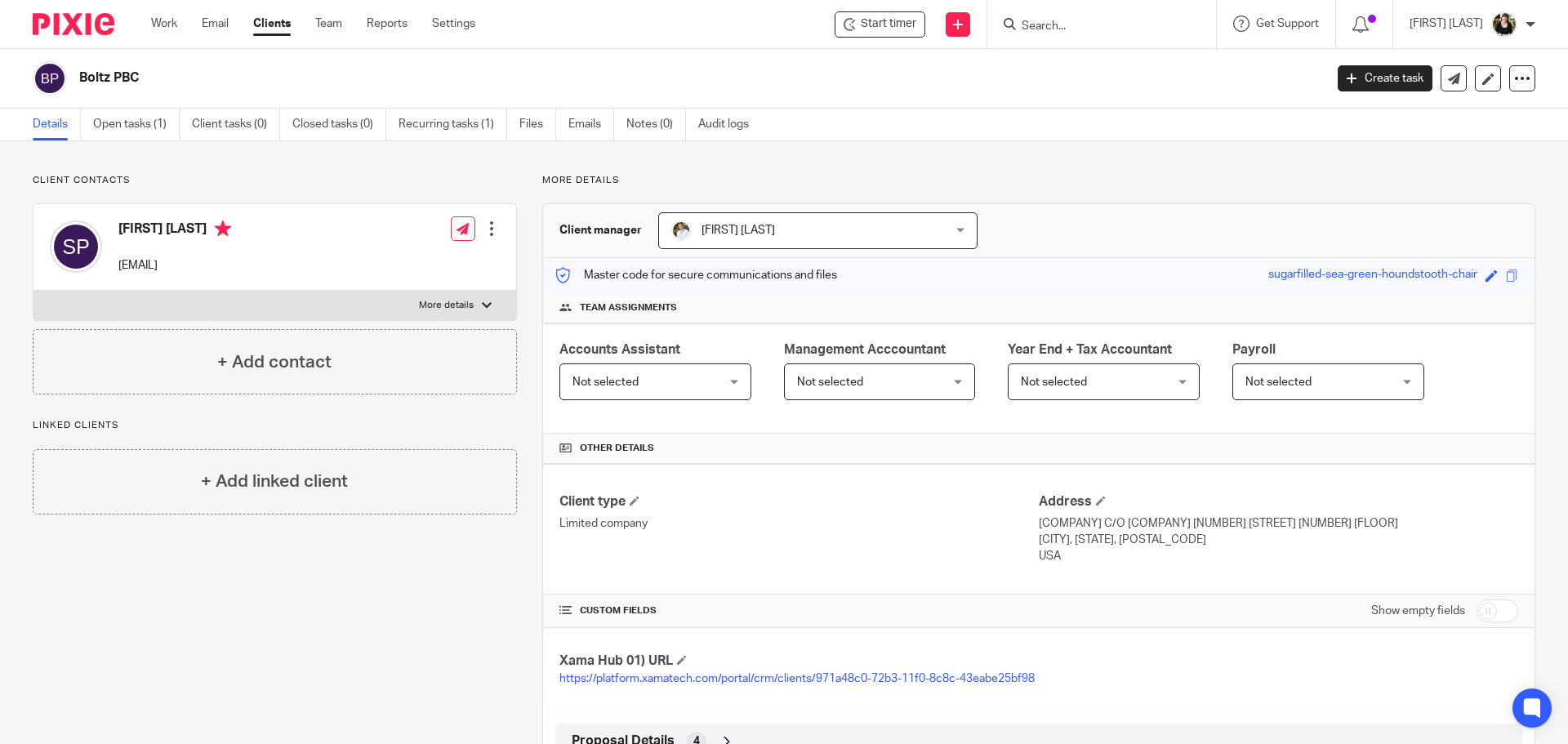 click on "Not selected" at bounding box center (644, 381) 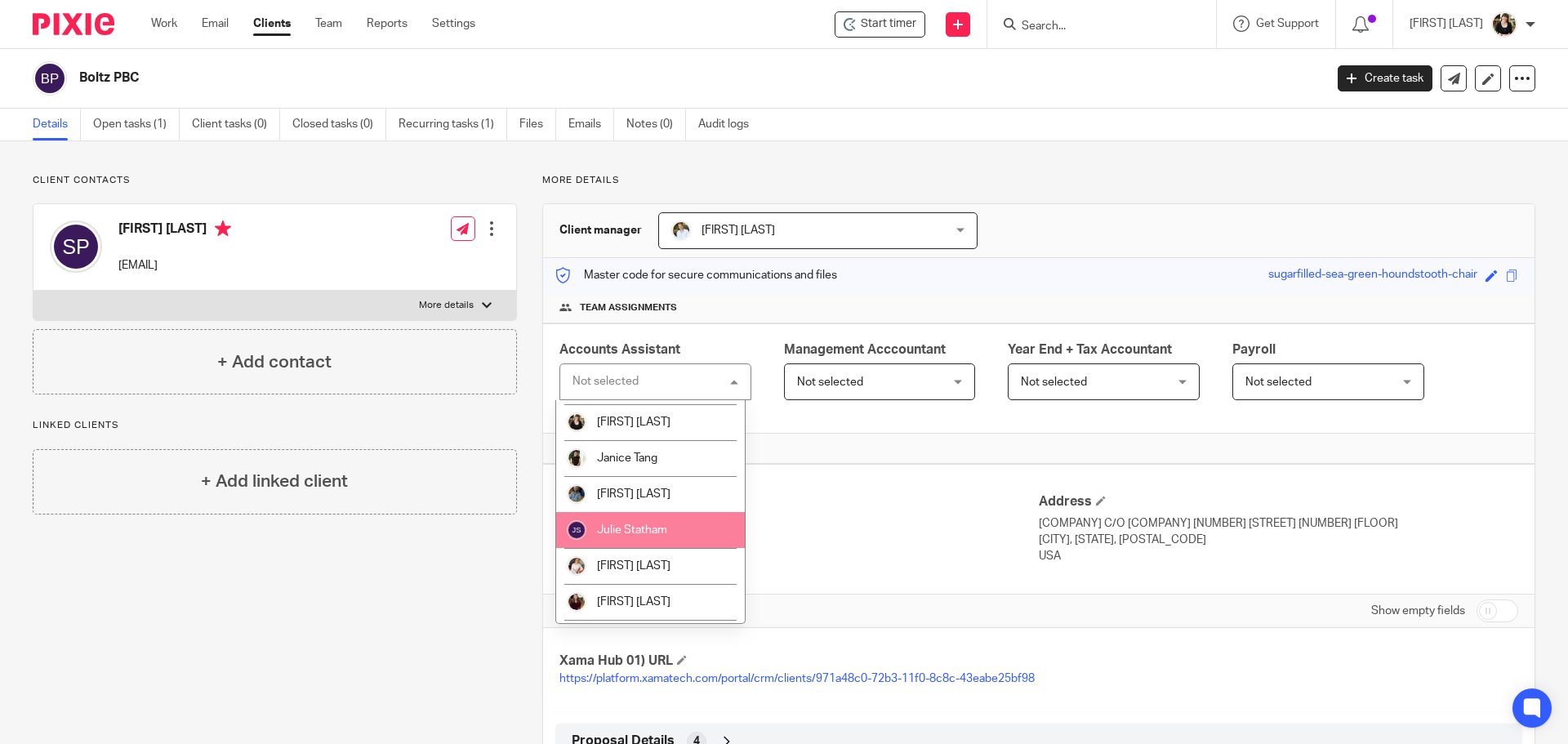 scroll, scrollTop: 327, scrollLeft: 0, axis: vertical 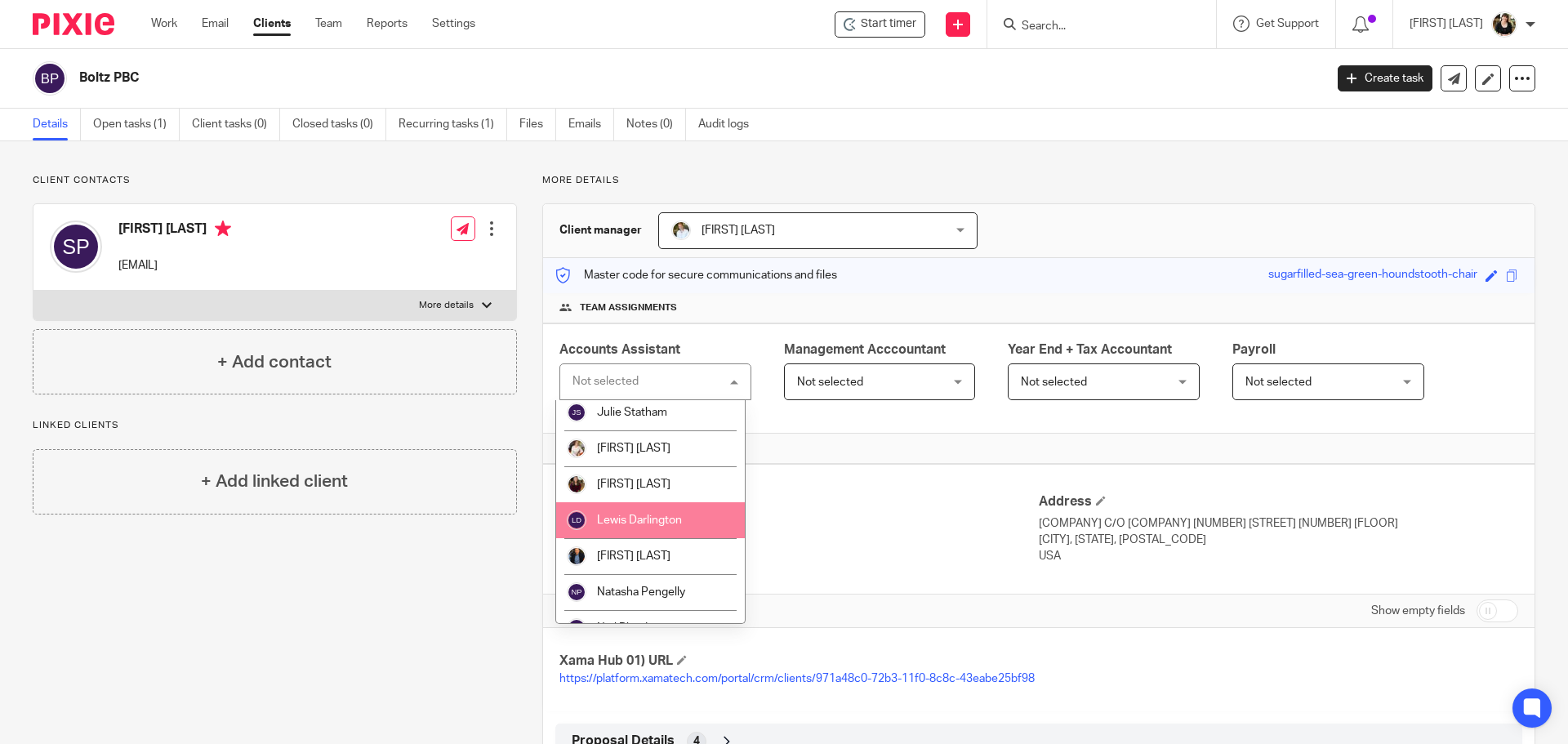 click on "Lewis Darlington" at bounding box center [639, 520] 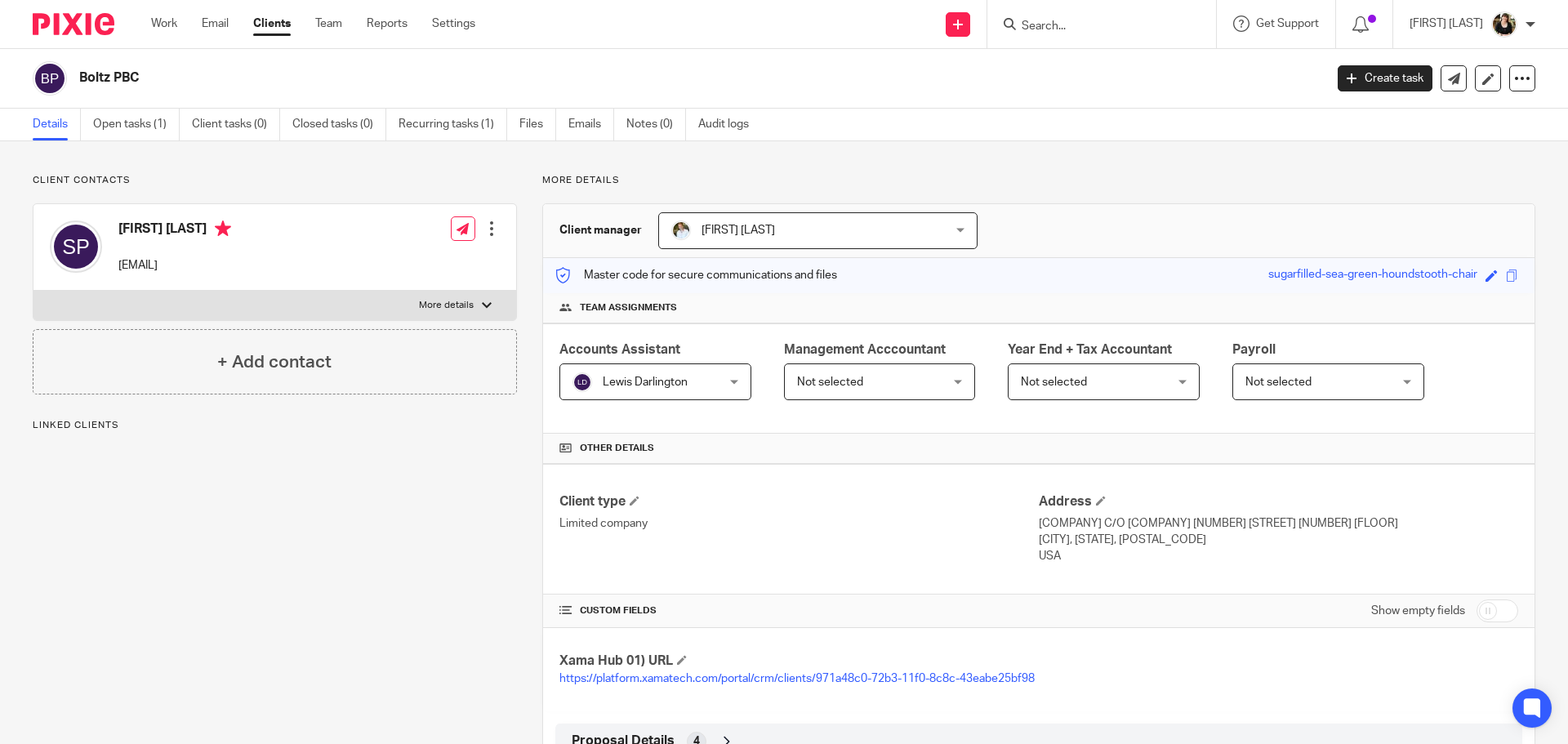 scroll, scrollTop: 0, scrollLeft: 0, axis: both 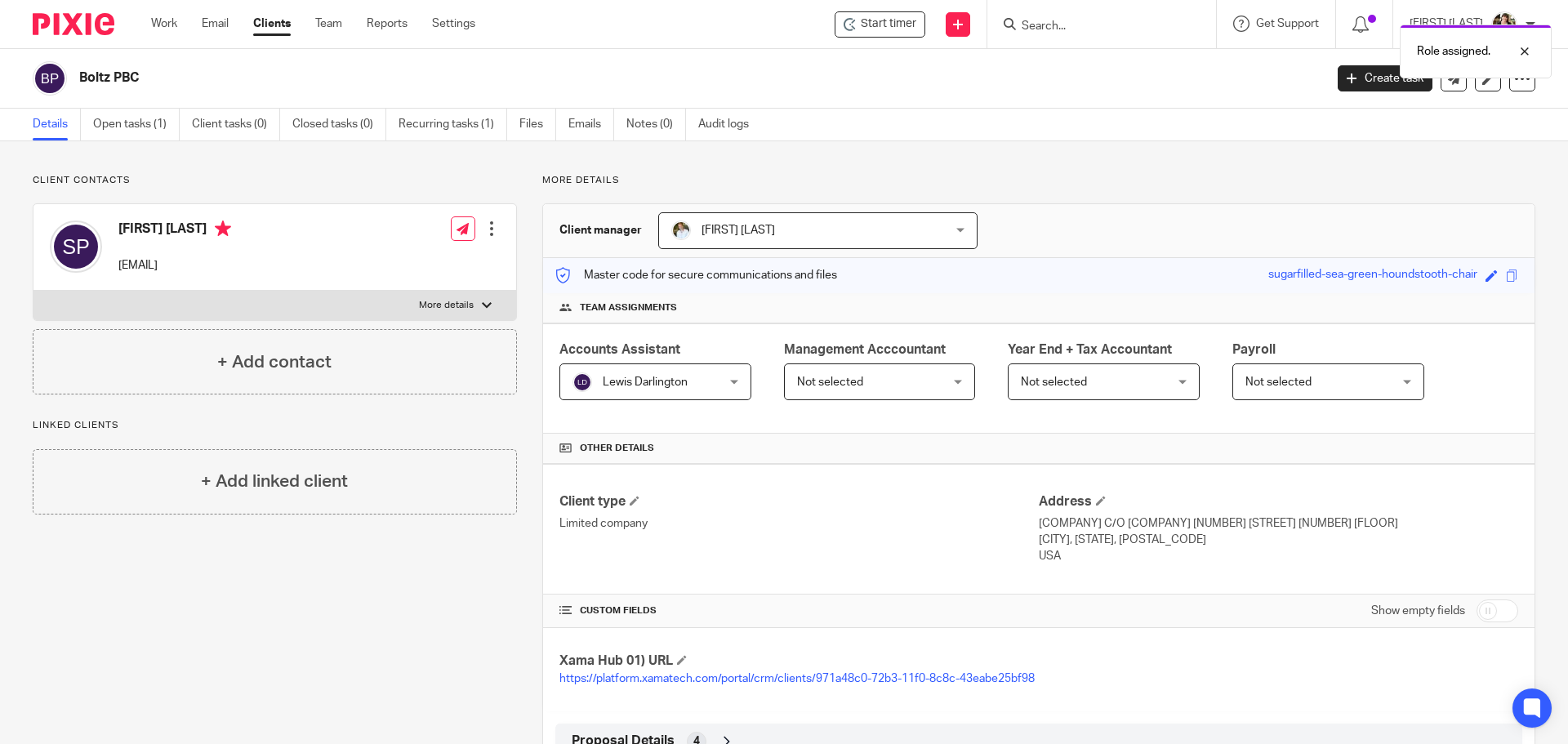 click on "Not selected" at bounding box center (830, 382) 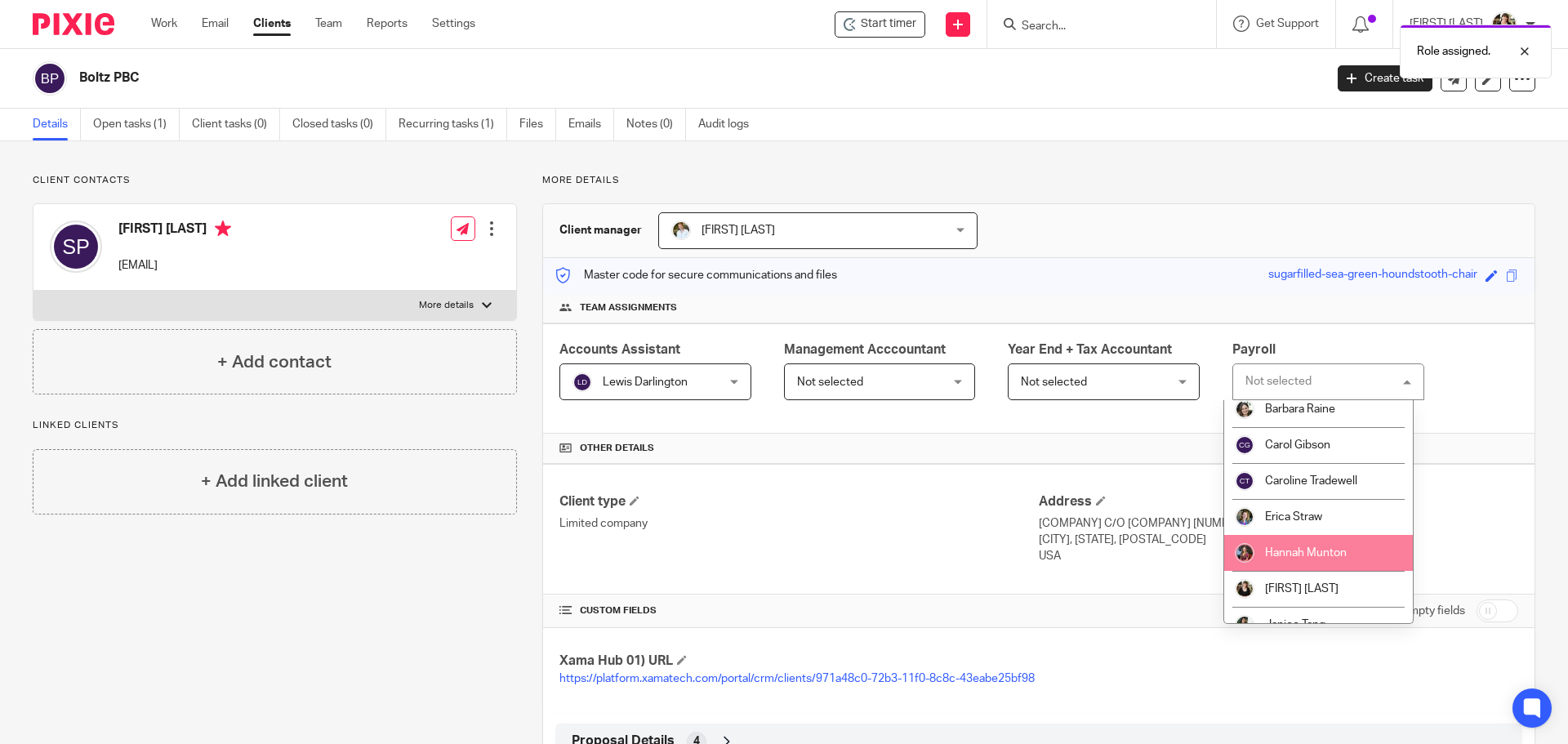scroll, scrollTop: 82, scrollLeft: 0, axis: vertical 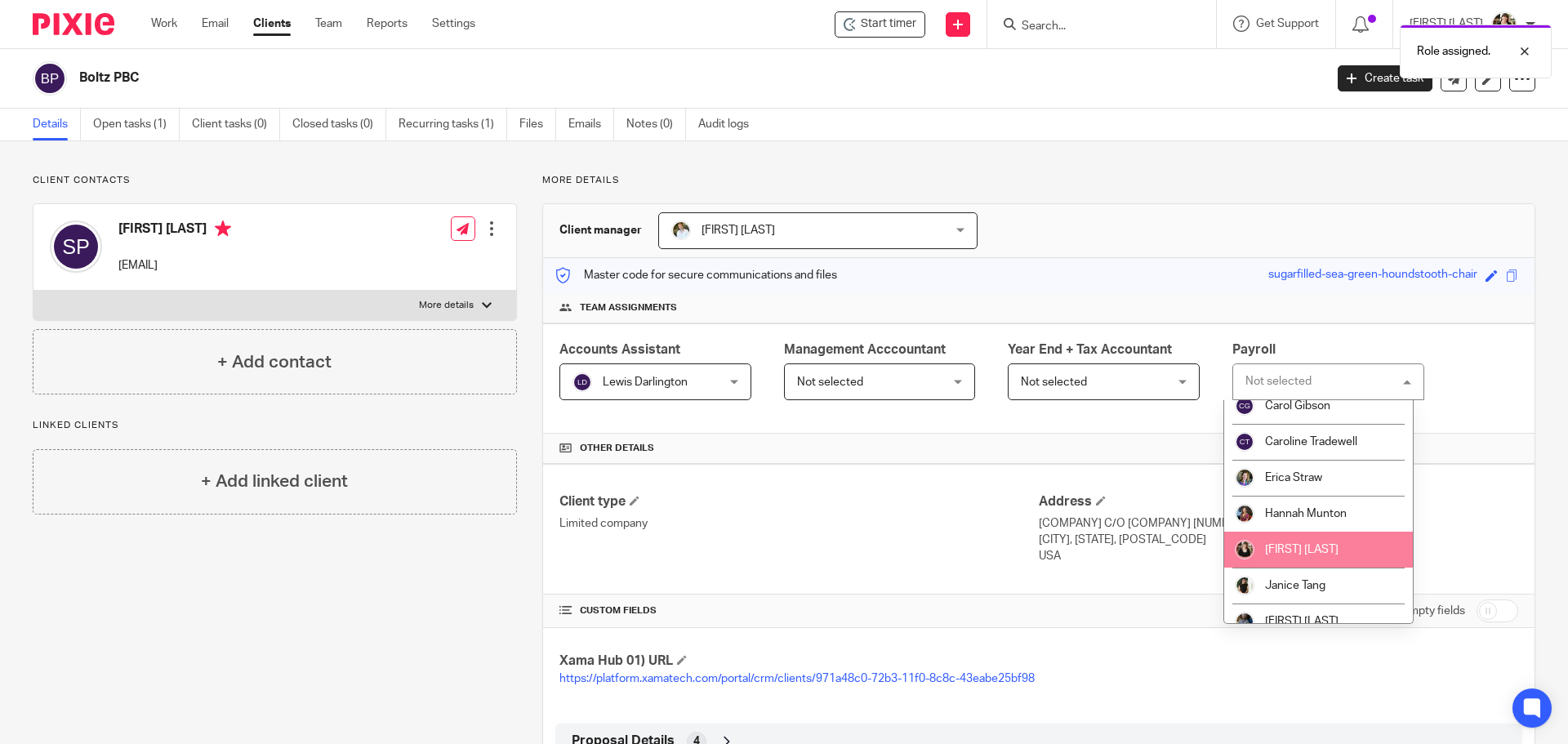 click on "[FIRST] [LAST]" at bounding box center (1318, 550) 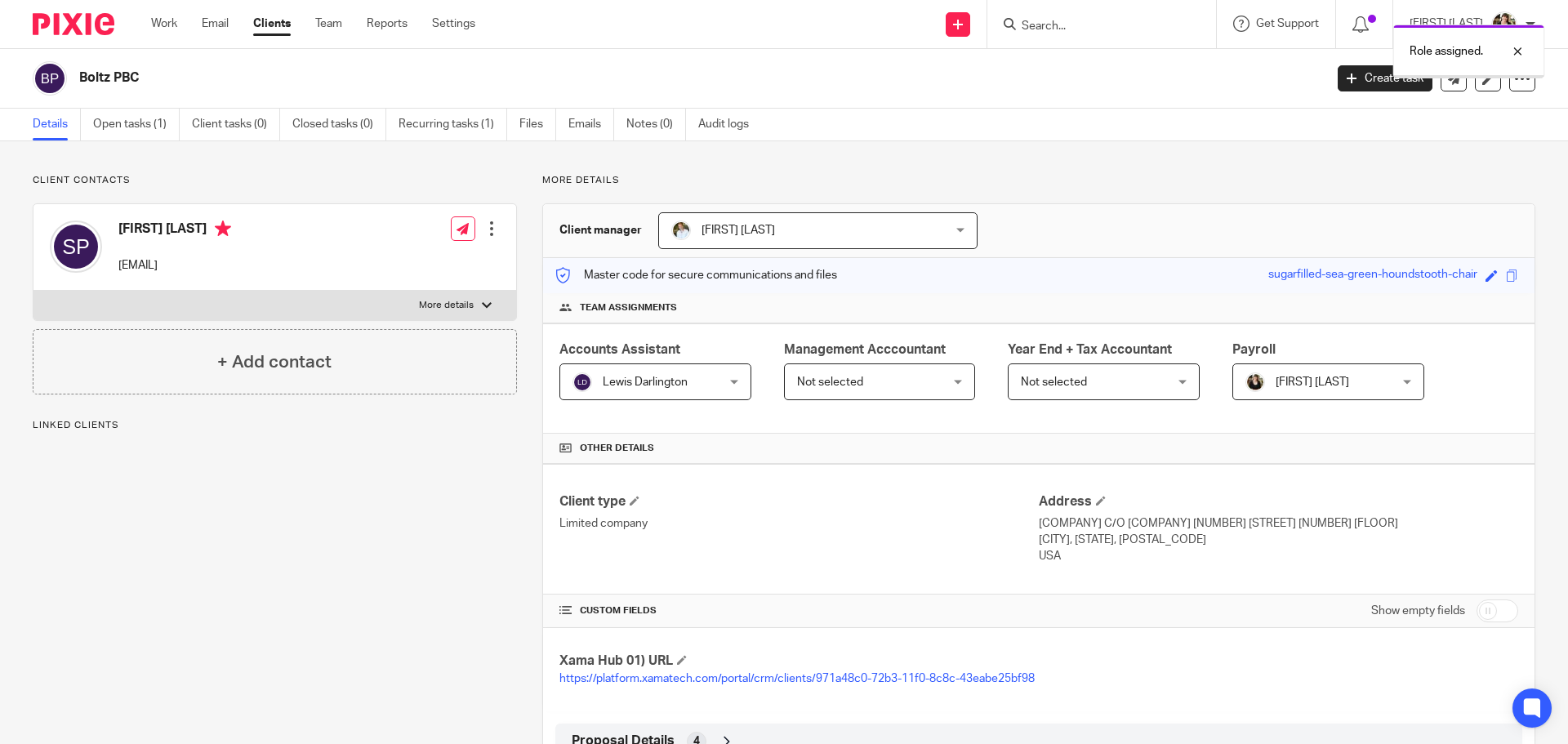 scroll, scrollTop: 0, scrollLeft: 0, axis: both 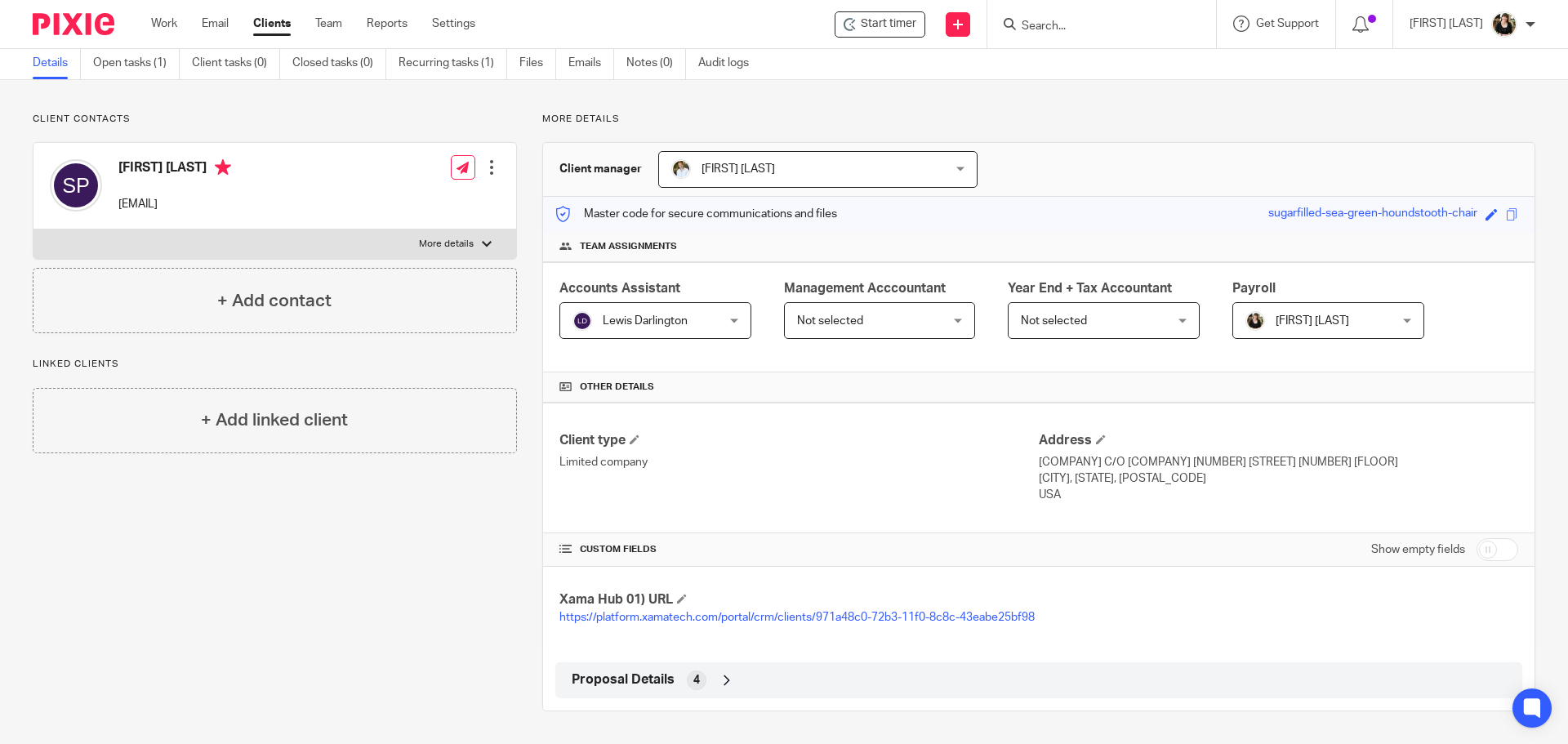 click at bounding box center (1497, 550) 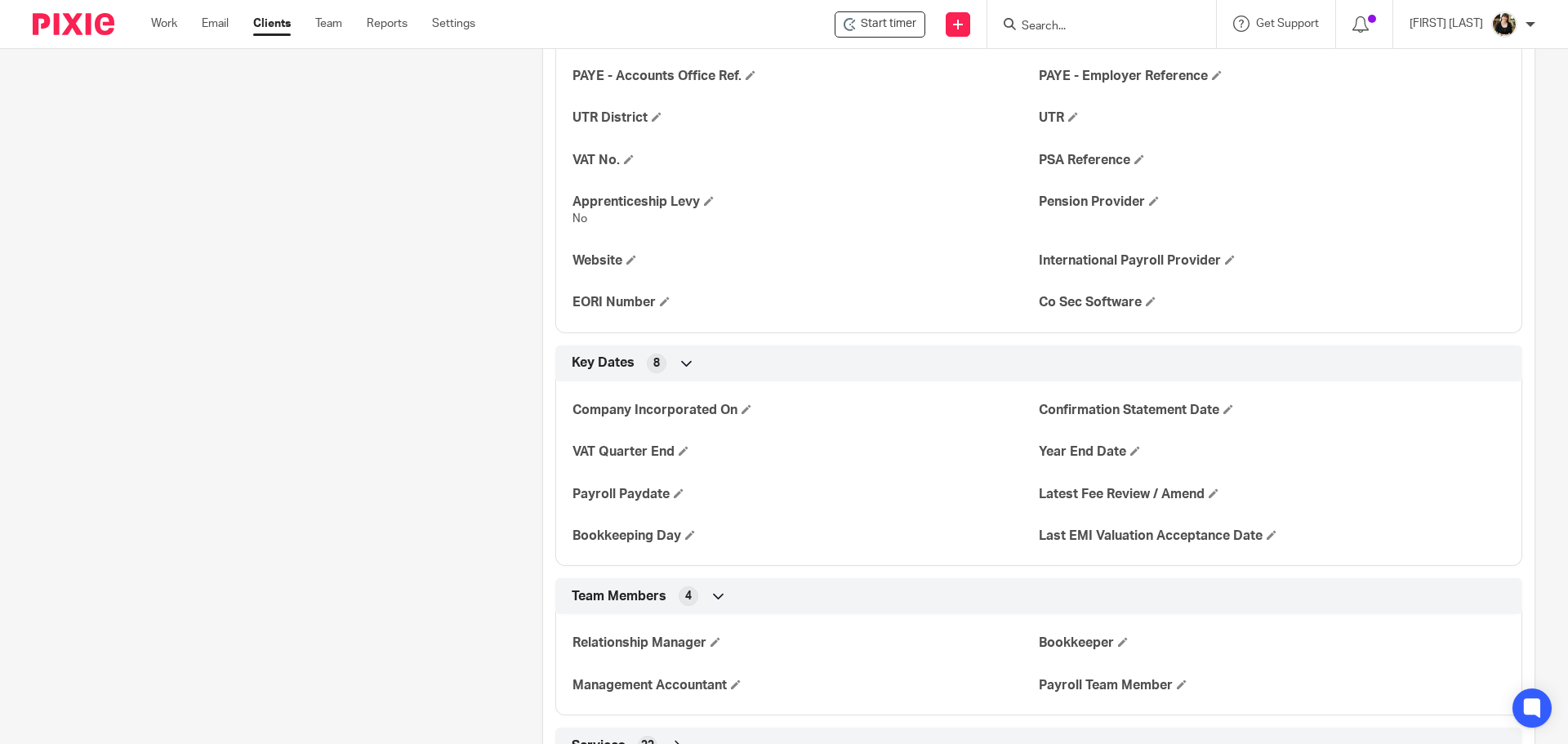scroll, scrollTop: 813, scrollLeft: 0, axis: vertical 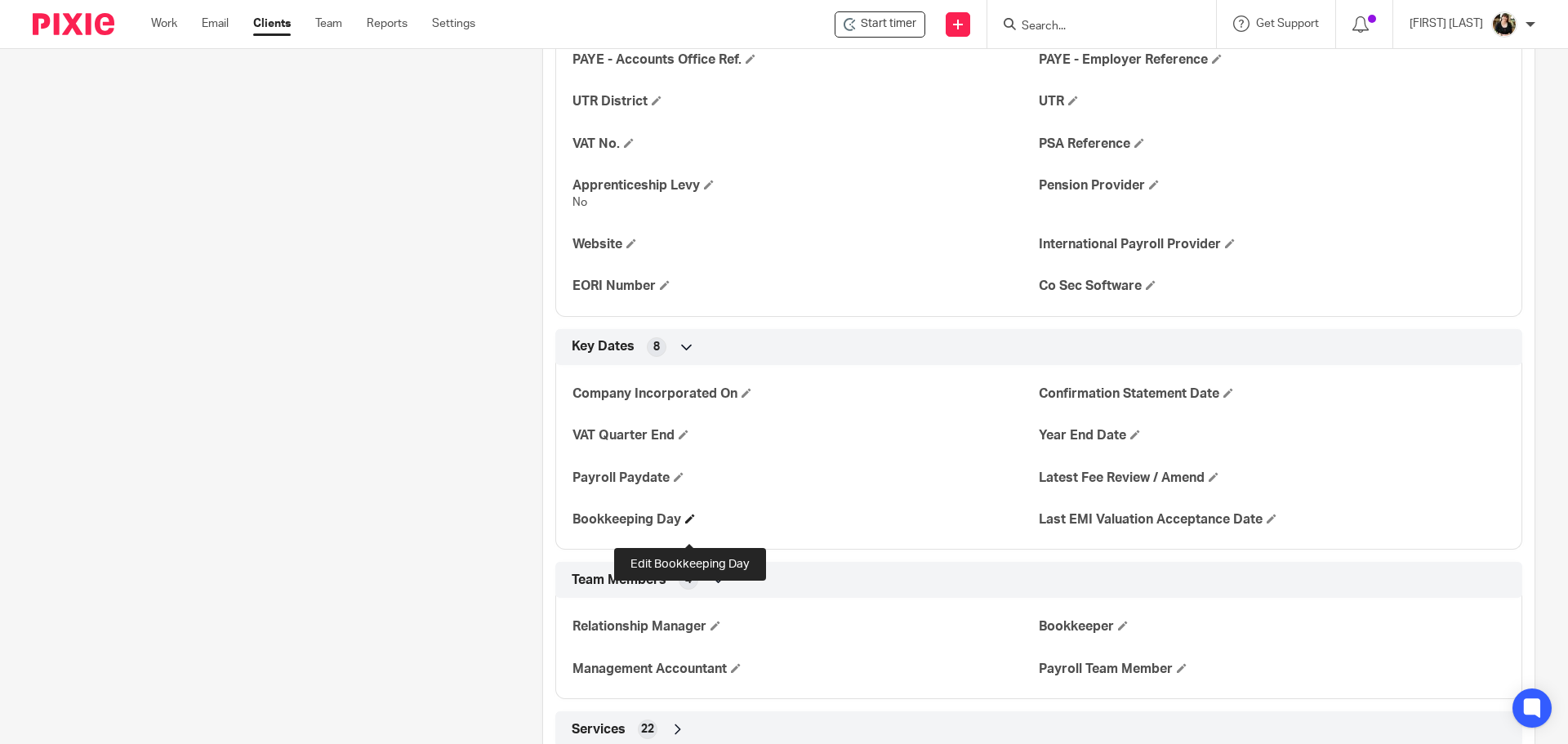 click at bounding box center (690, 519) 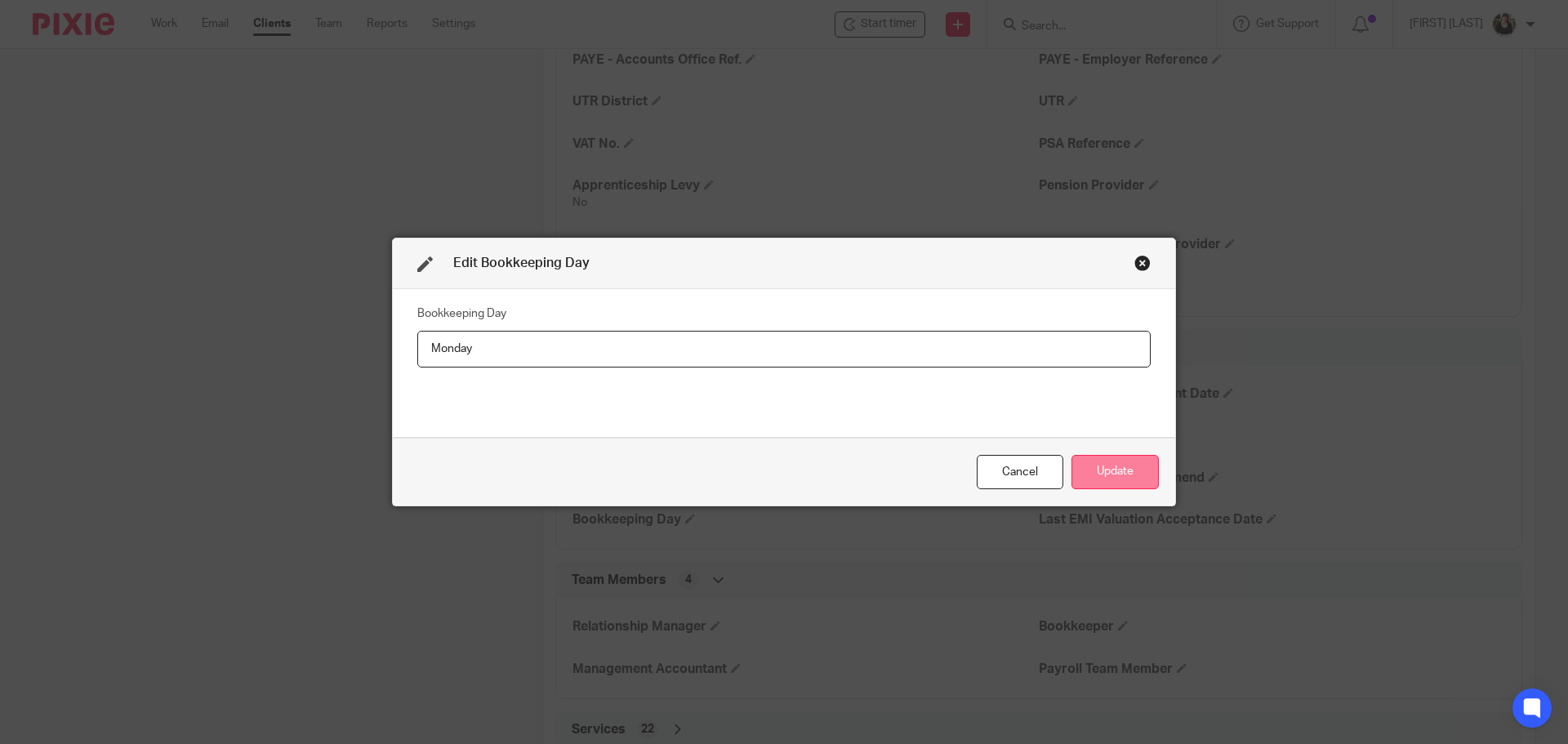 type on "Monday" 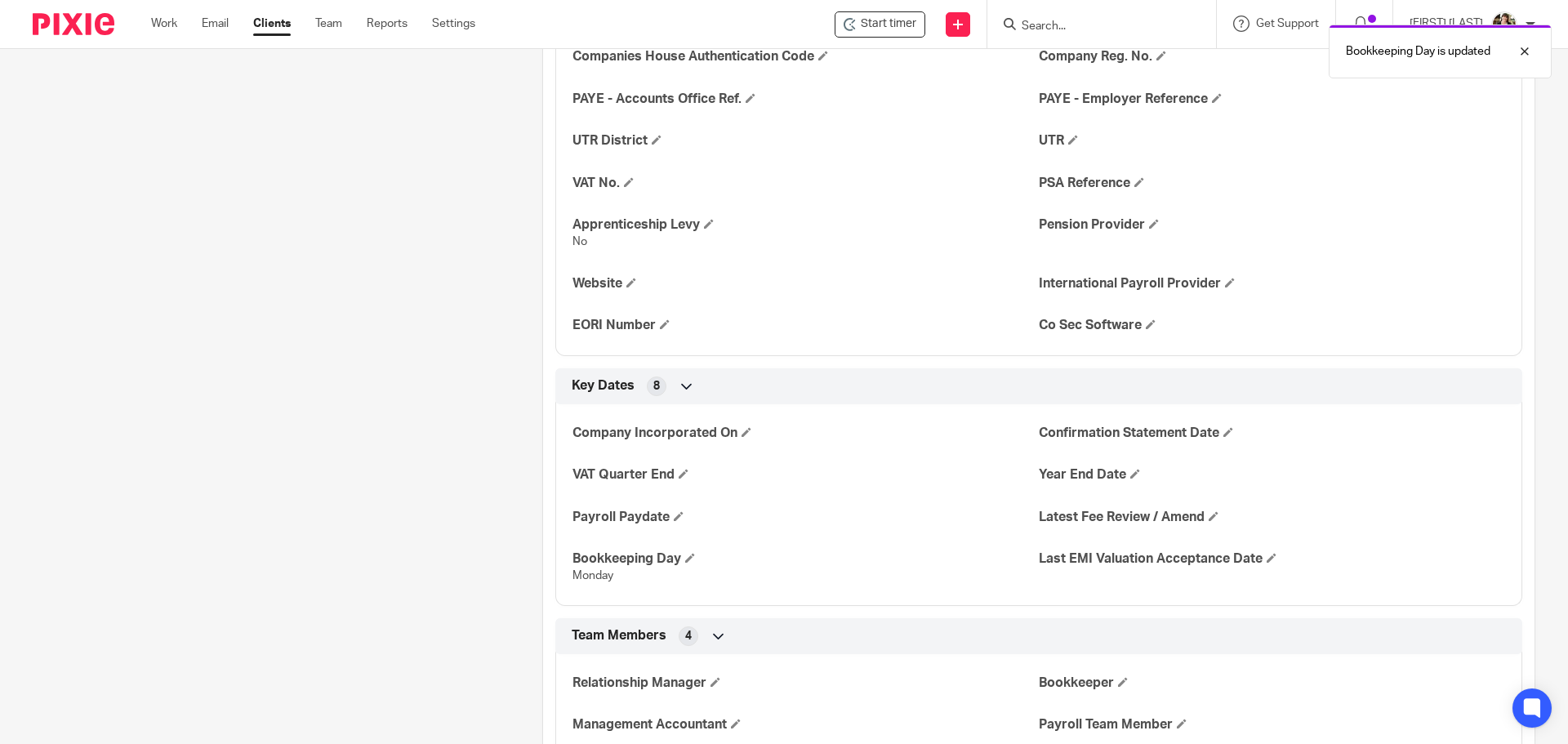 scroll, scrollTop: 731, scrollLeft: 0, axis: vertical 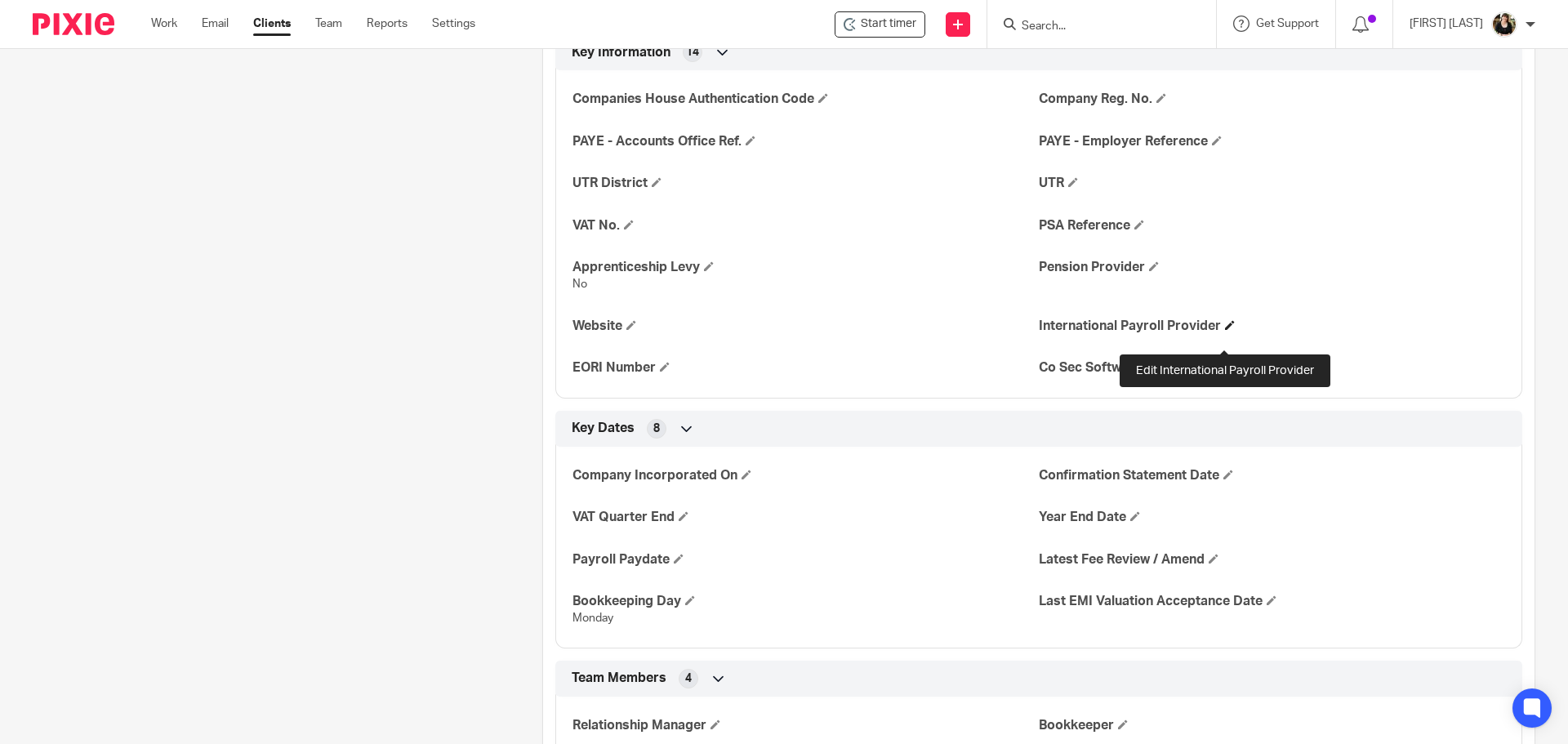 click at bounding box center [1230, 325] 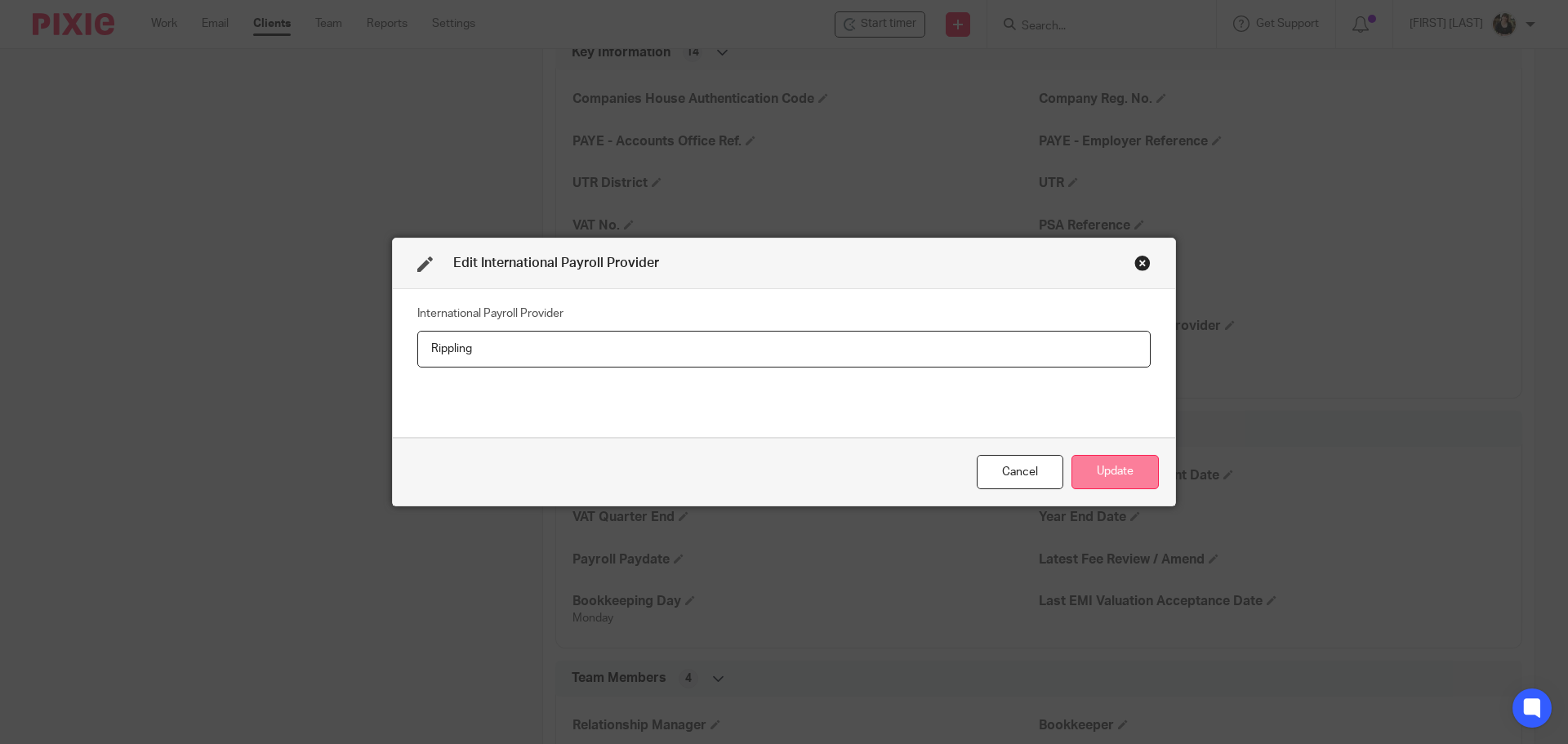 type on "Rippling" 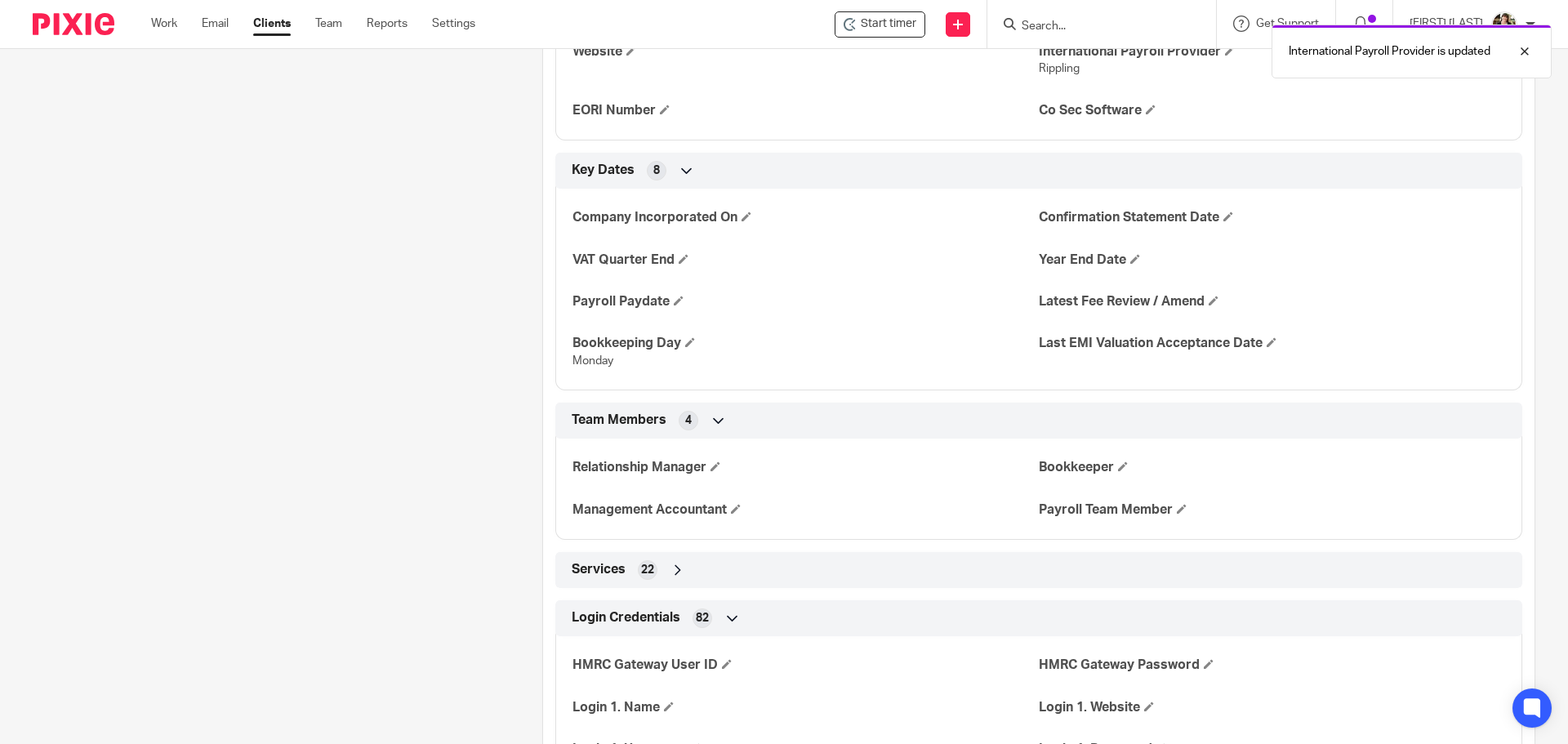 scroll, scrollTop: 1058, scrollLeft: 0, axis: vertical 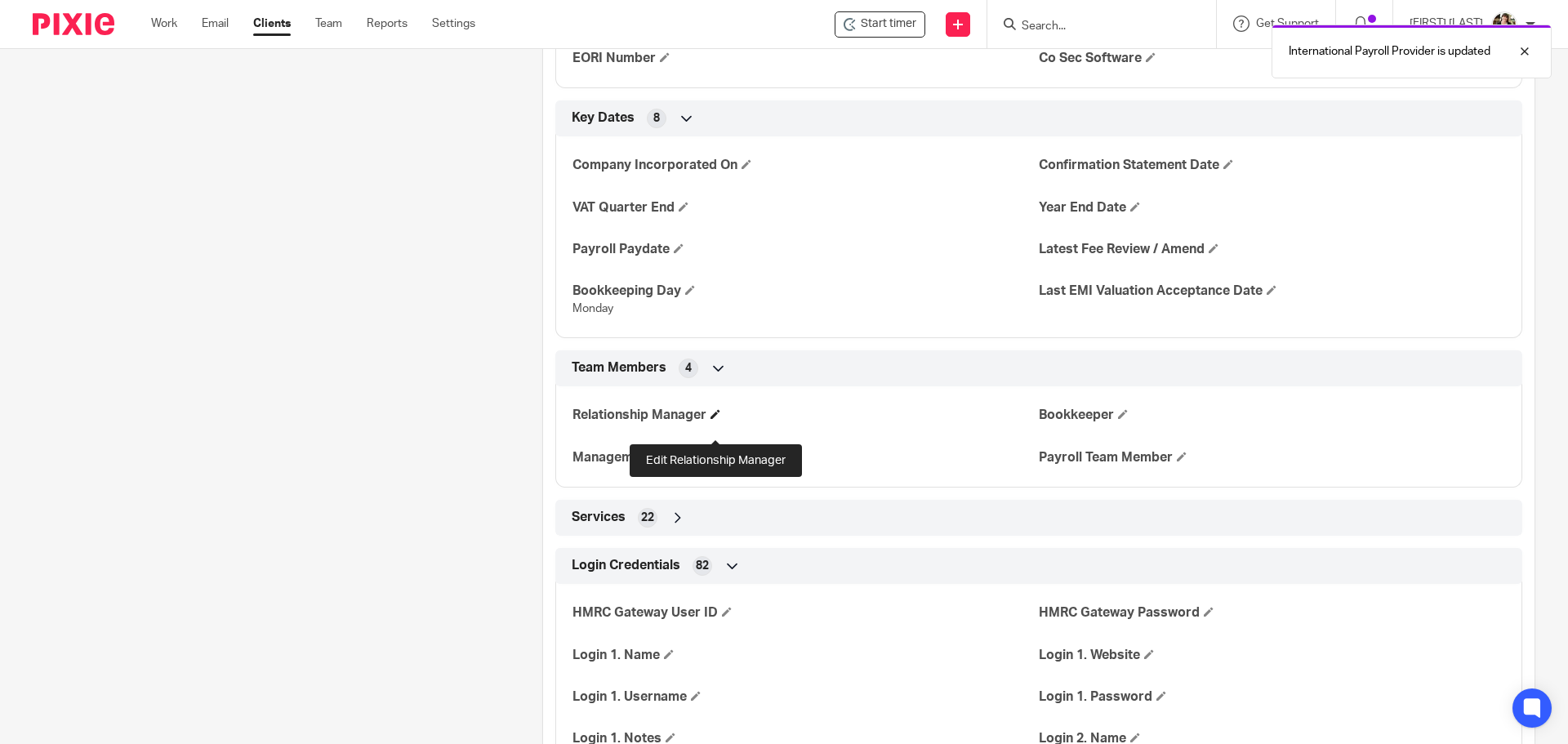 click at bounding box center (715, 414) 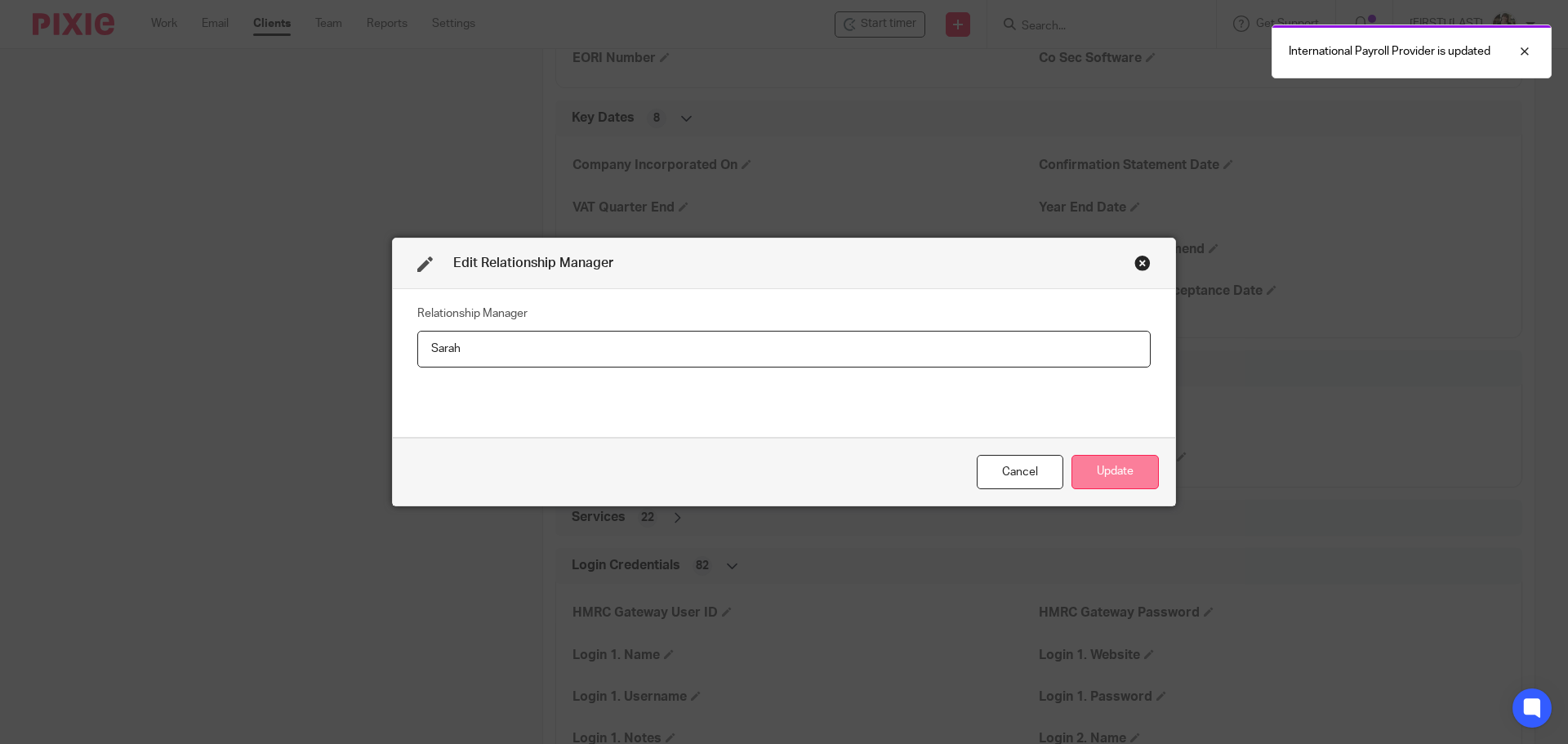 type on "Sarah" 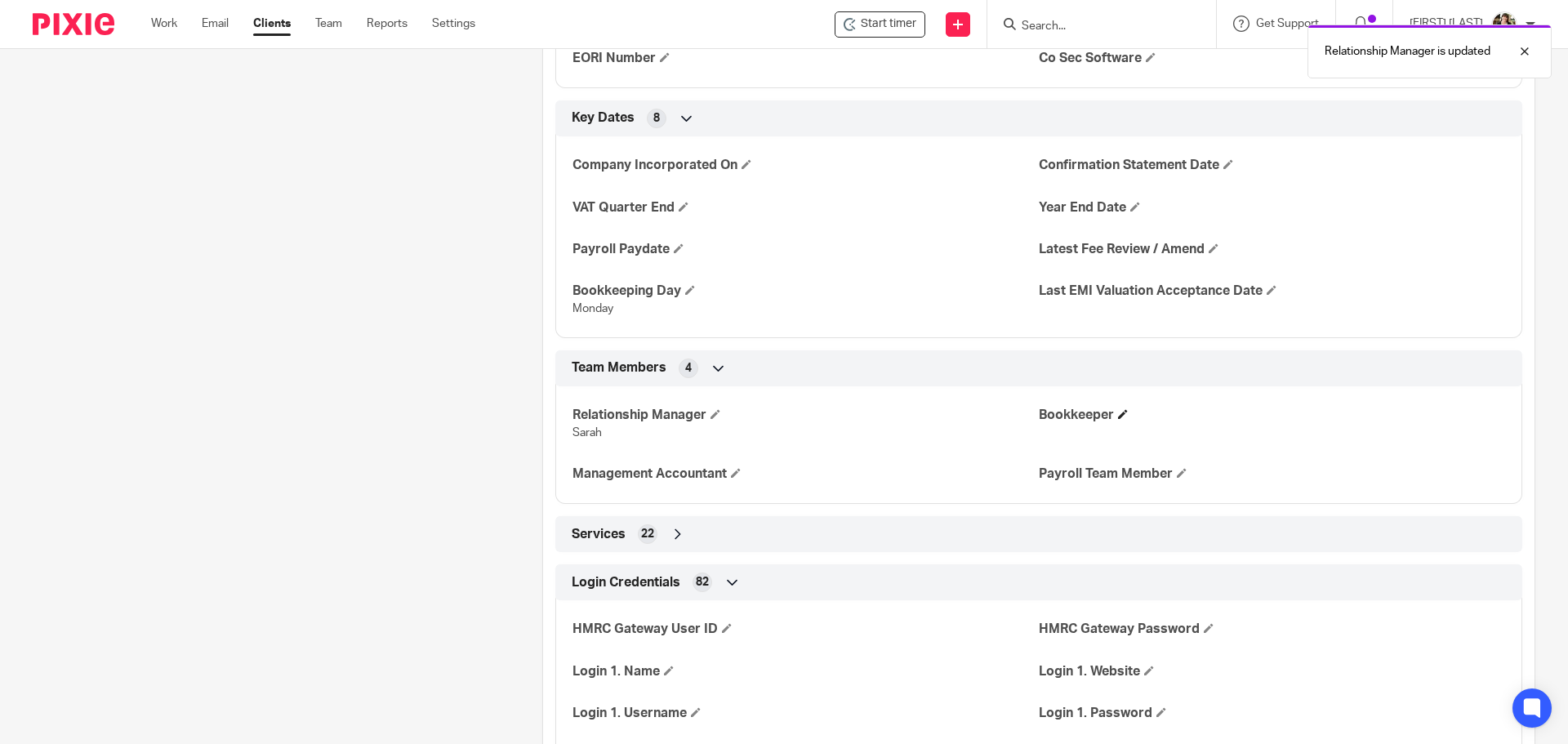 click on "Bookkeeper" at bounding box center (1272, 415) 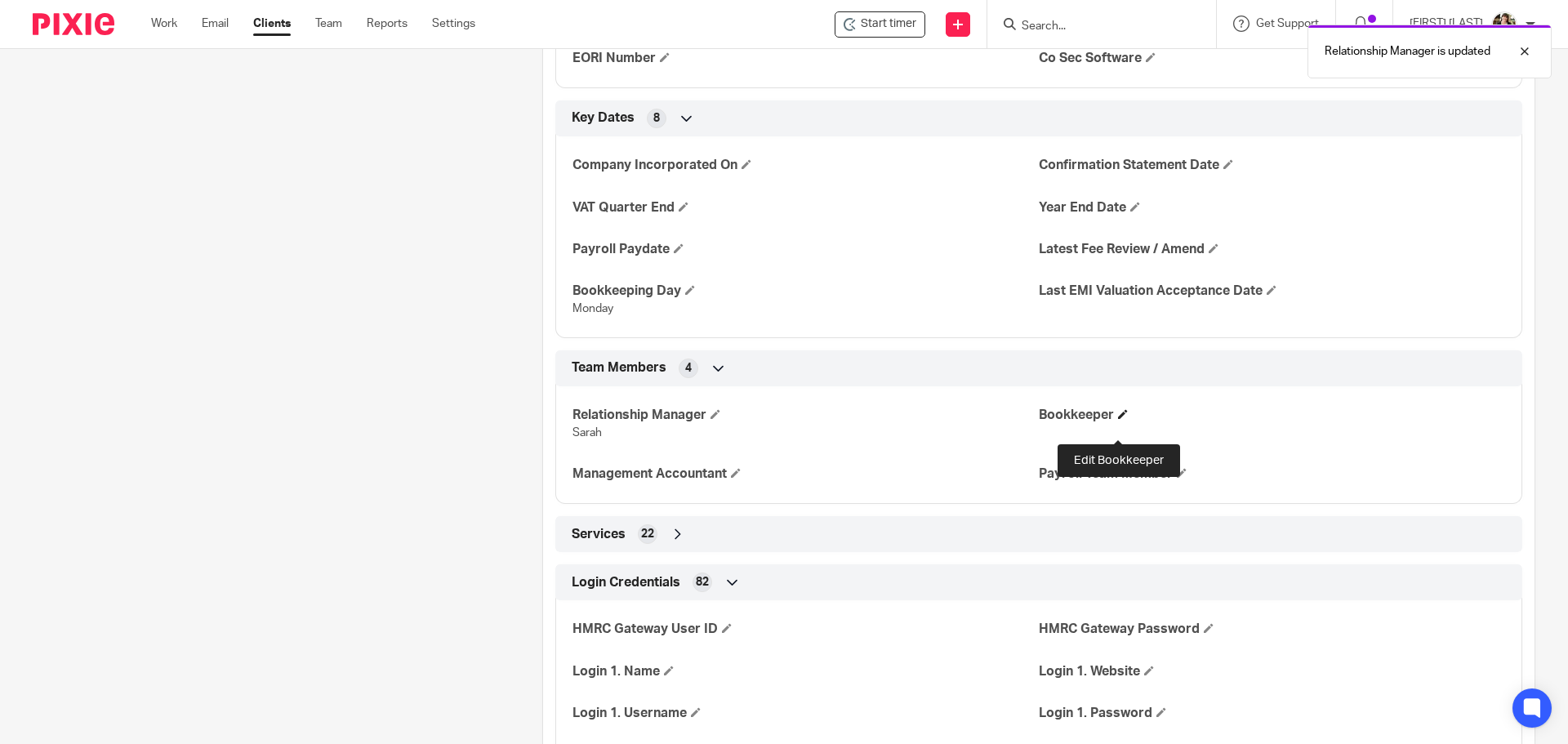 click at bounding box center [1123, 414] 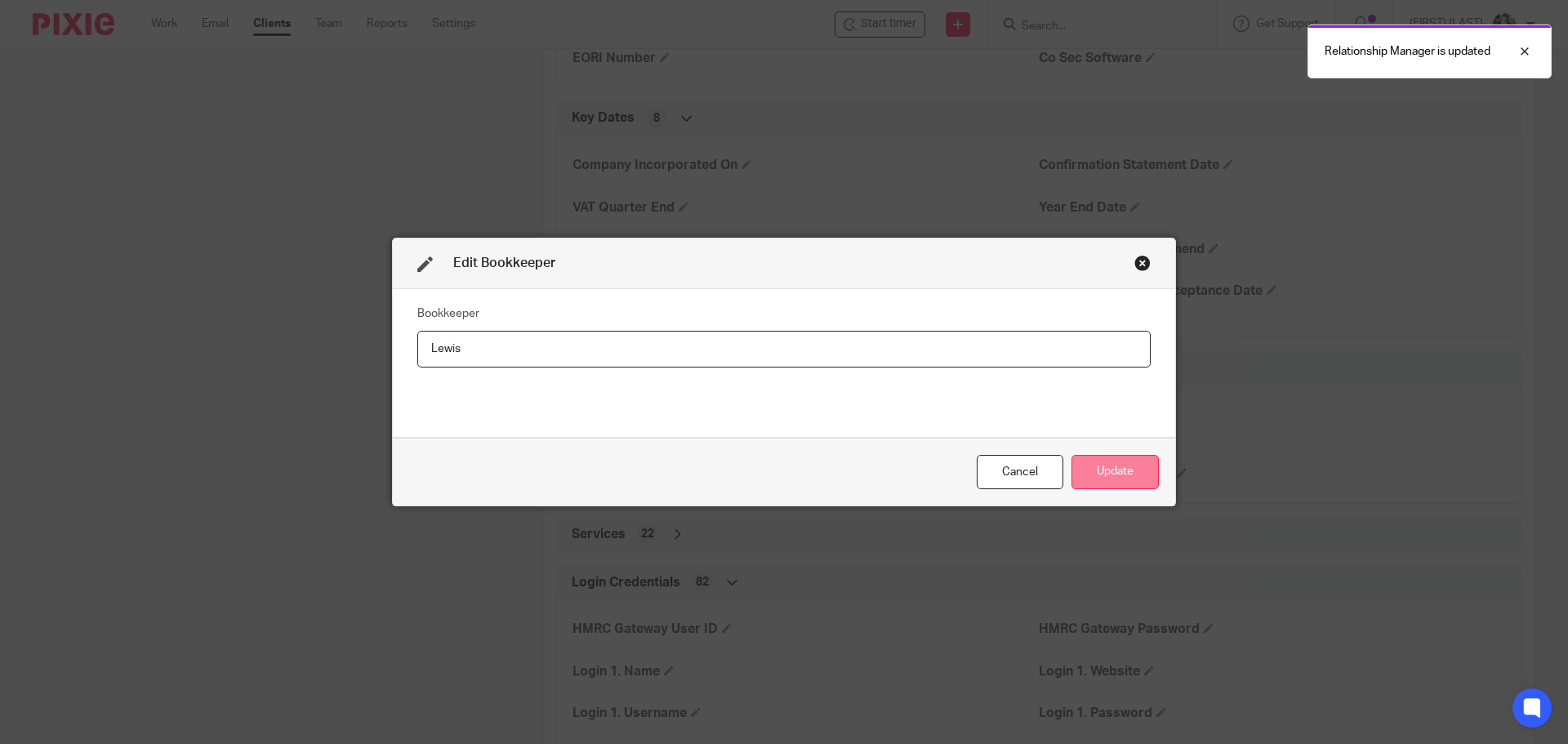 type on "Lewis" 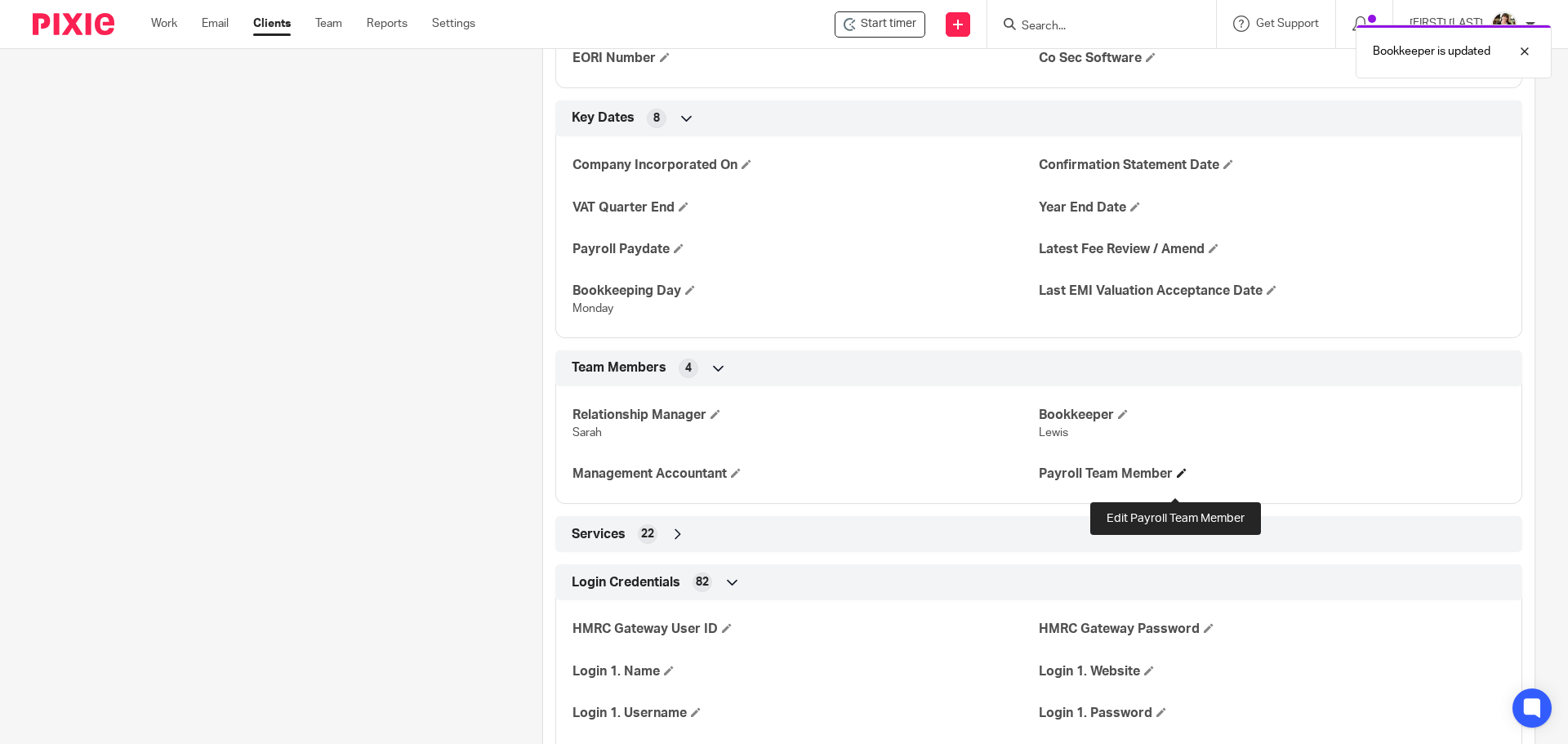 click at bounding box center [1182, 473] 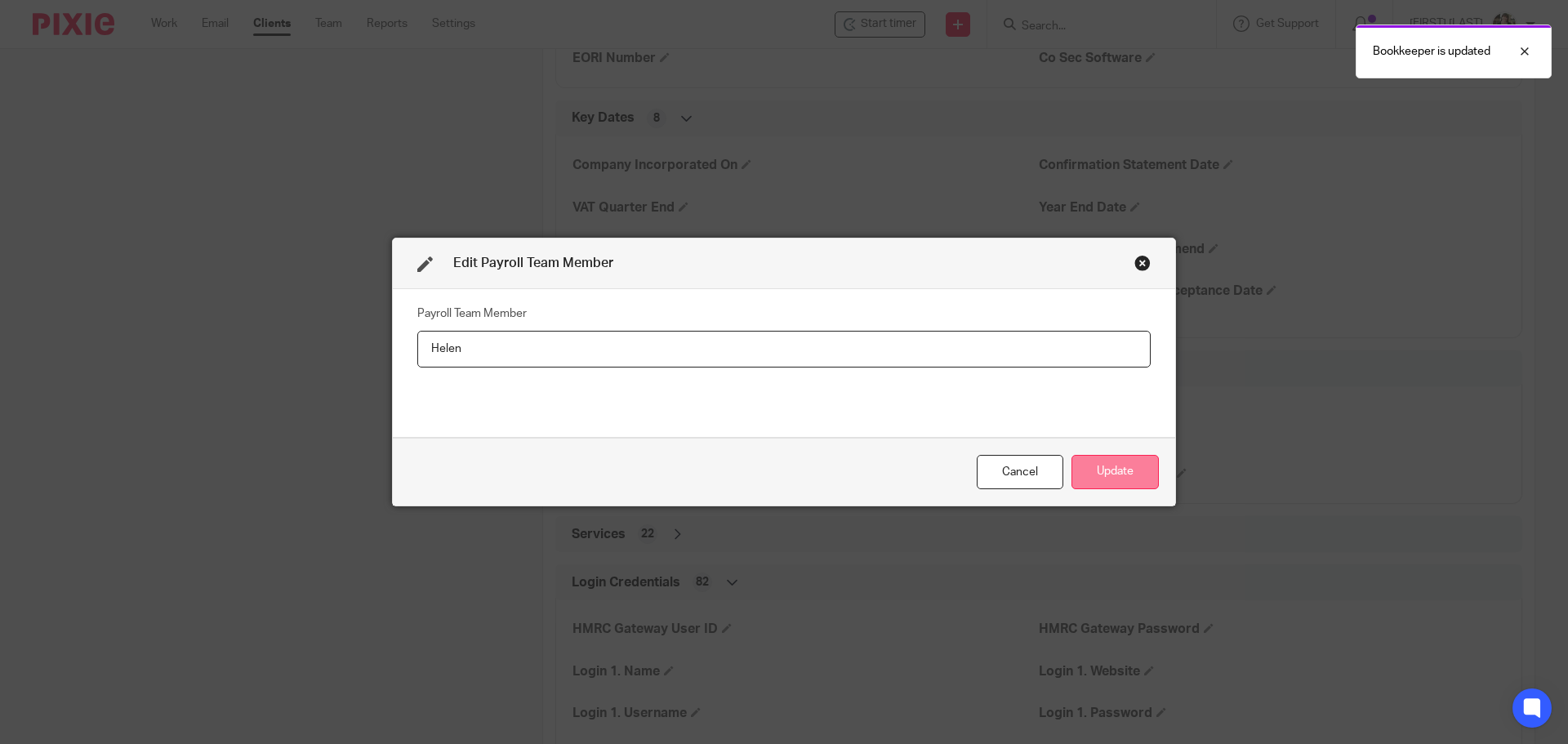 type on "Helen" 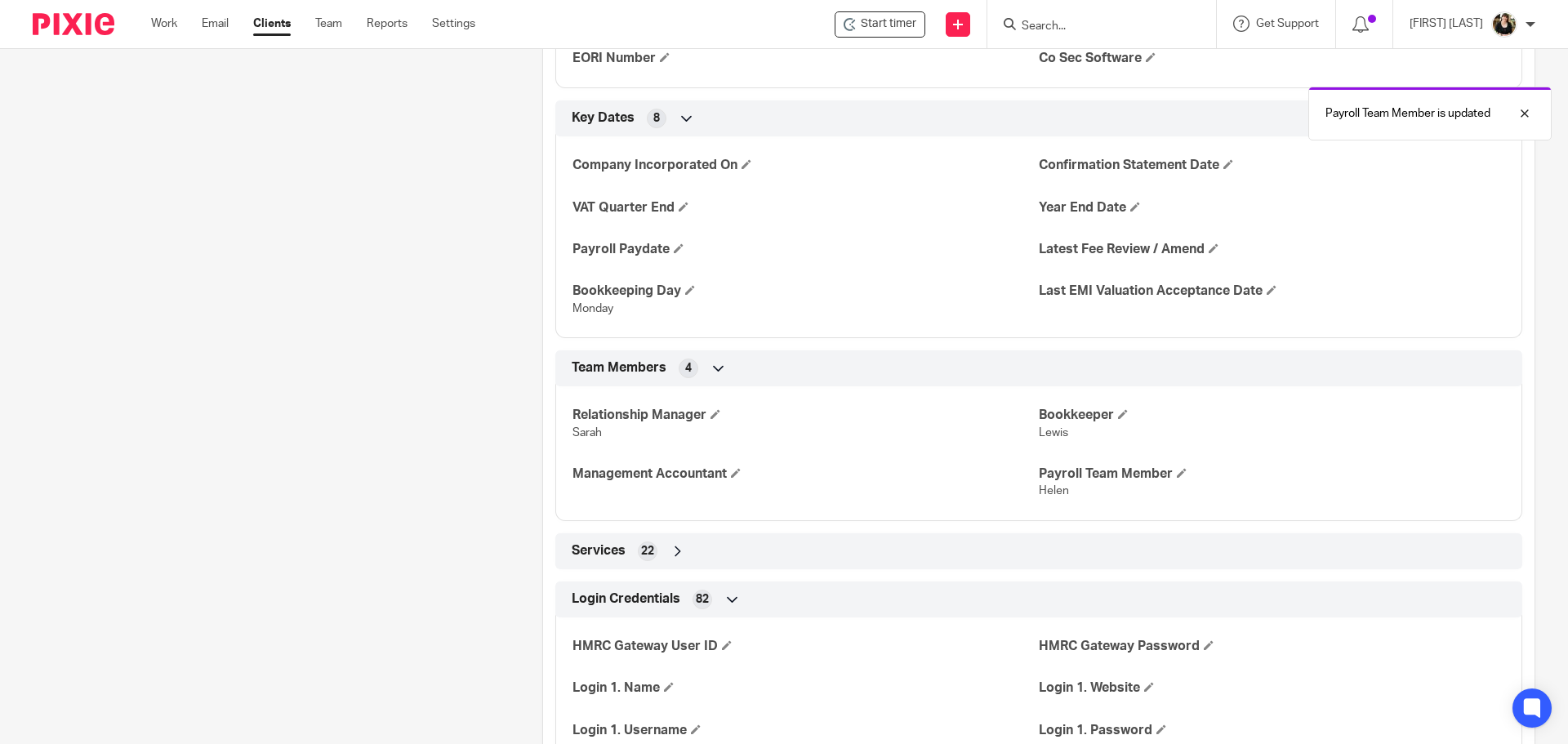 click on "Relationship Manager
Sarah
Bookkeeper
Lewis
Management Accountant
Payroll Team Member
Helen" at bounding box center [1039, 448] 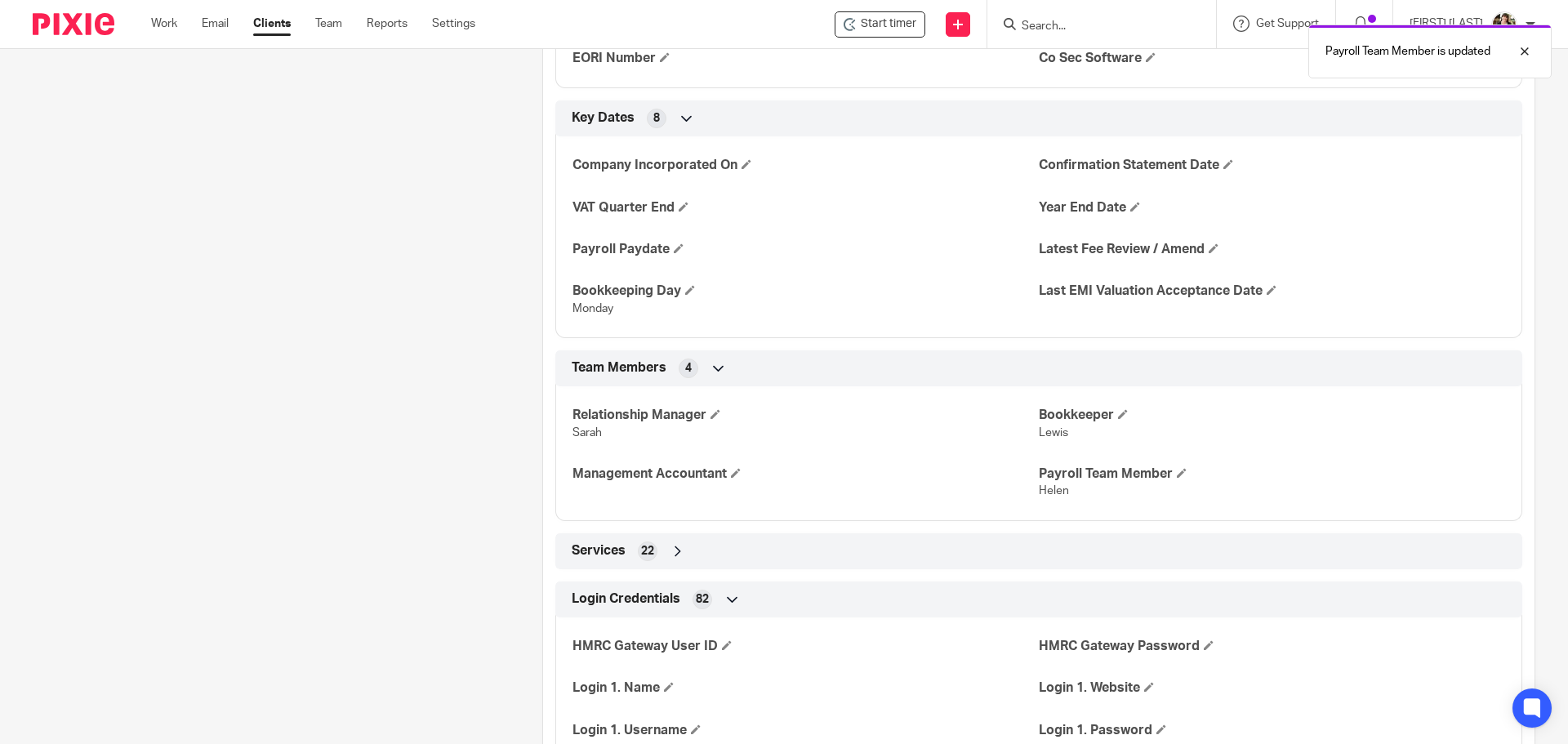 click on "Relationship Manager
Sarah
Bookkeeper
Lewis
Management Accountant
Payroll Team Member
Helen" at bounding box center (1039, 448) 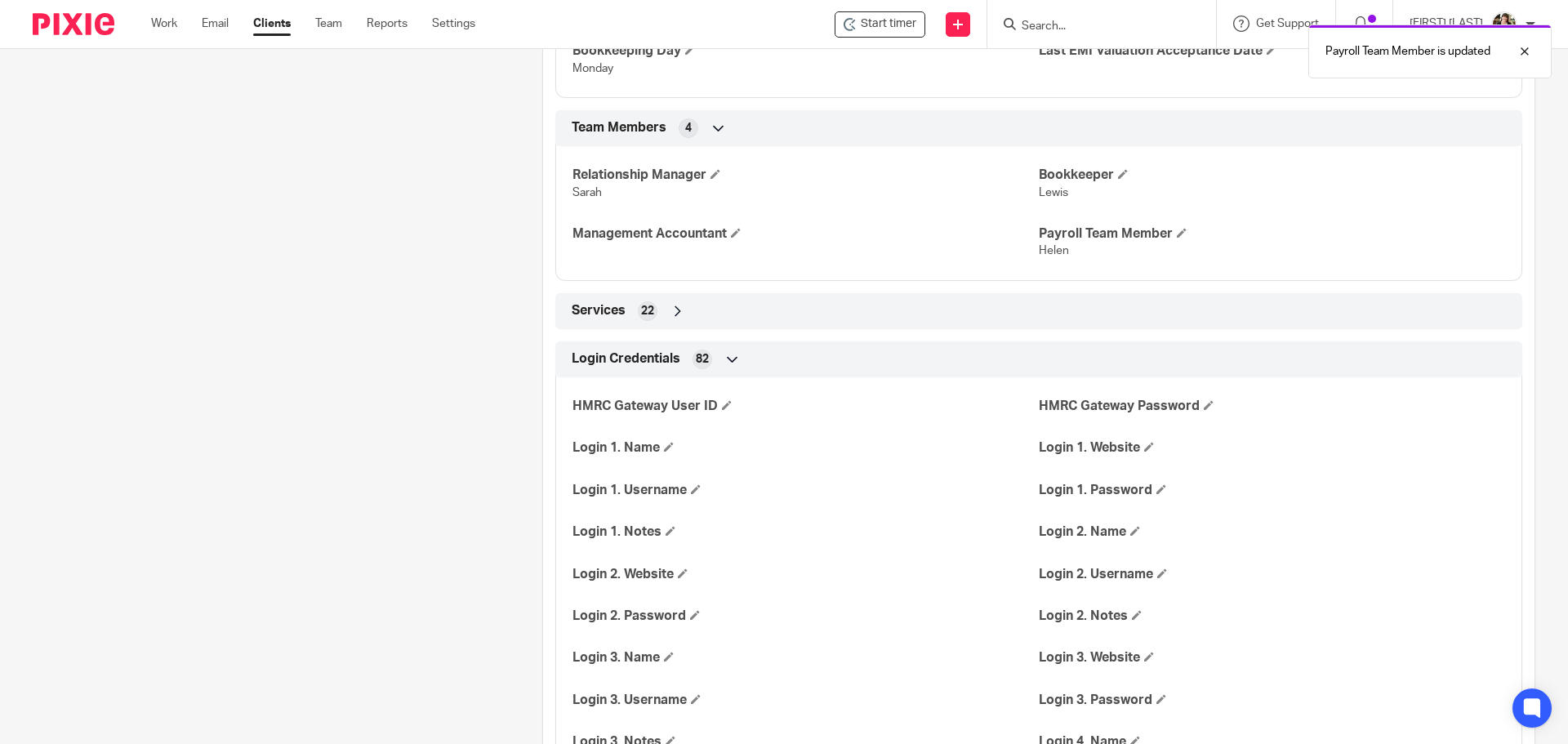scroll, scrollTop: 1303, scrollLeft: 0, axis: vertical 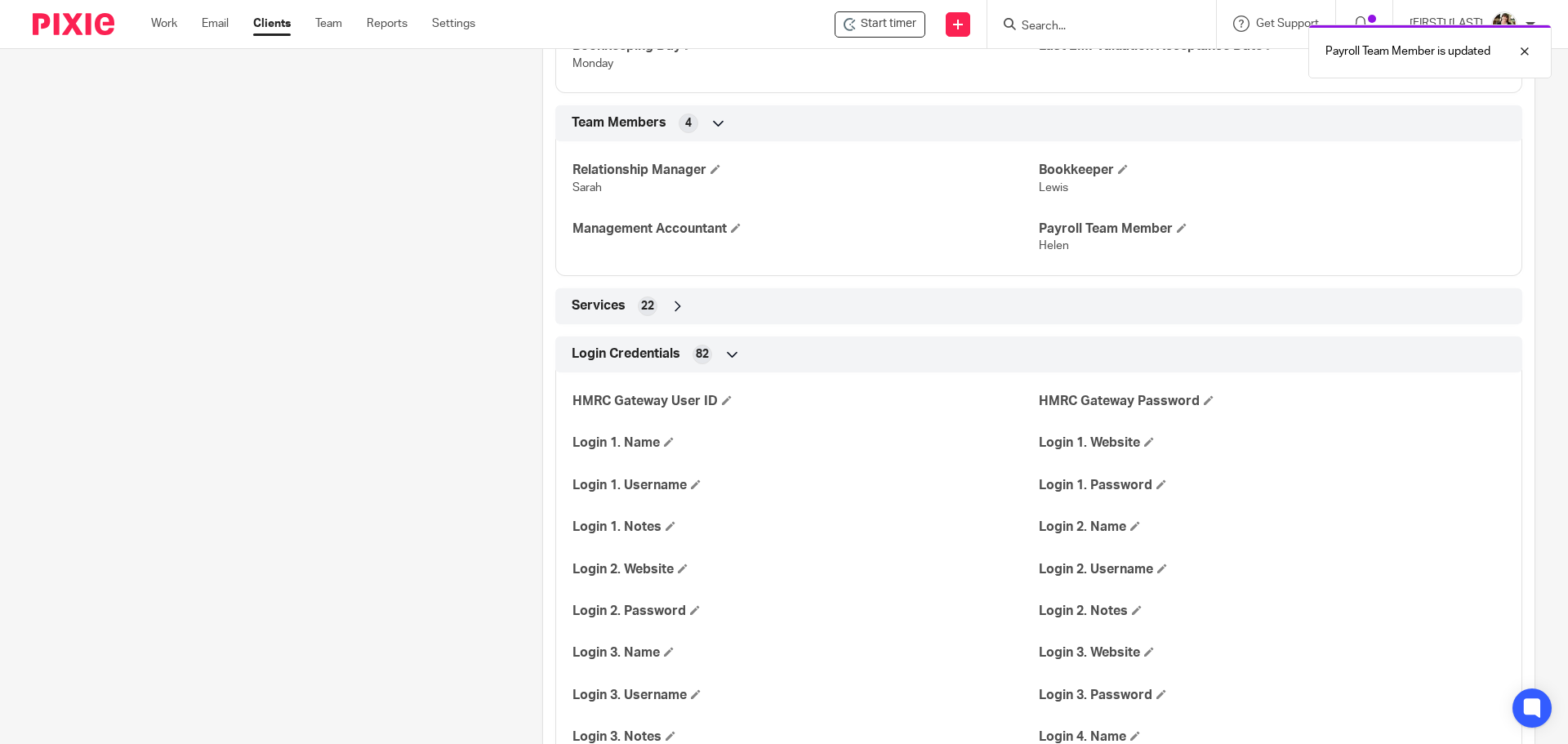 click at bounding box center [678, 306] 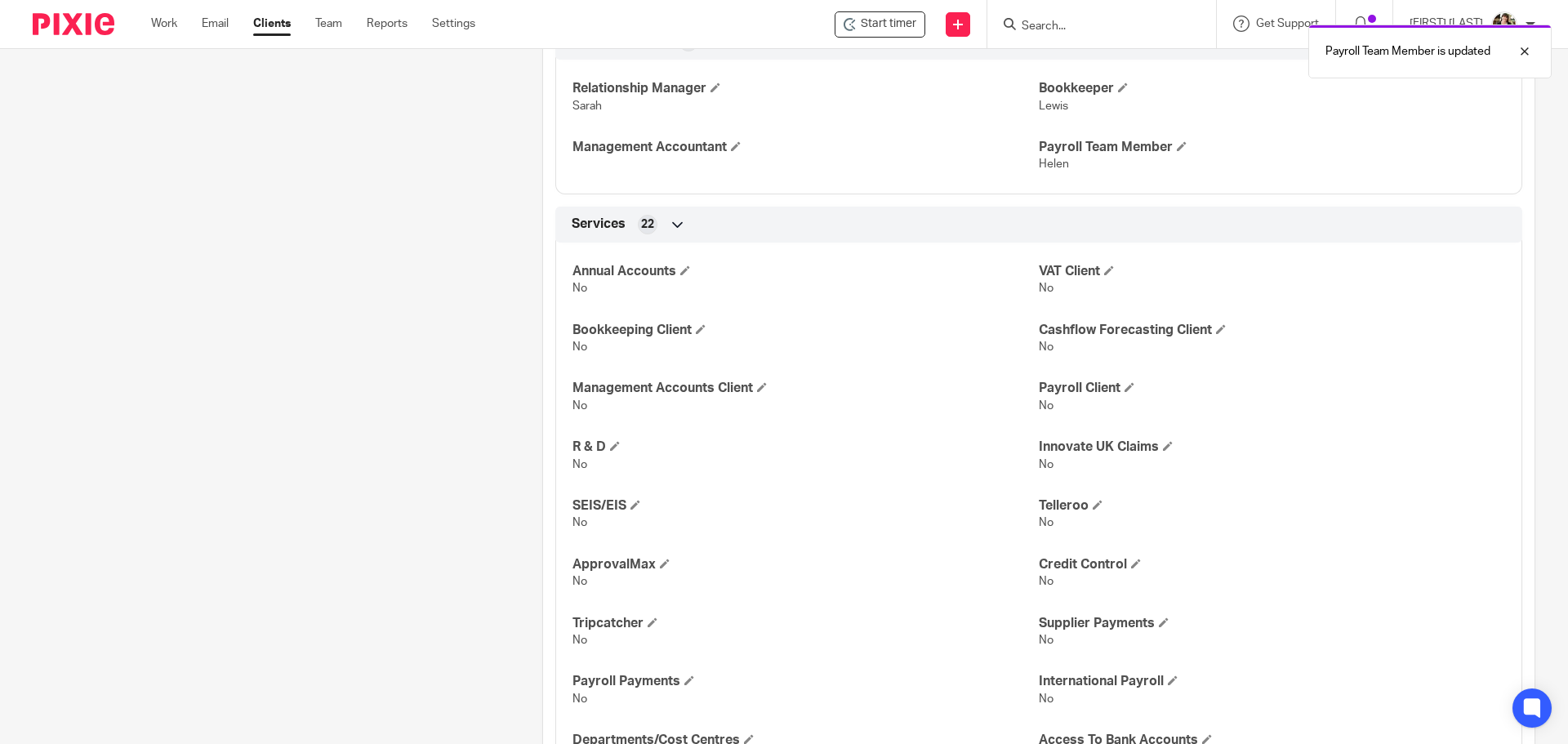 scroll, scrollTop: 1466, scrollLeft: 0, axis: vertical 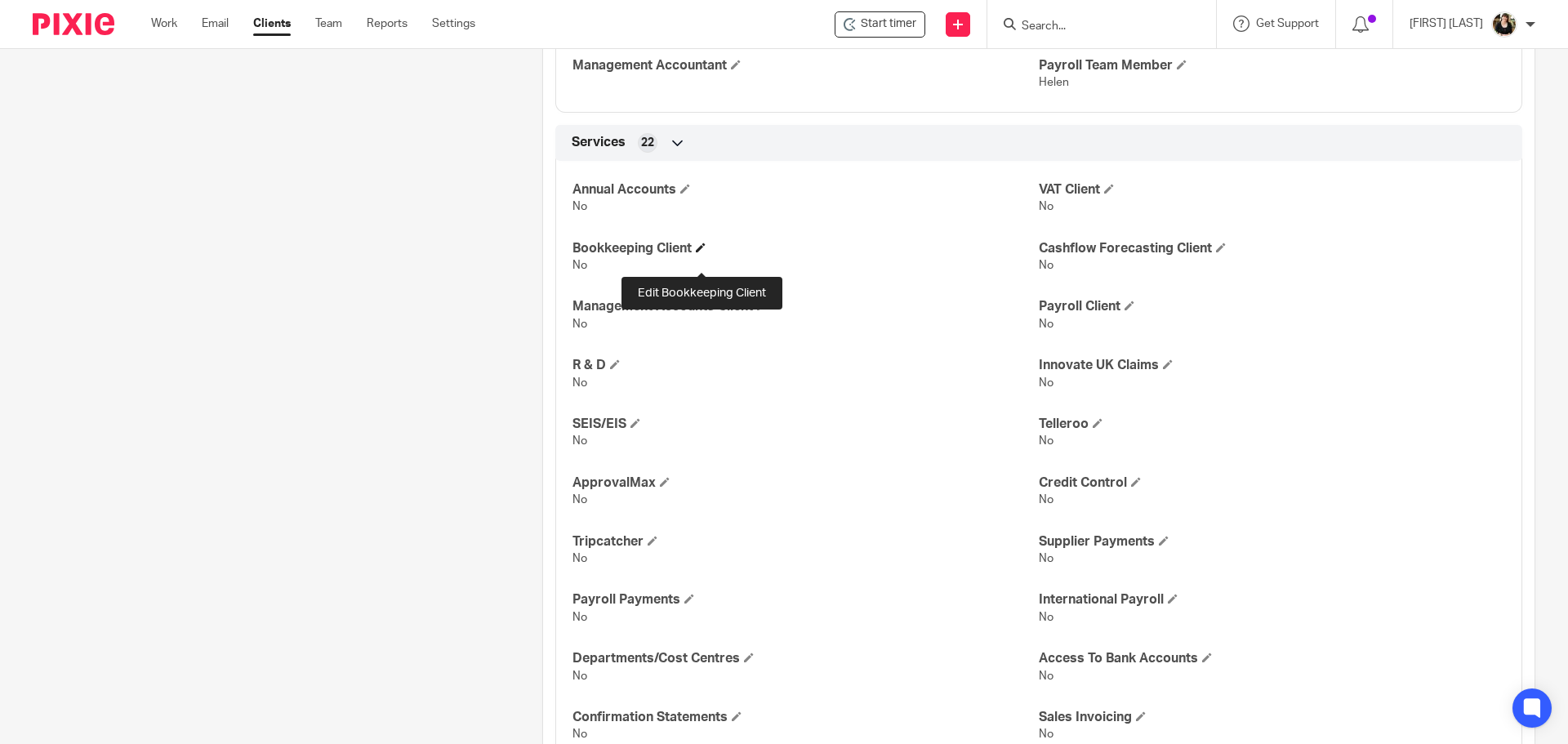 click on "Bookkeeping Client" at bounding box center (805, 248) 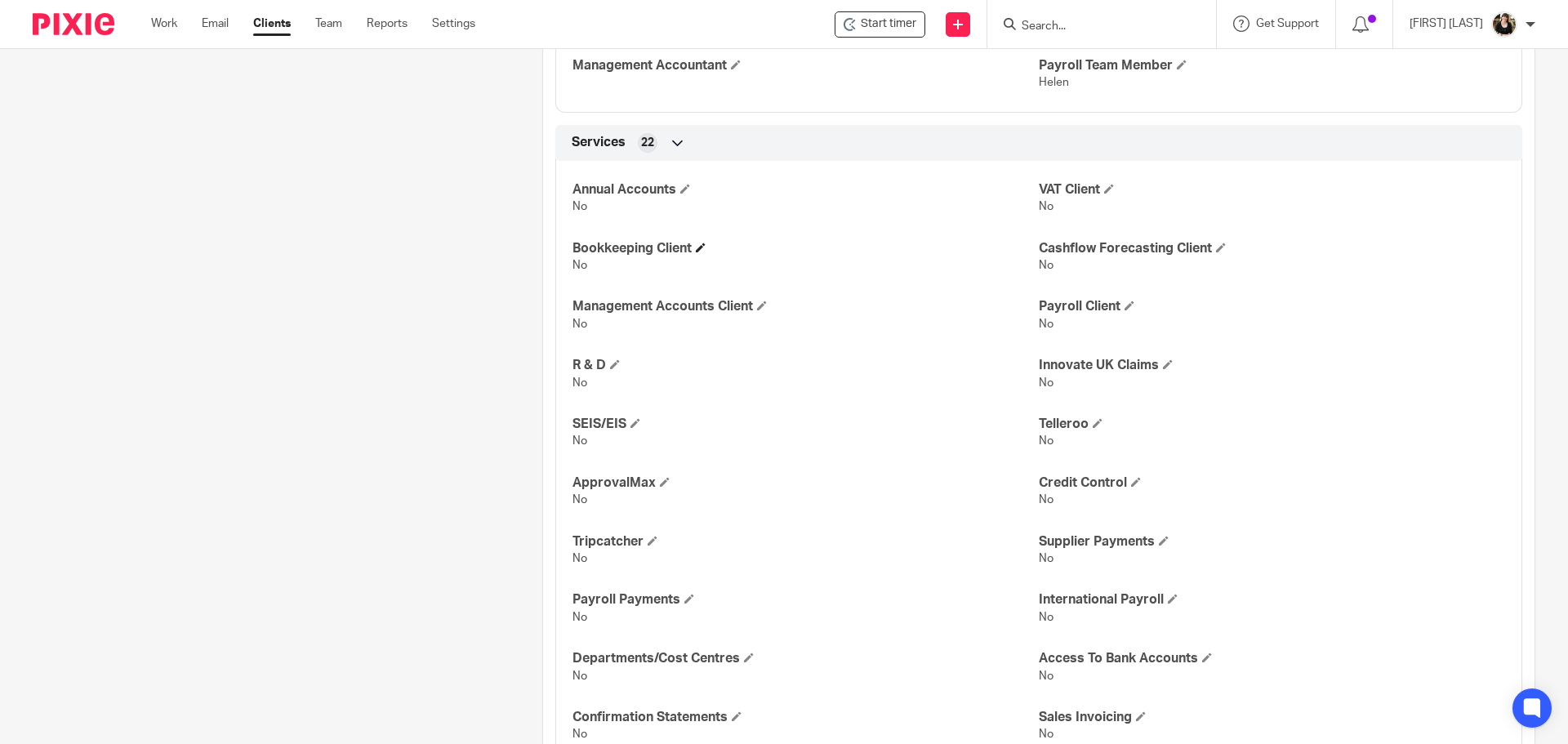 click on "Bookkeeping Client" at bounding box center [805, 248] 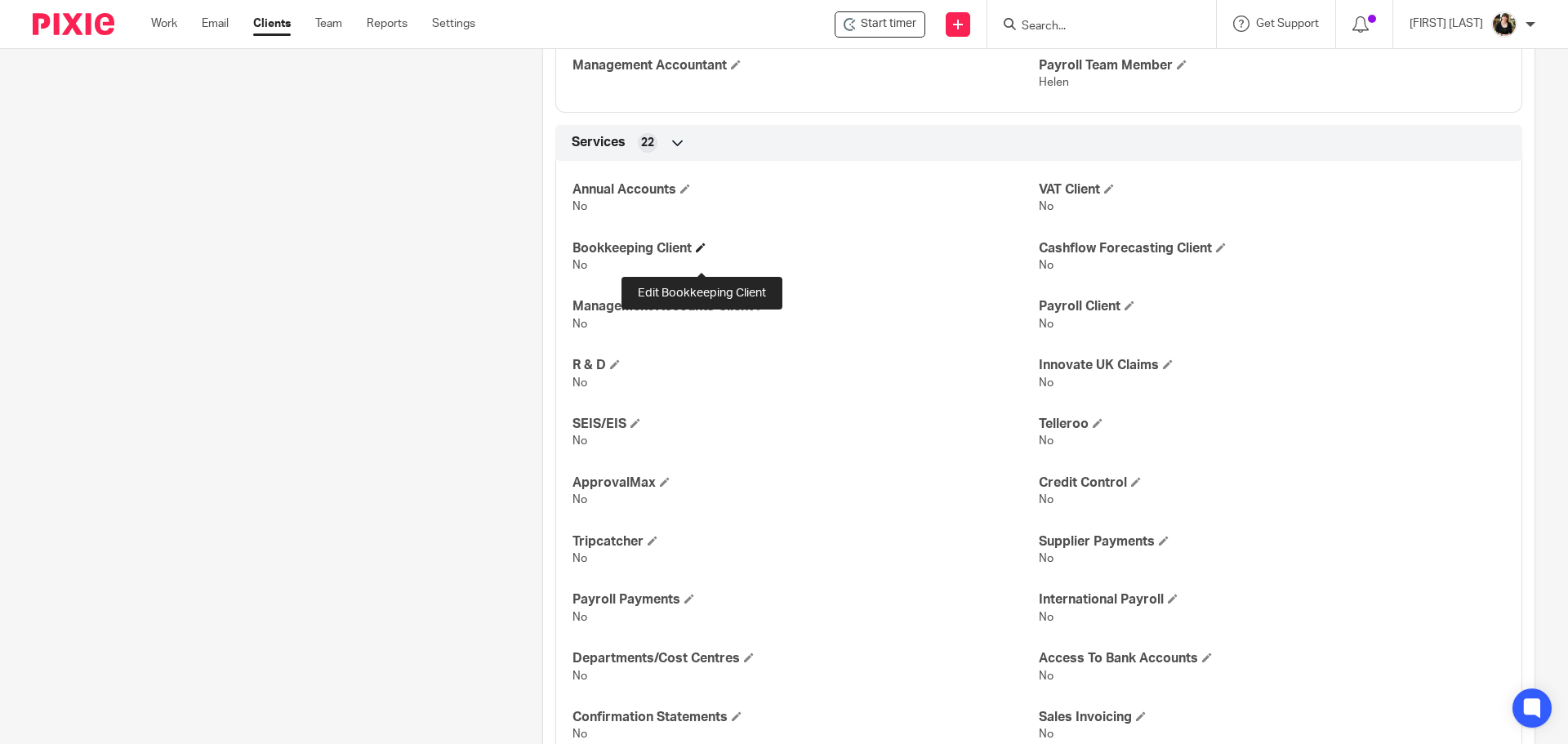 click at bounding box center (701, 247) 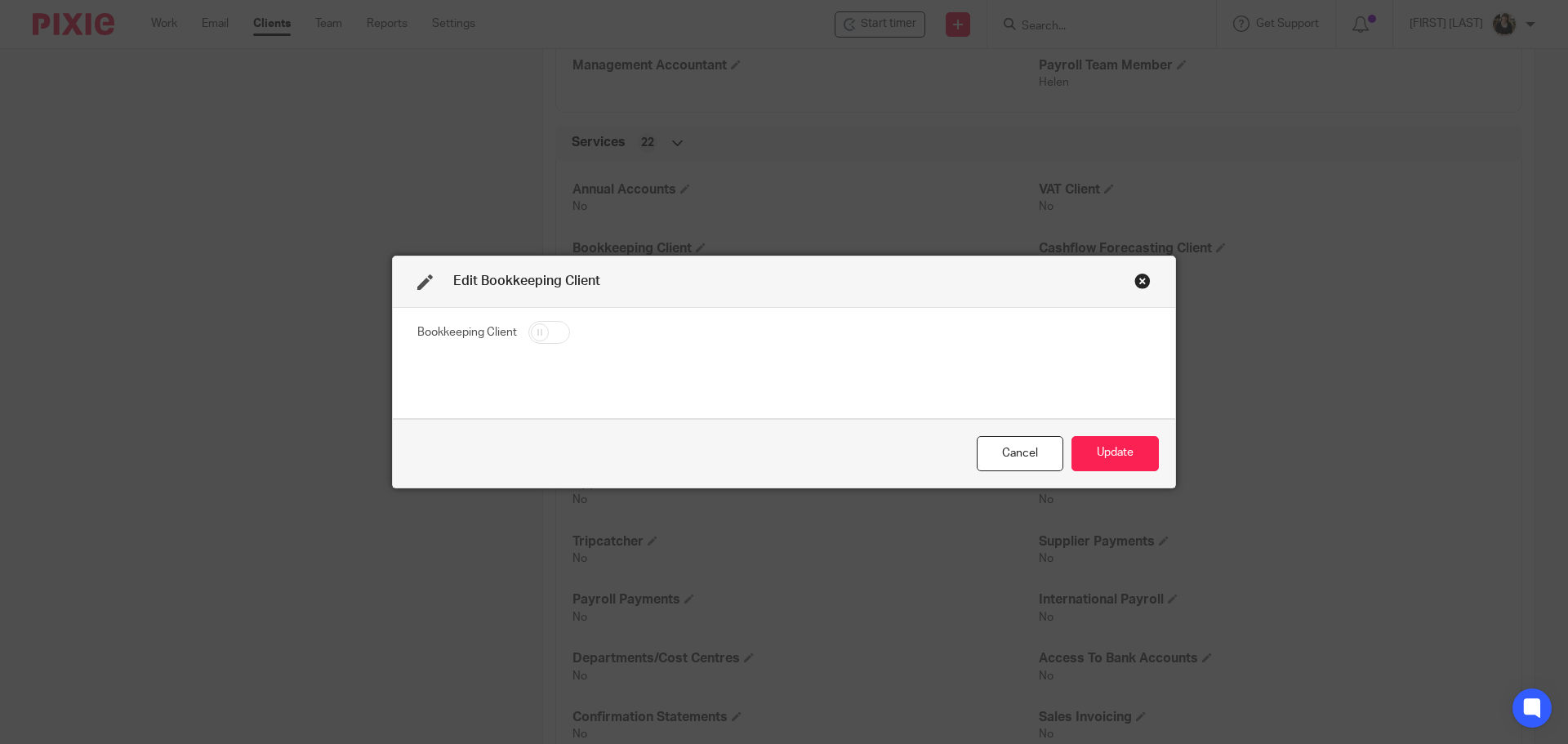 click at bounding box center (549, 332) 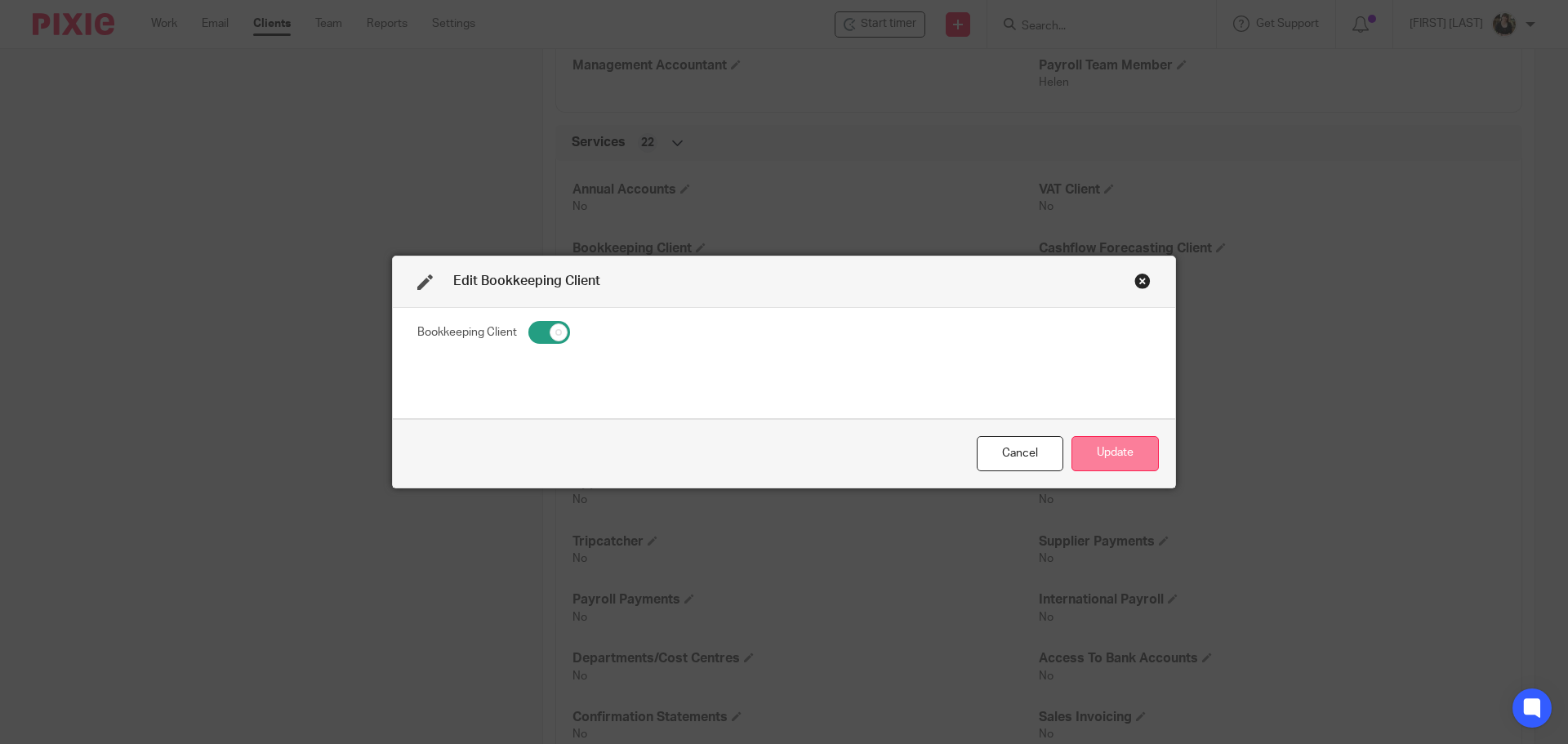click on "Update" at bounding box center [1115, 453] 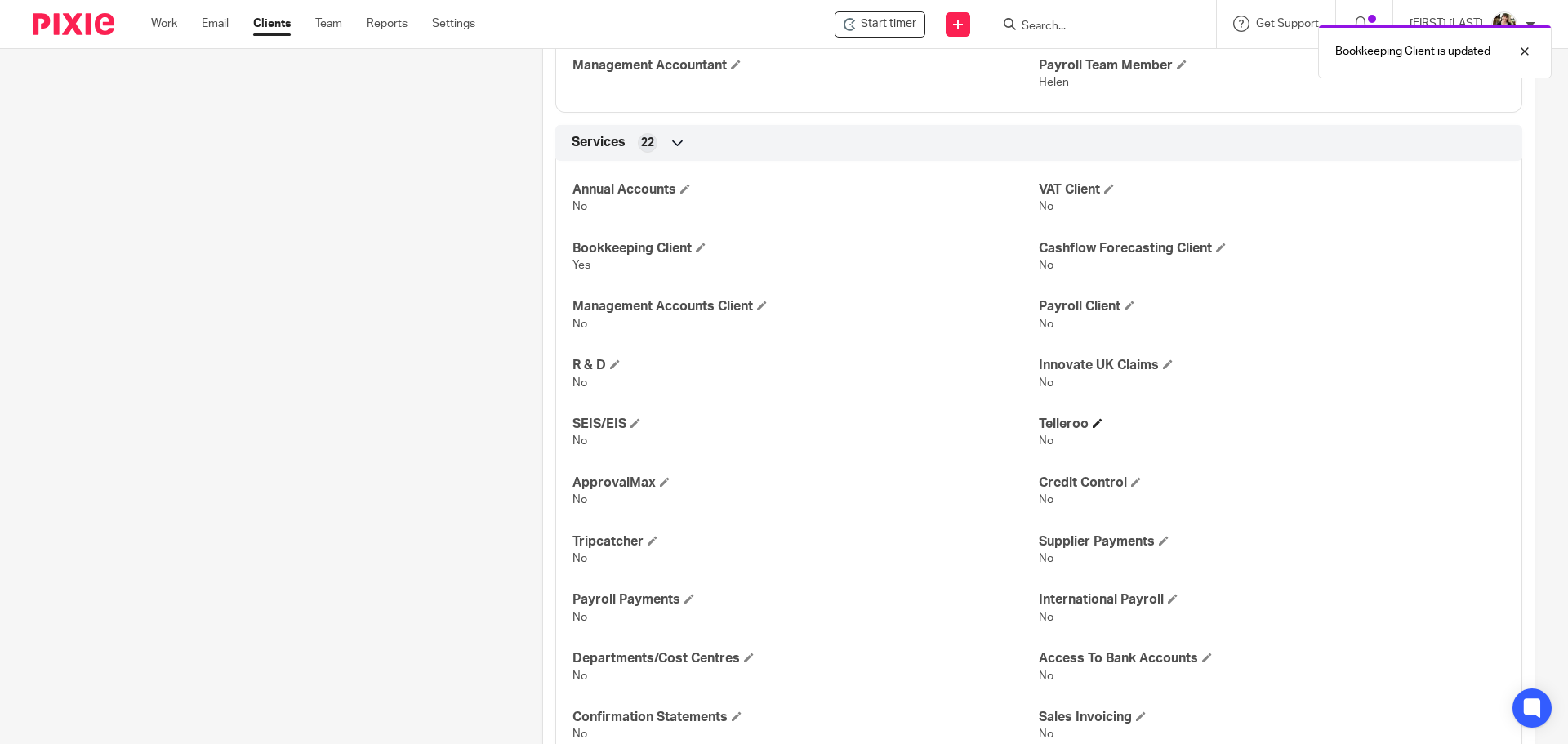 scroll, scrollTop: 1548, scrollLeft: 0, axis: vertical 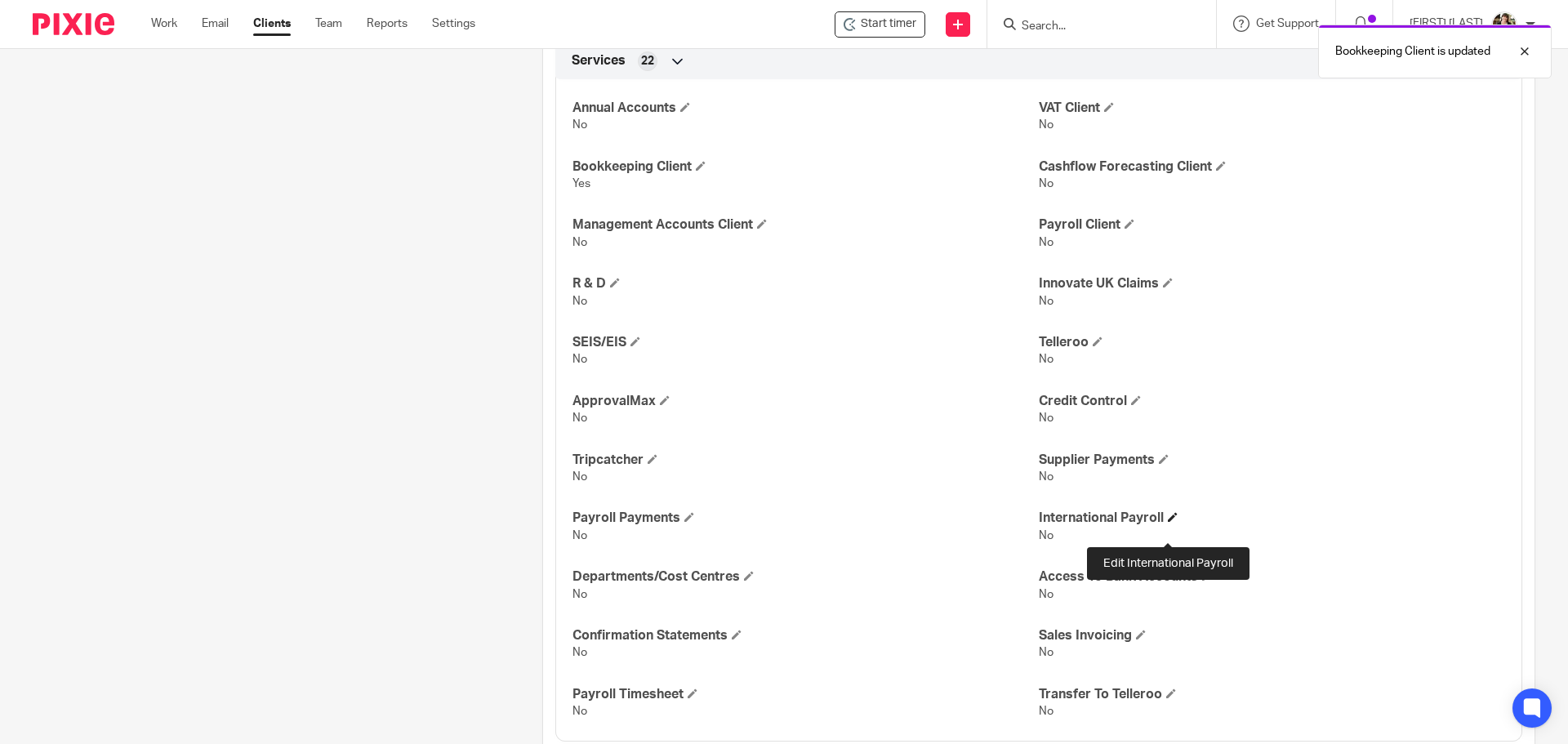click at bounding box center [1173, 517] 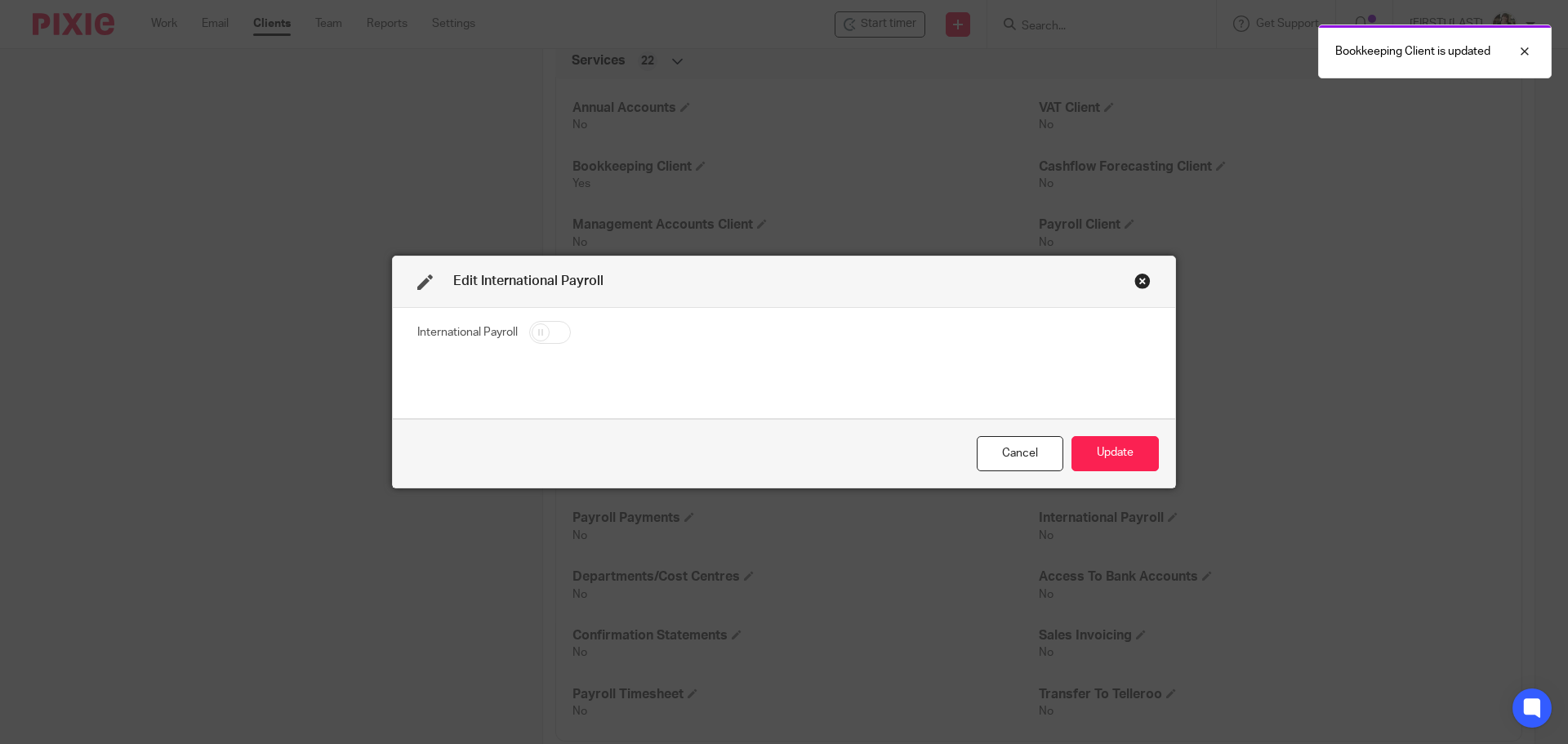 click at bounding box center [550, 332] 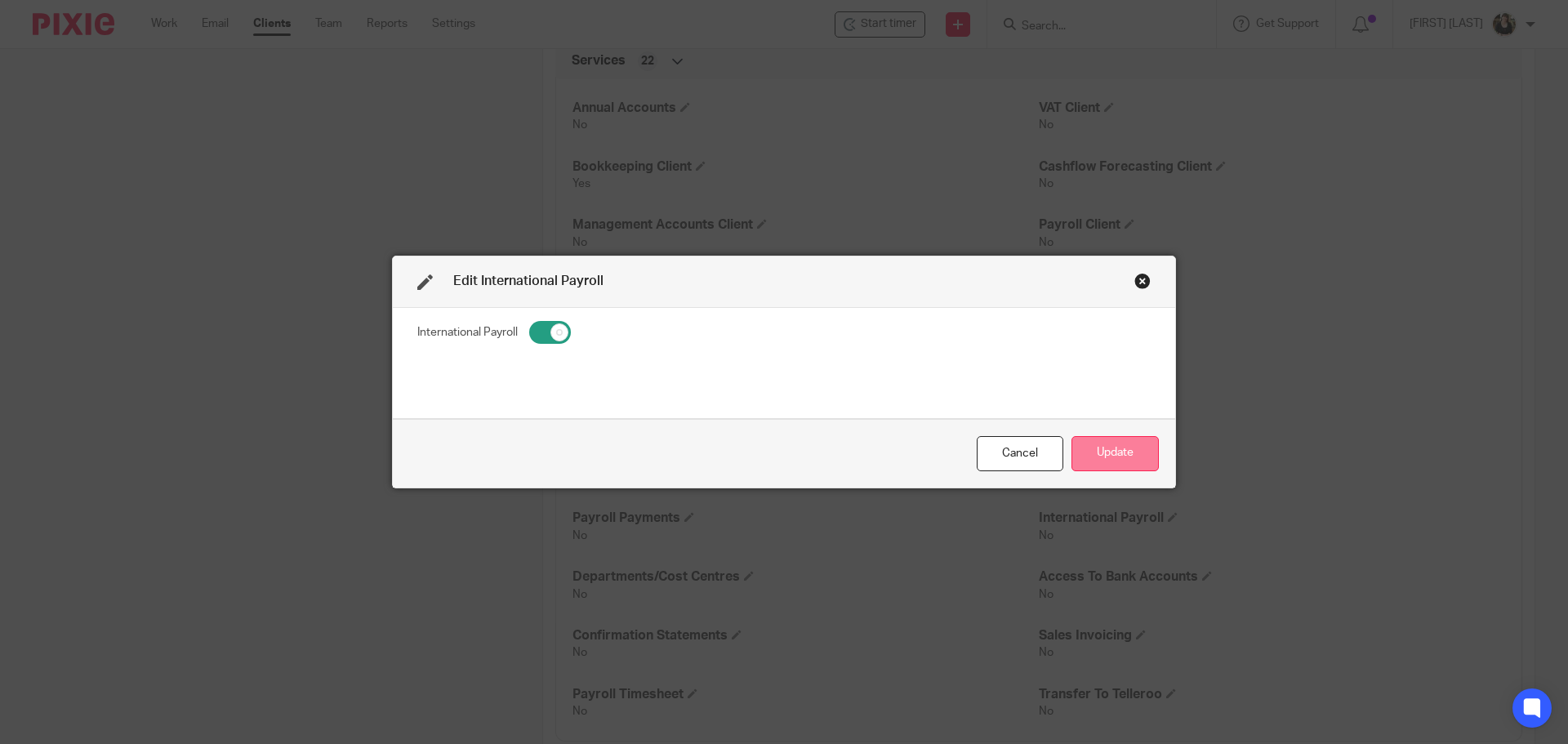 click on "Update" at bounding box center (1115, 453) 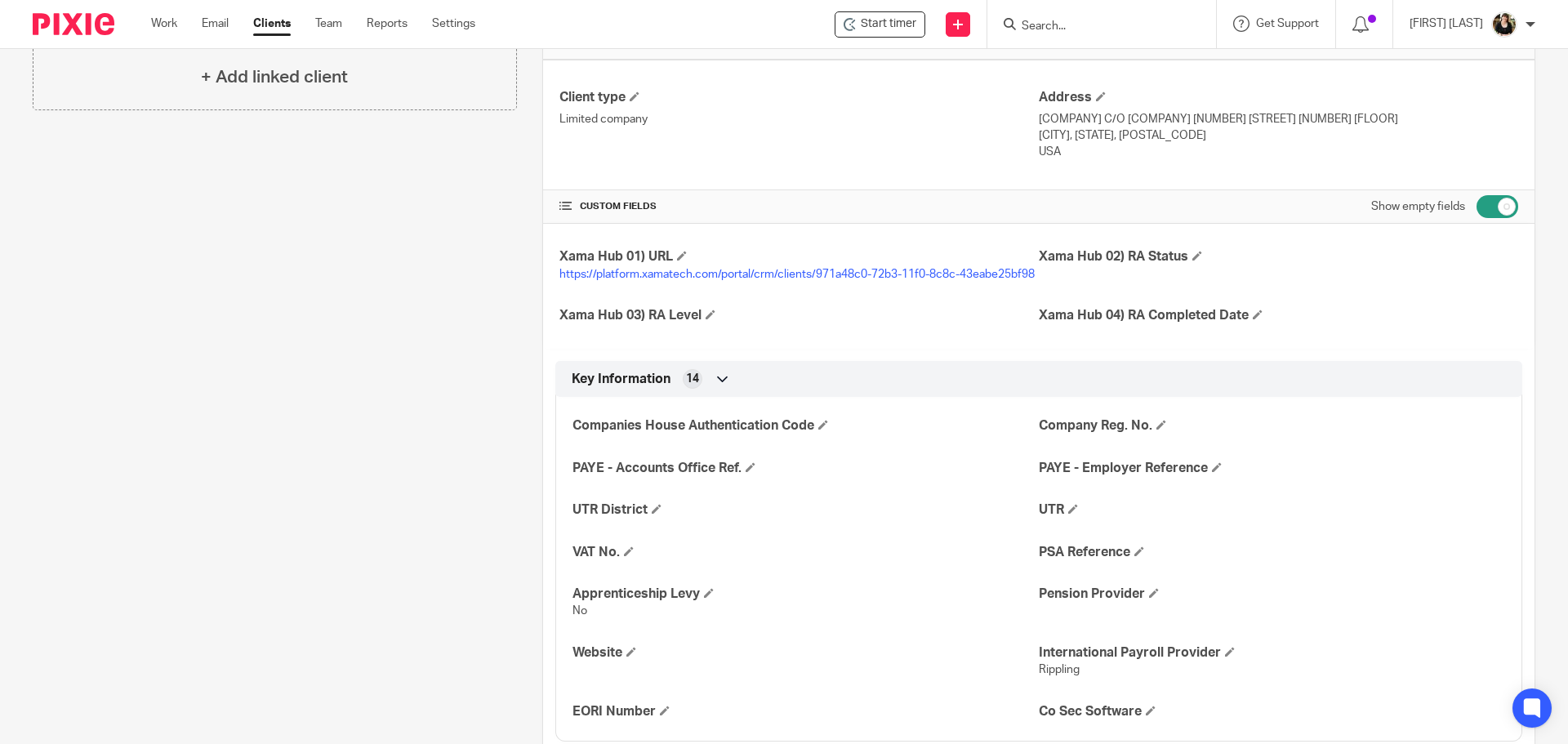 scroll, scrollTop: 0, scrollLeft: 0, axis: both 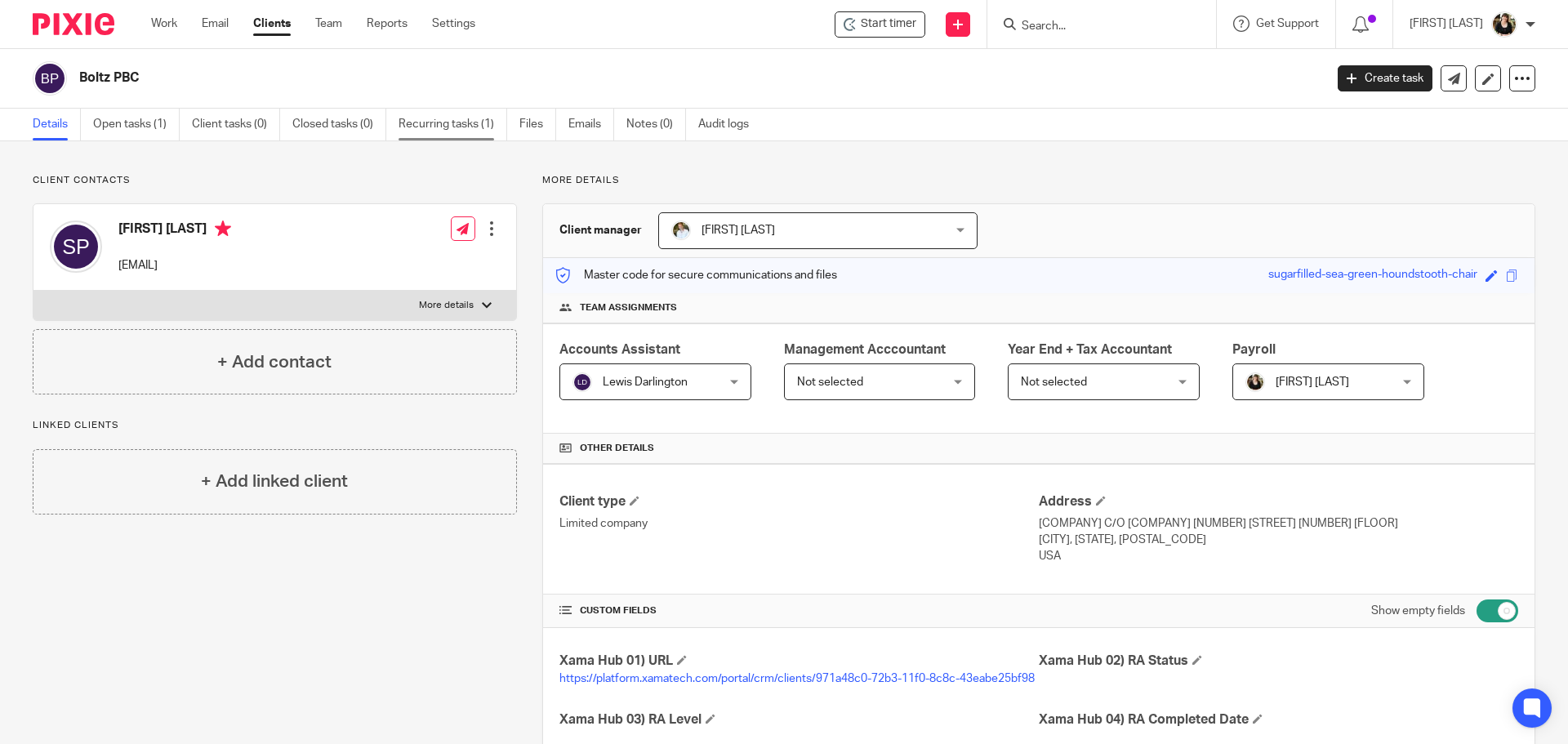 click on "Recurring tasks (1)" at bounding box center [452, 124] 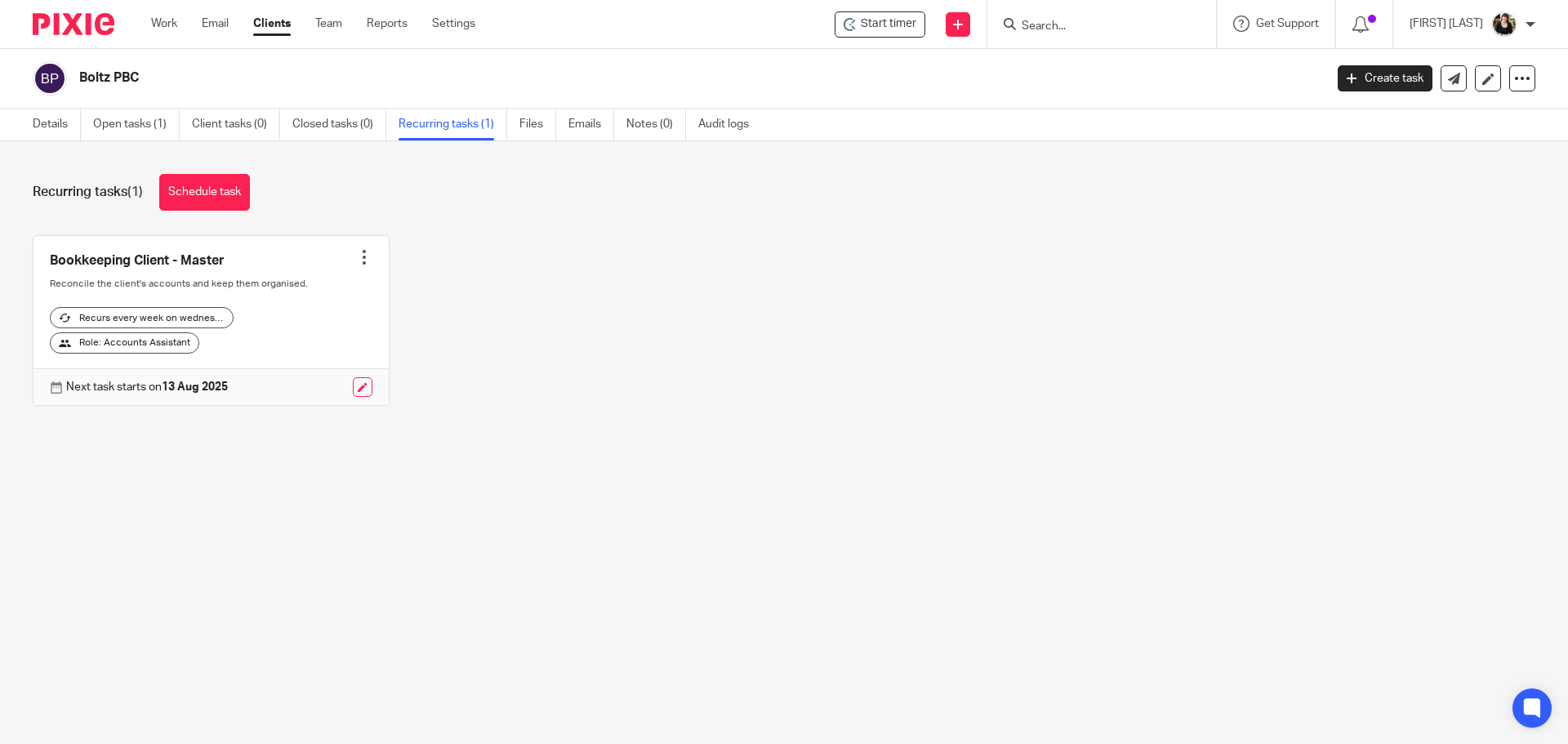 scroll, scrollTop: 0, scrollLeft: 0, axis: both 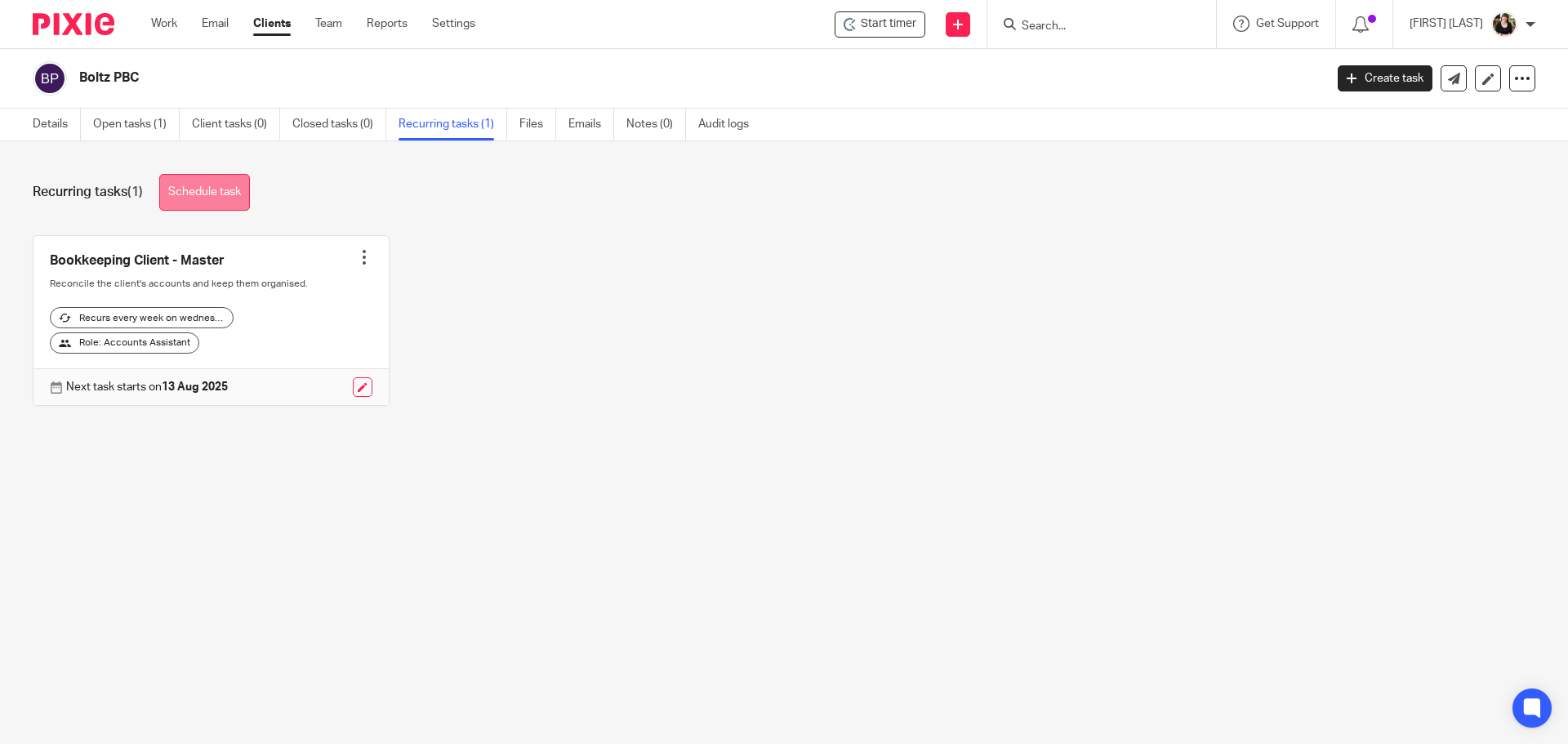 click on "Schedule task" at bounding box center [204, 192] 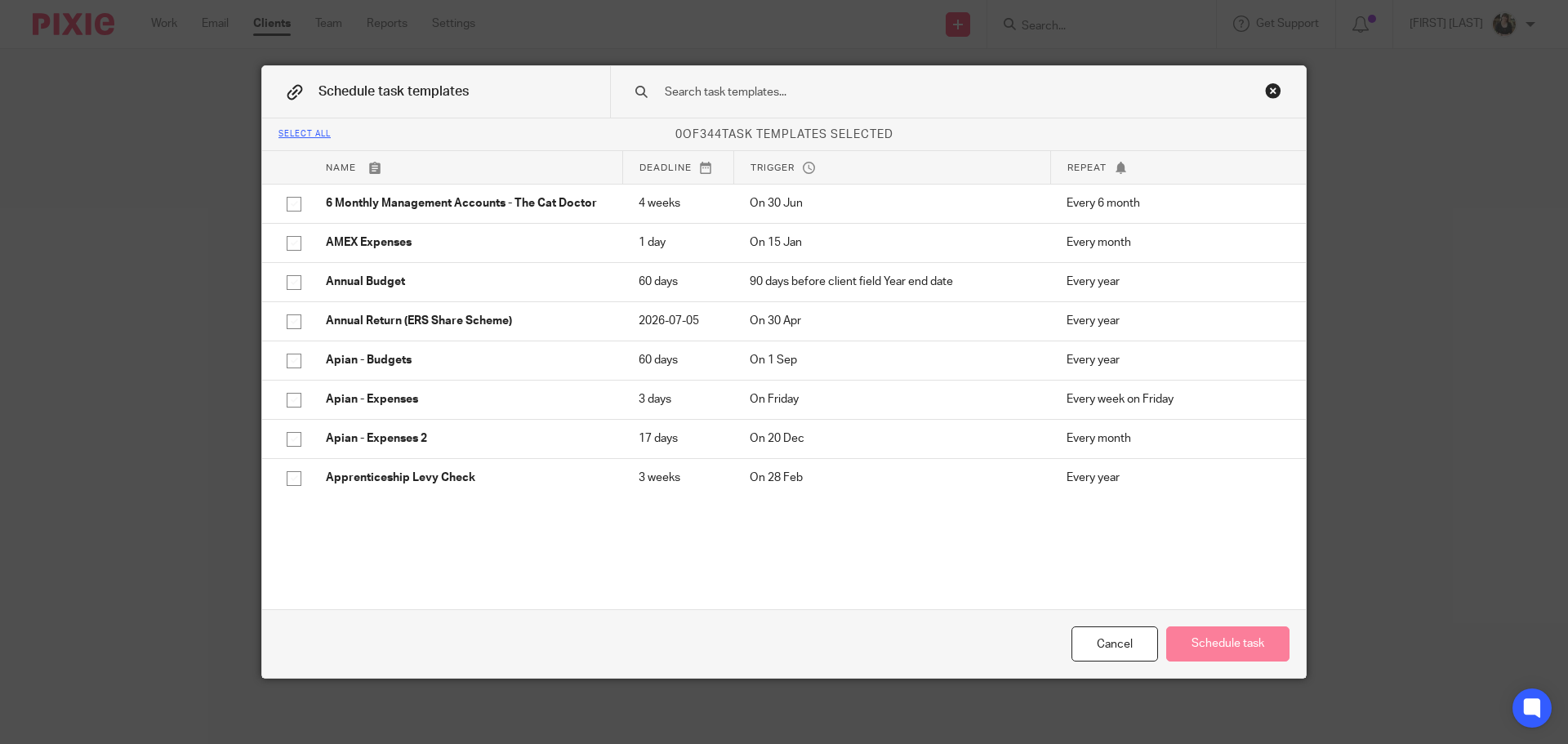 scroll, scrollTop: 0, scrollLeft: 0, axis: both 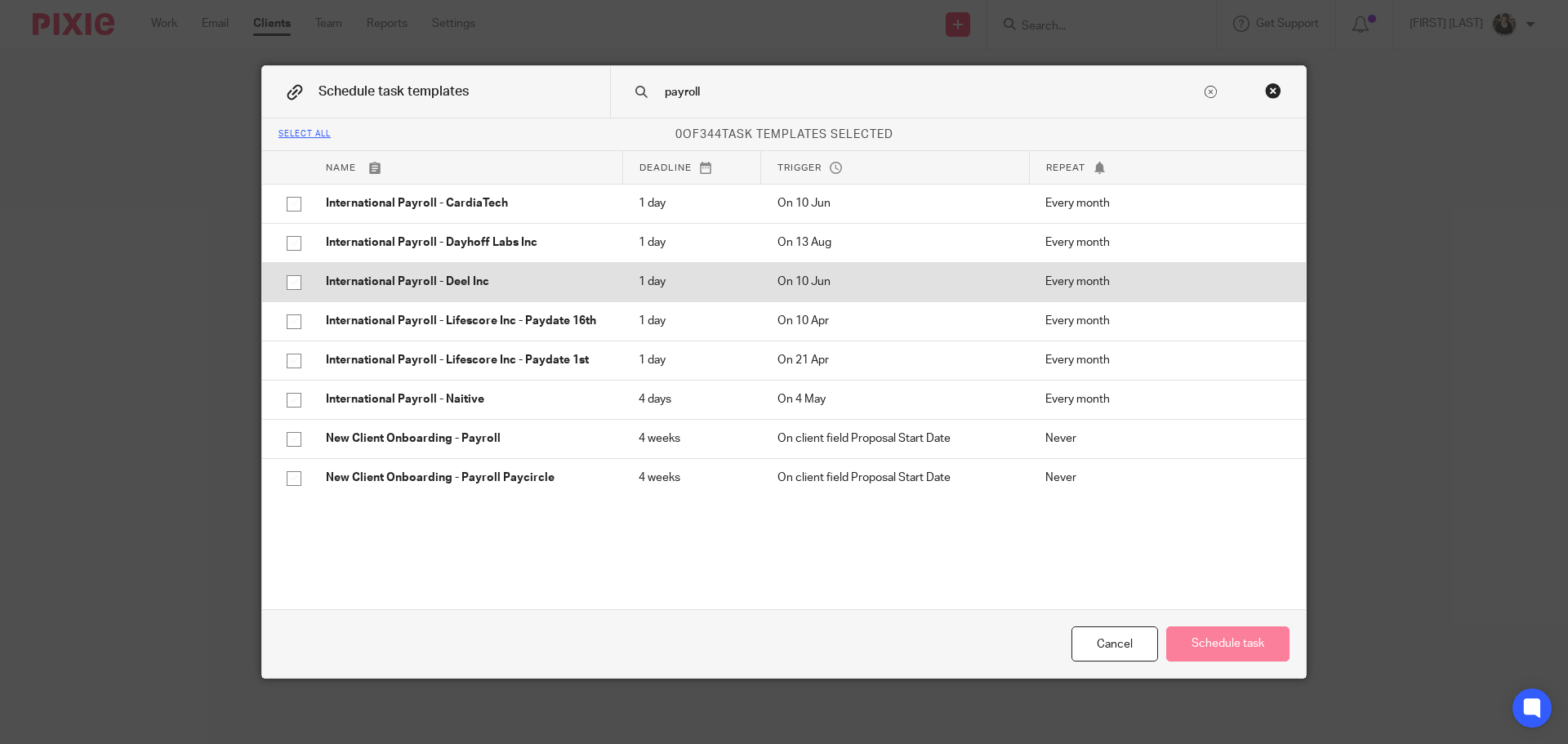 type on "payroll" 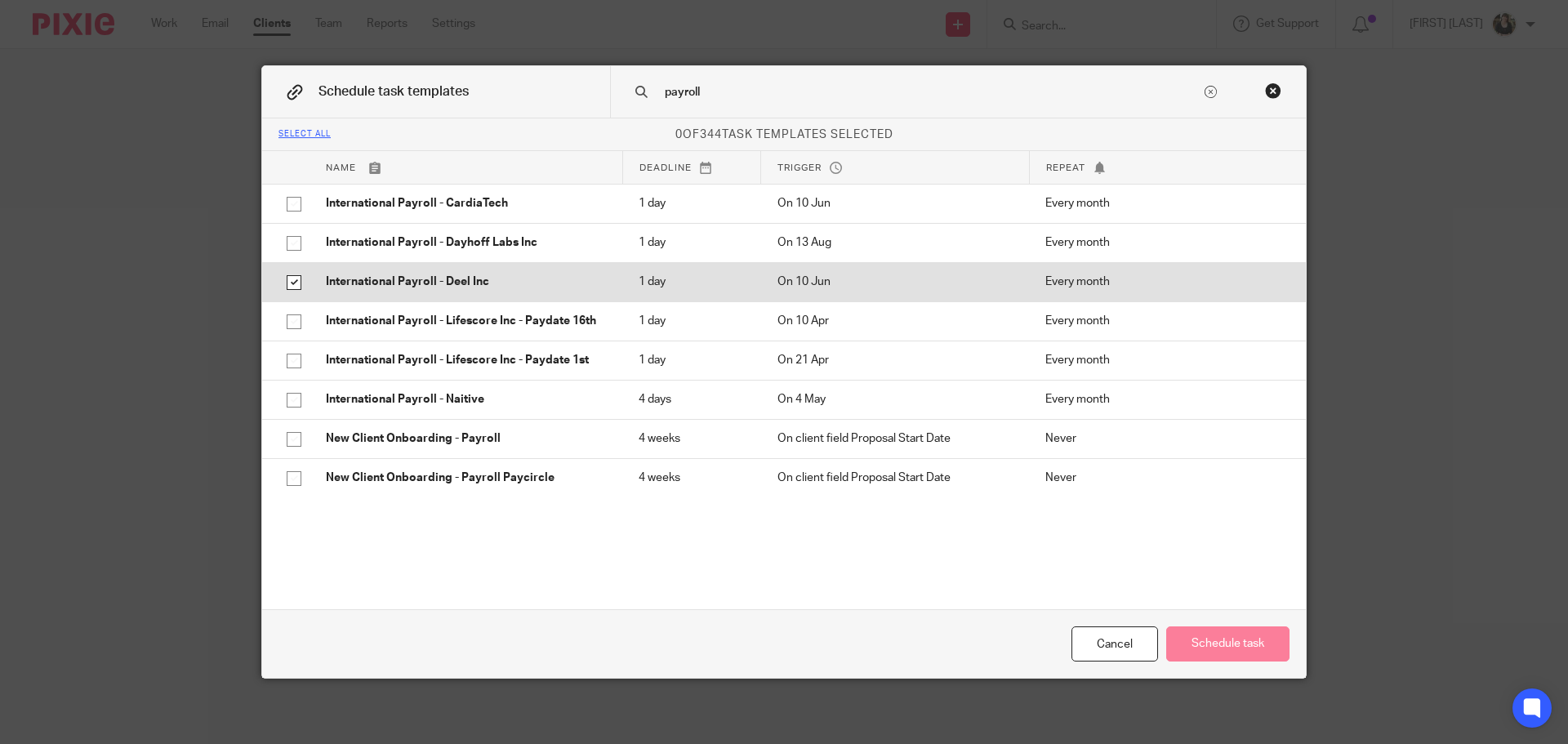 checkbox on "true" 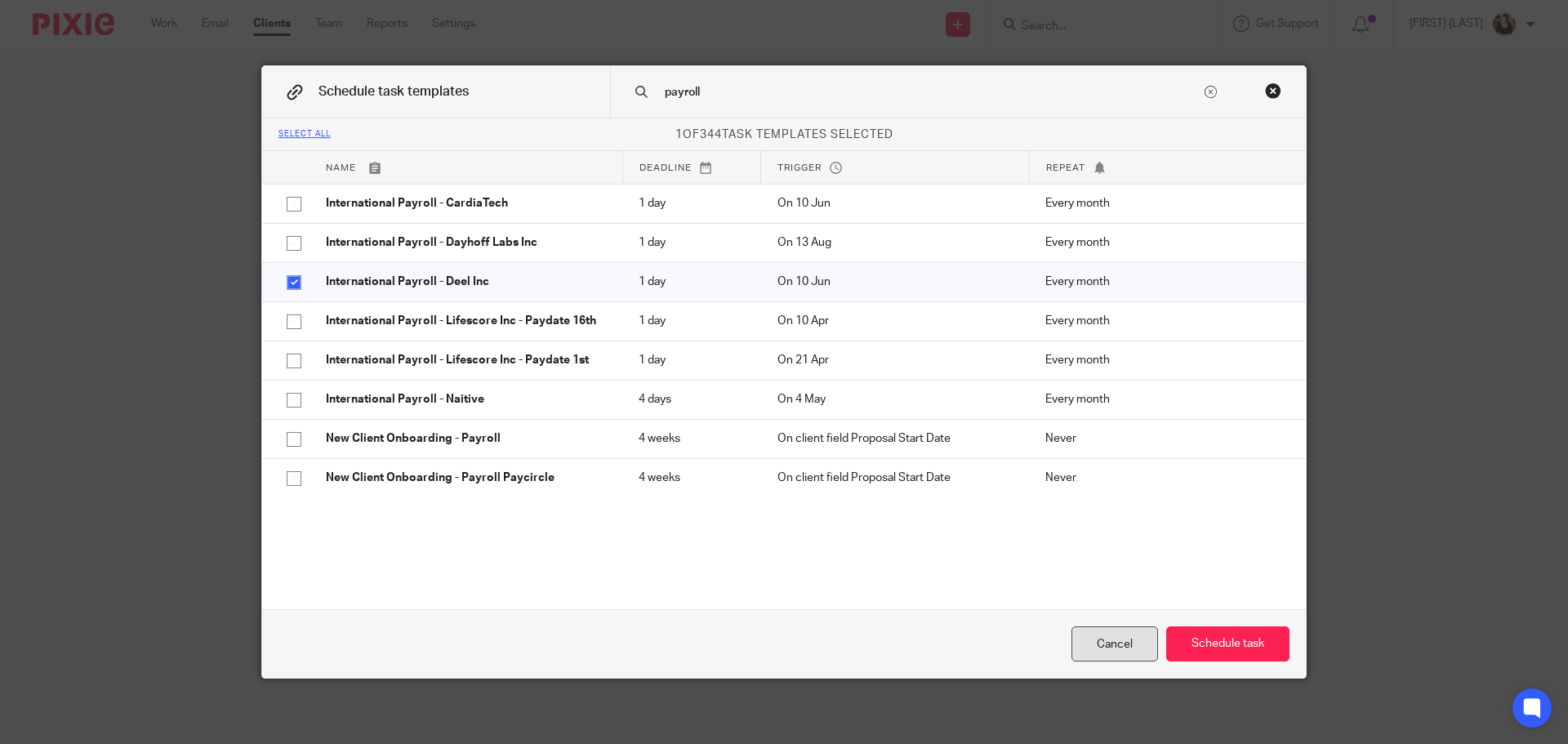 click on "Cancel" at bounding box center (1115, 644) 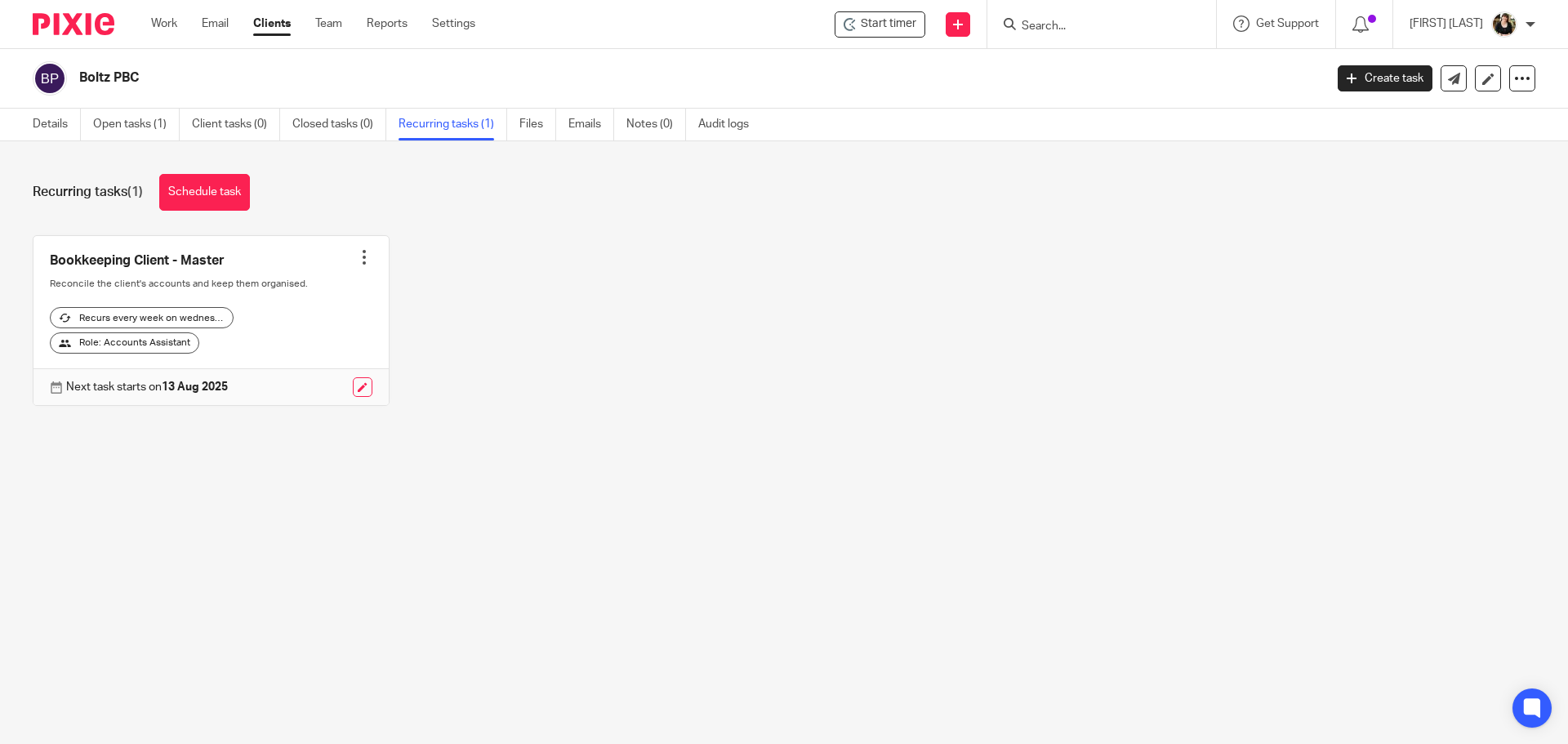 scroll, scrollTop: 0, scrollLeft: 0, axis: both 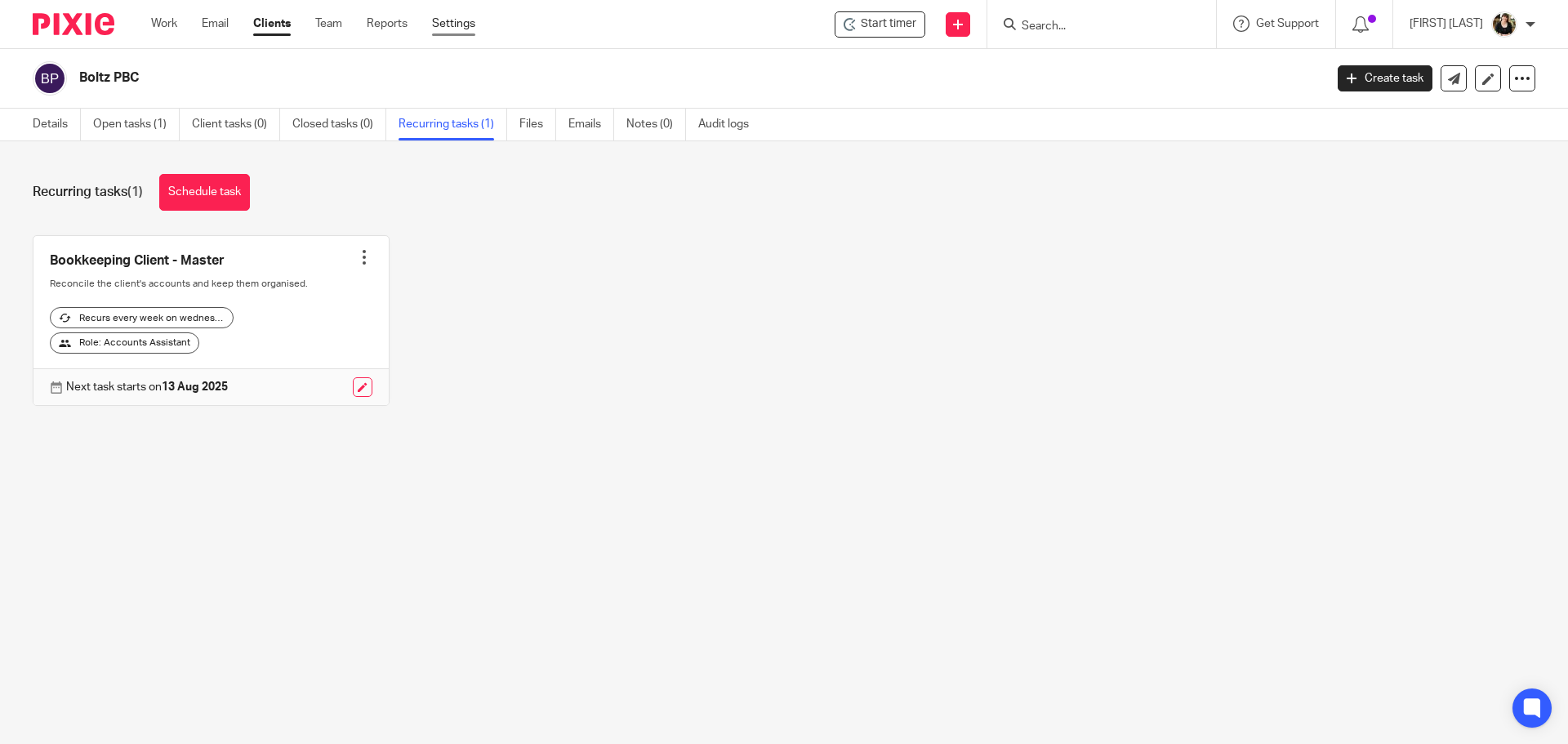 click on "Settings" at bounding box center [453, 24] 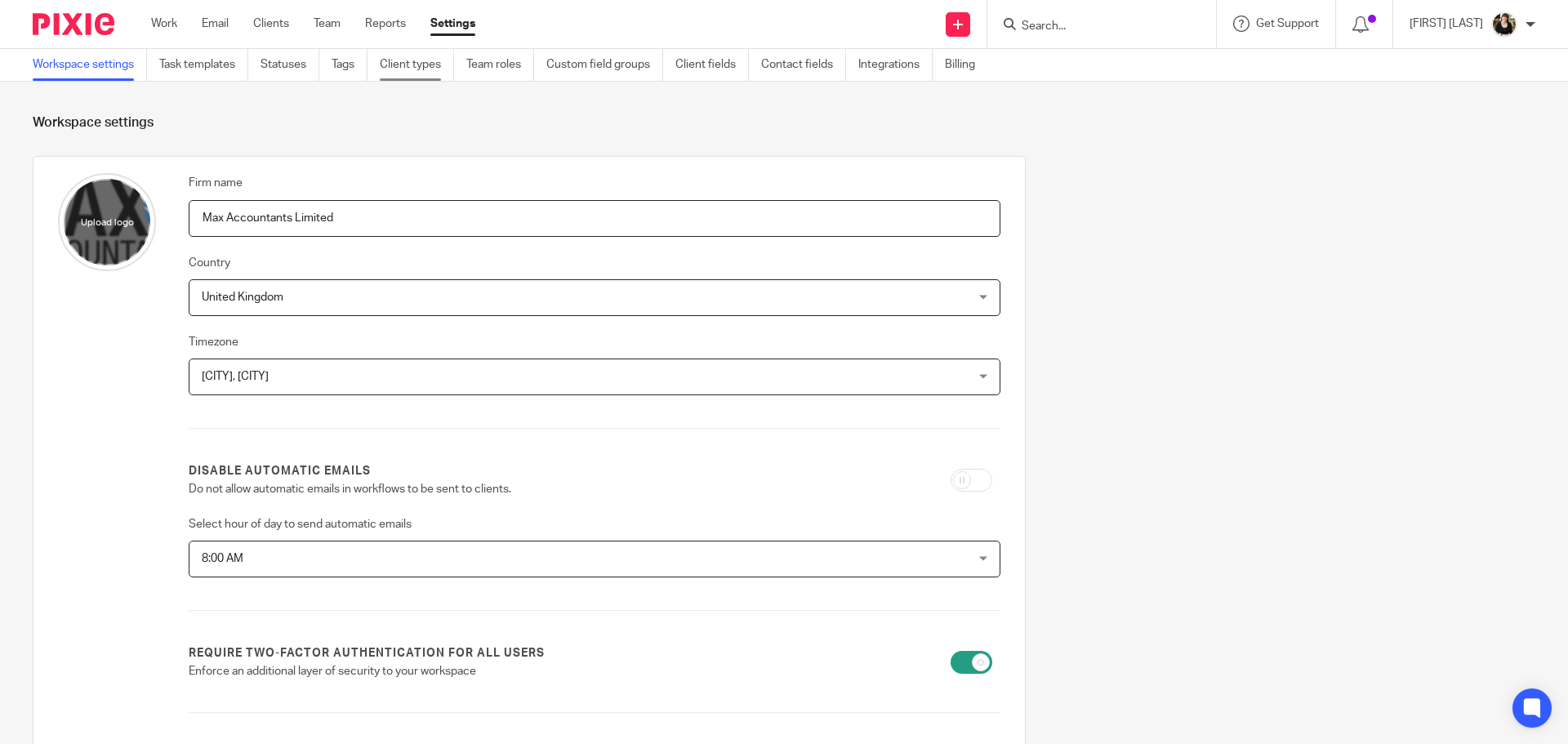 scroll, scrollTop: 0, scrollLeft: 0, axis: both 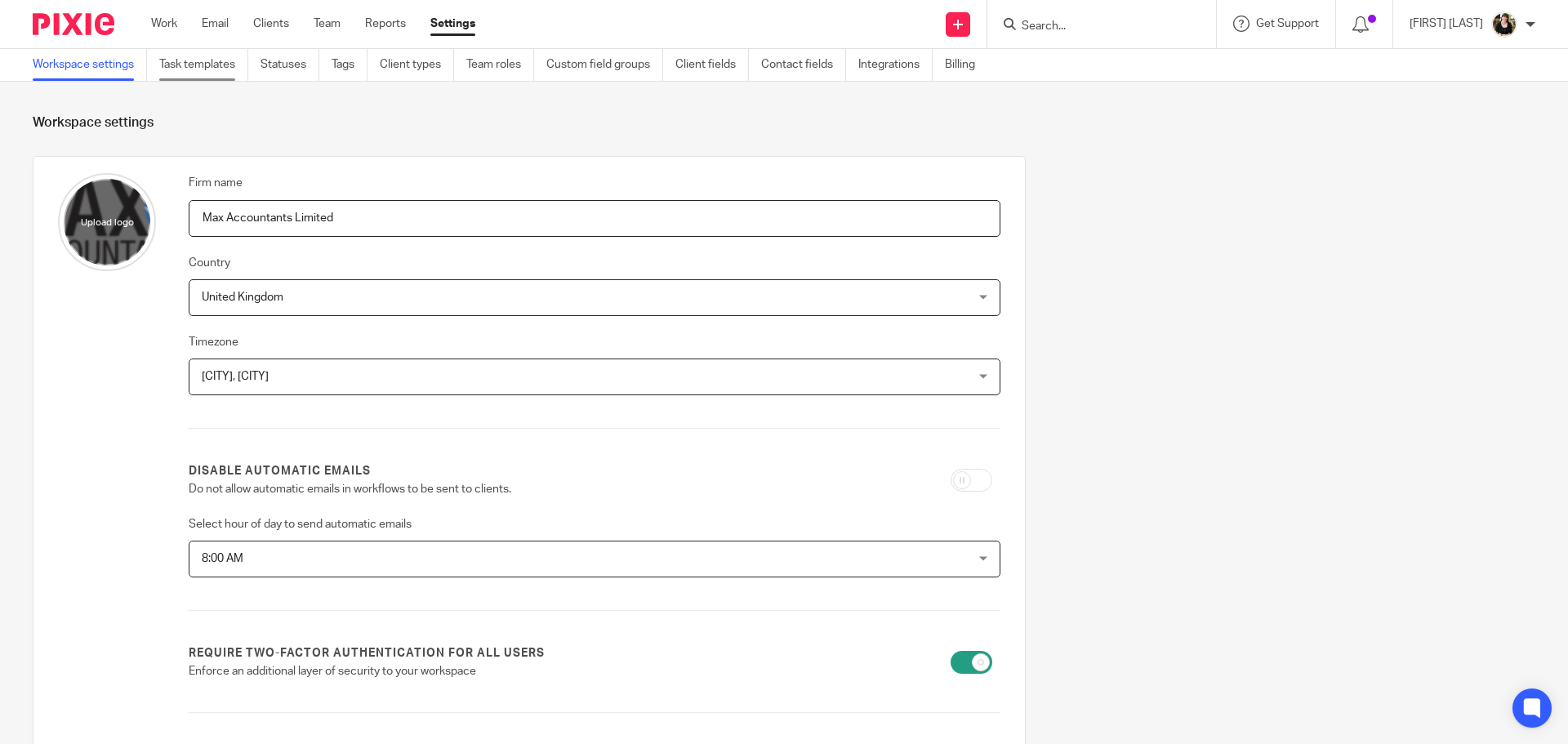 click on "Task templates" at bounding box center (203, 65) 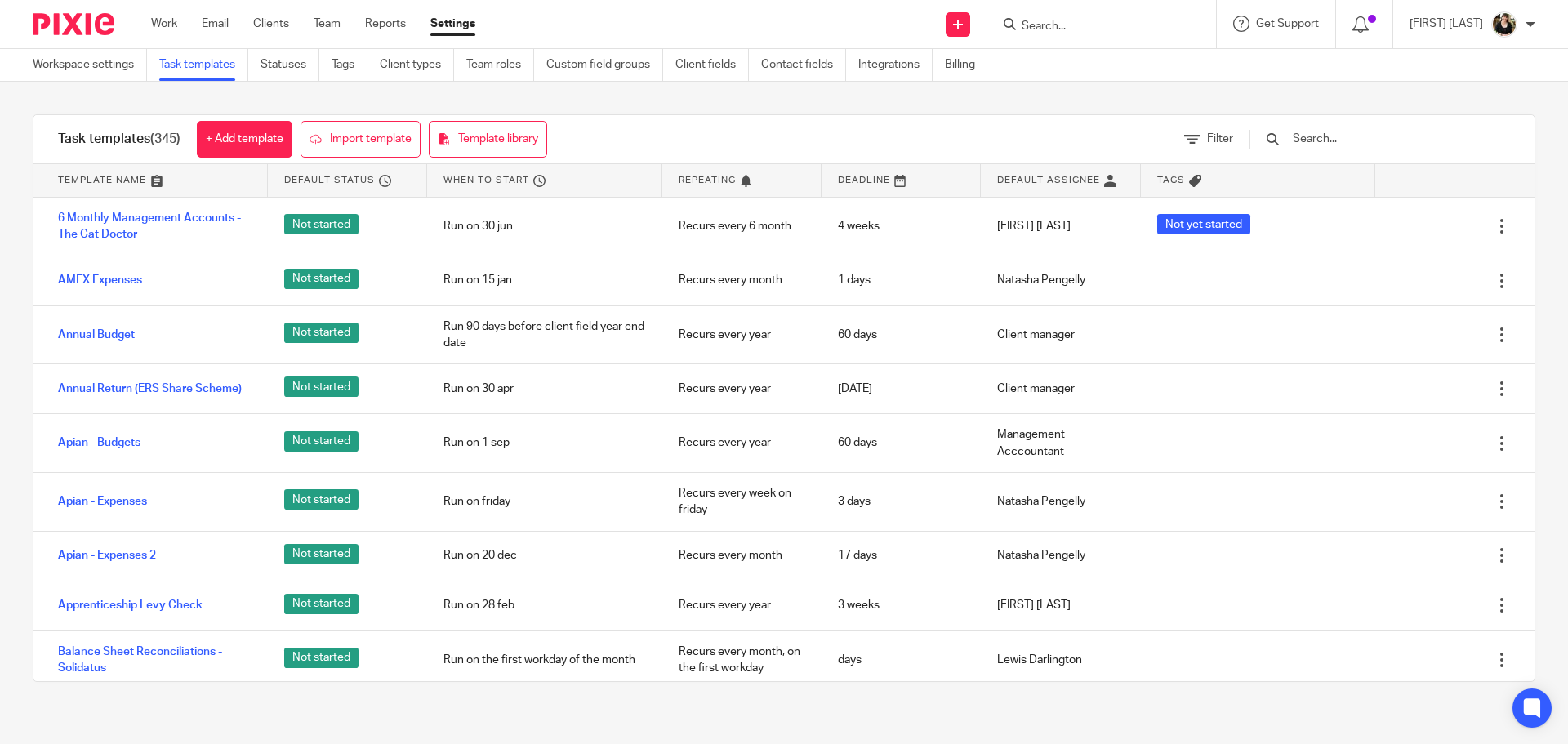 scroll, scrollTop: 0, scrollLeft: 0, axis: both 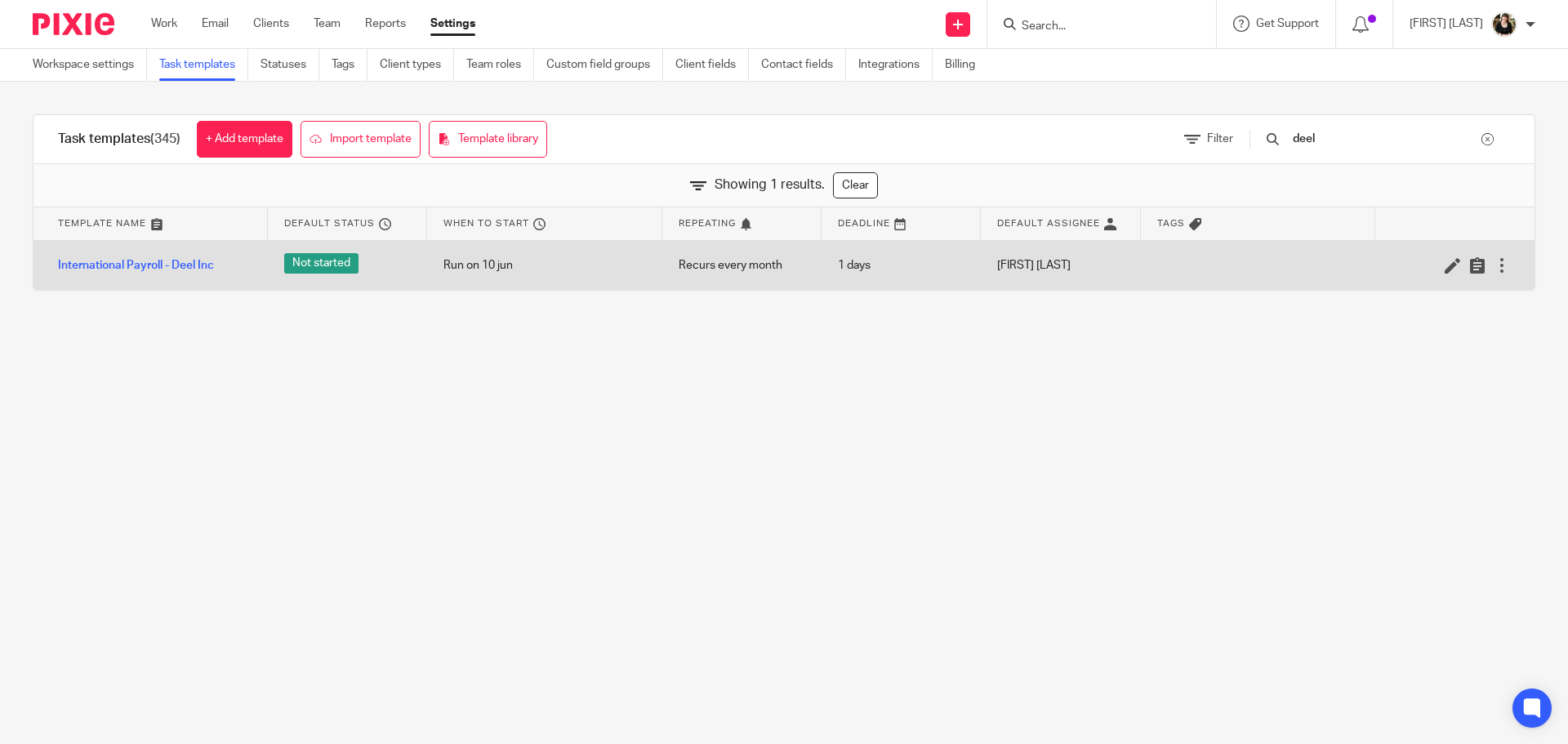 type on "deel" 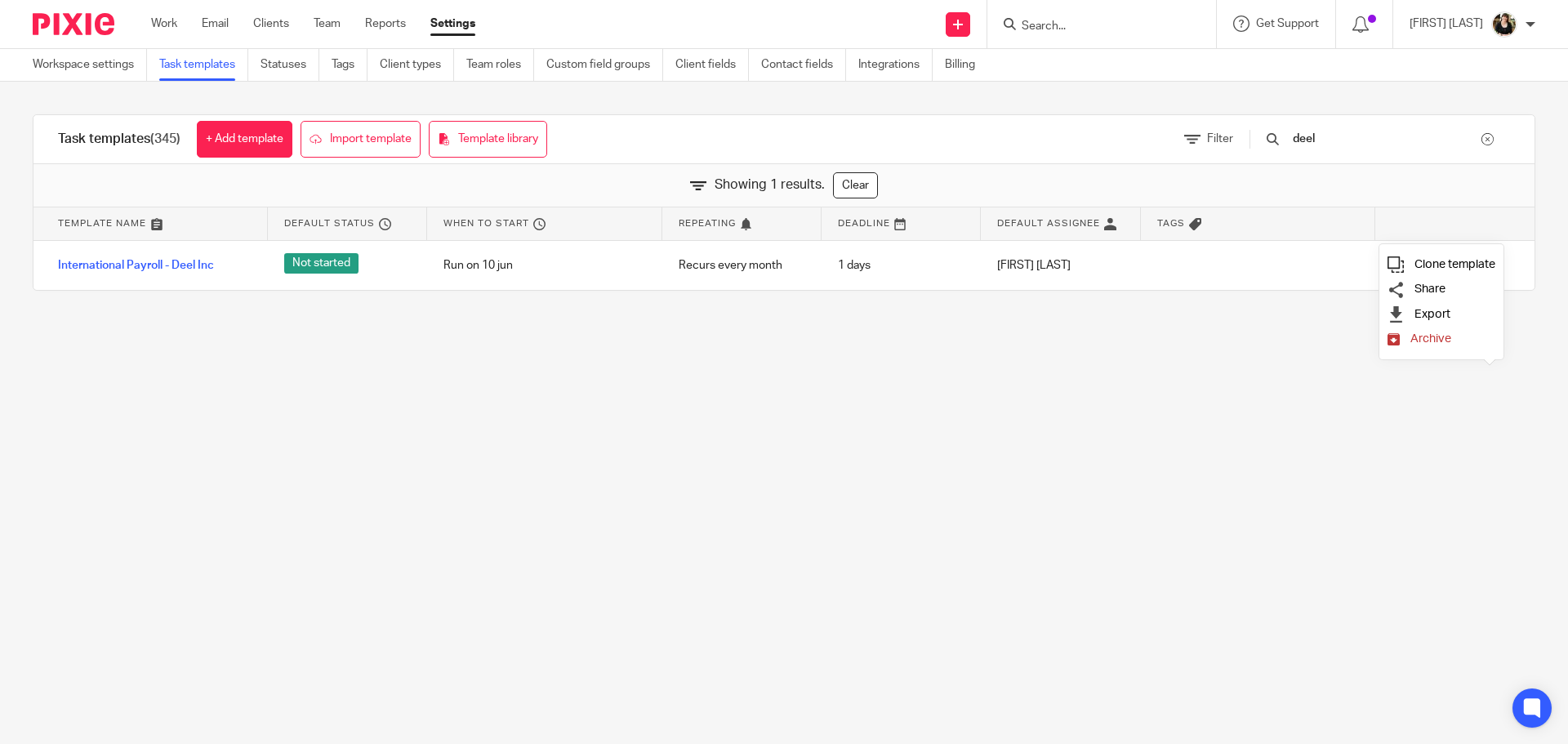 click on "Clone template" at bounding box center [1454, 264] 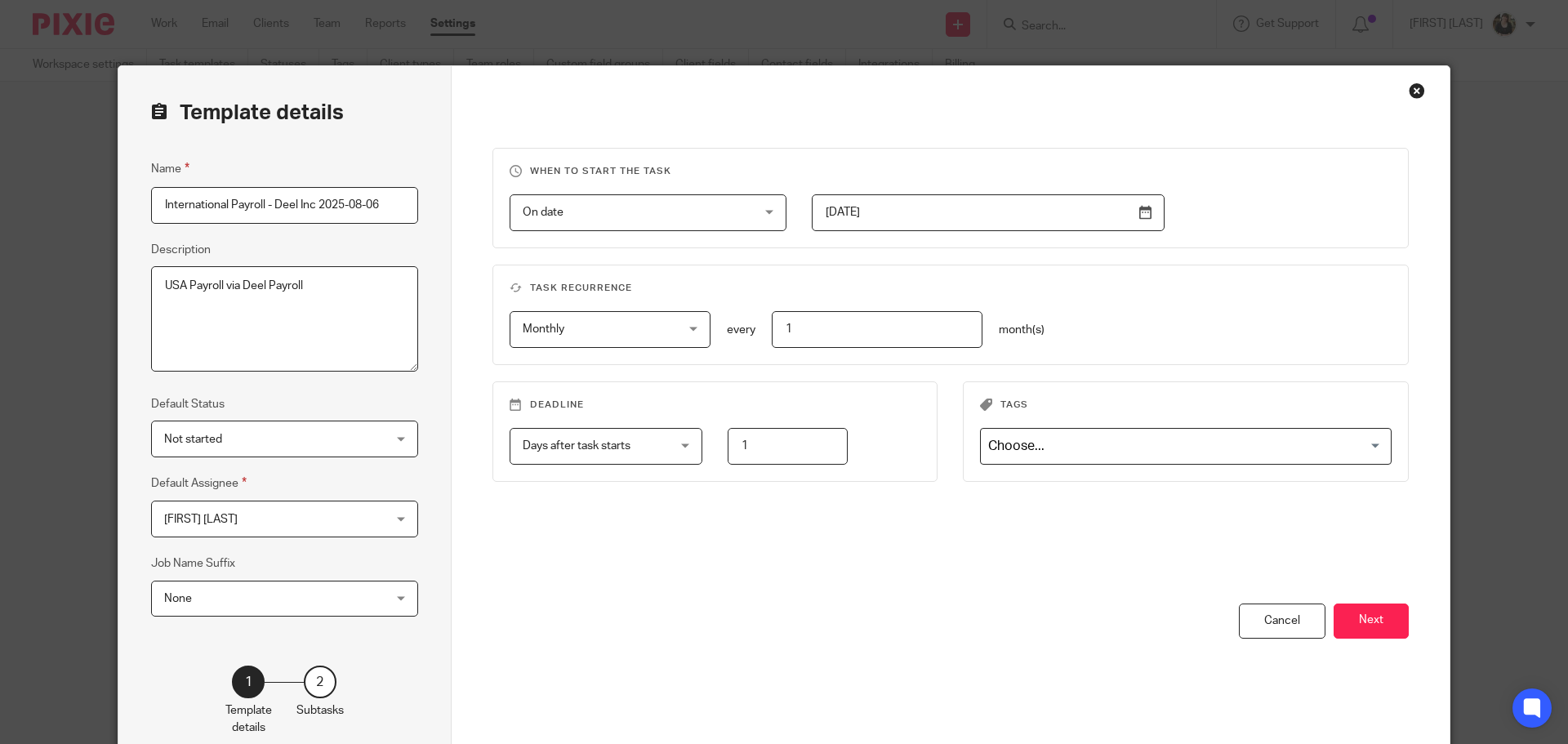 scroll, scrollTop: 0, scrollLeft: 0, axis: both 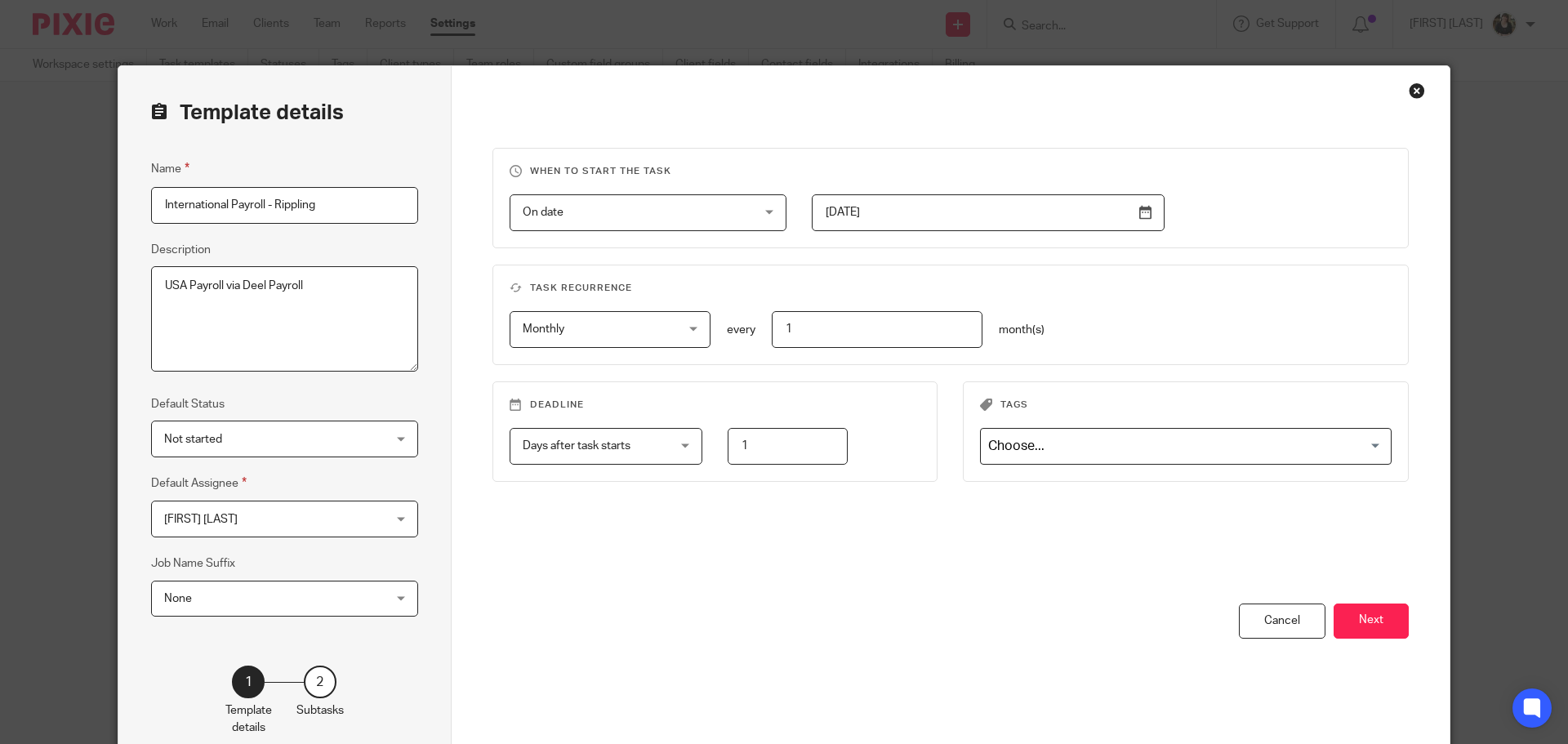 type on "International Payroll - Rippling" 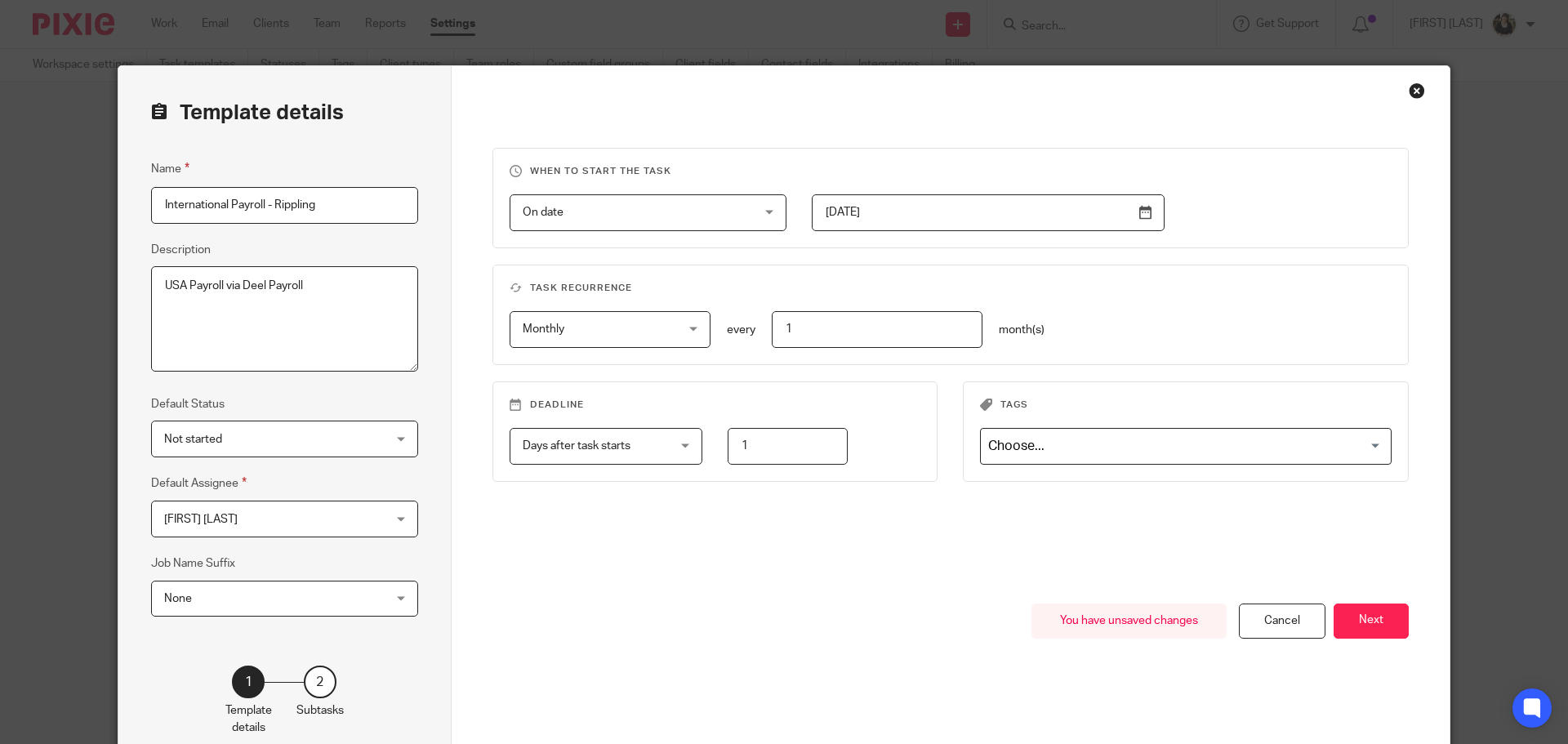 click on "USA Payroll via Deel Payroll" at bounding box center [284, 319] 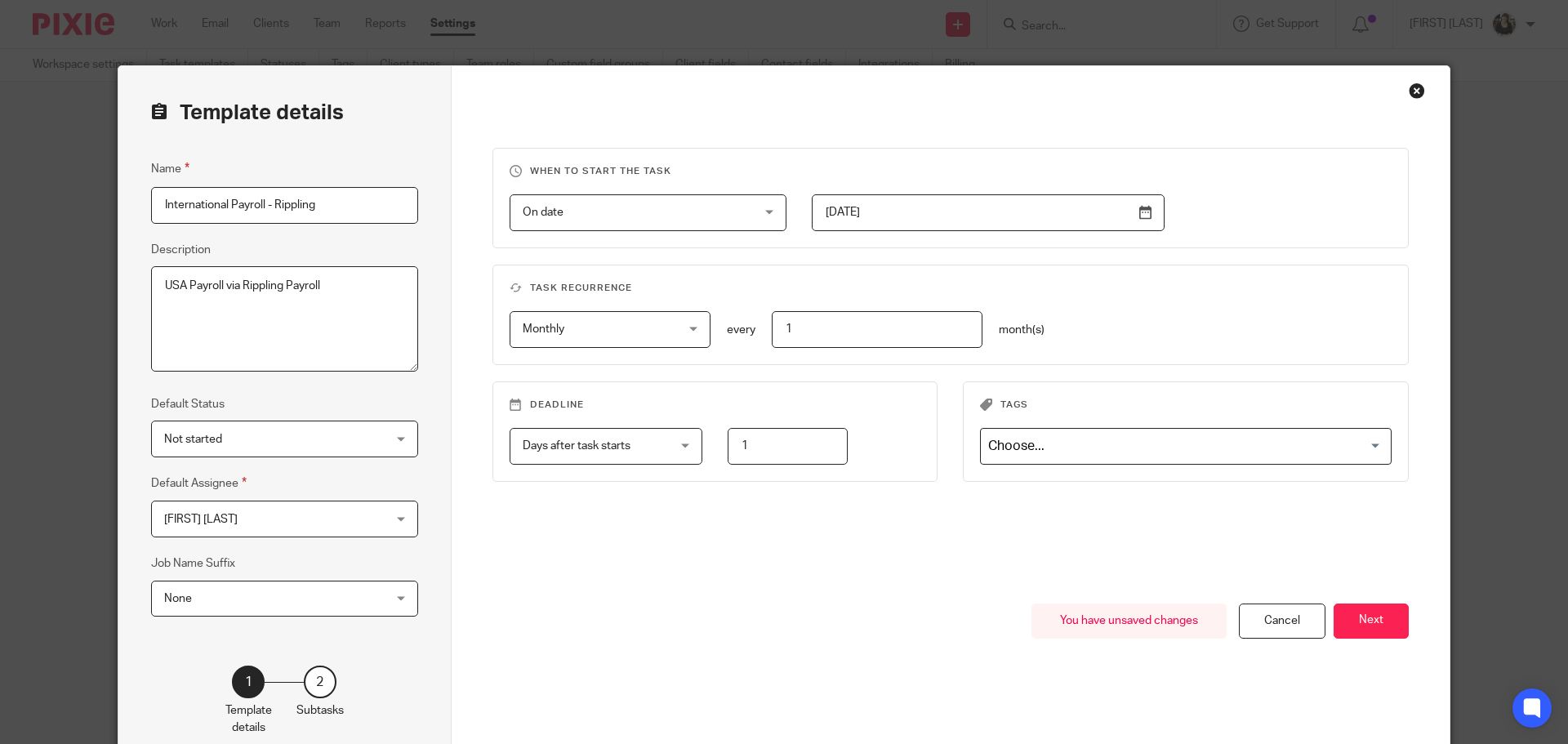 type on "USA Payroll via Rippling Payroll" 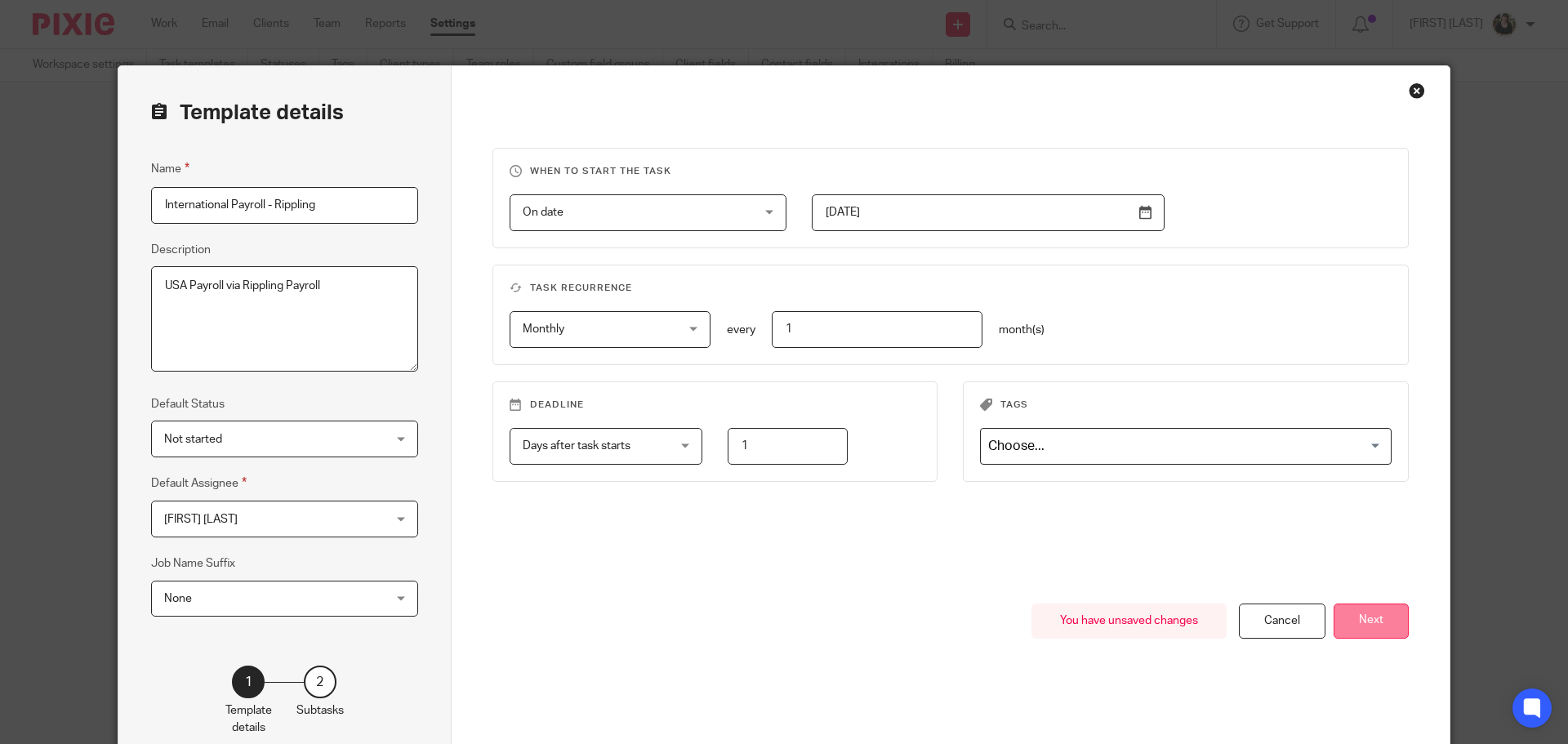 click on "Next" at bounding box center (1371, 621) 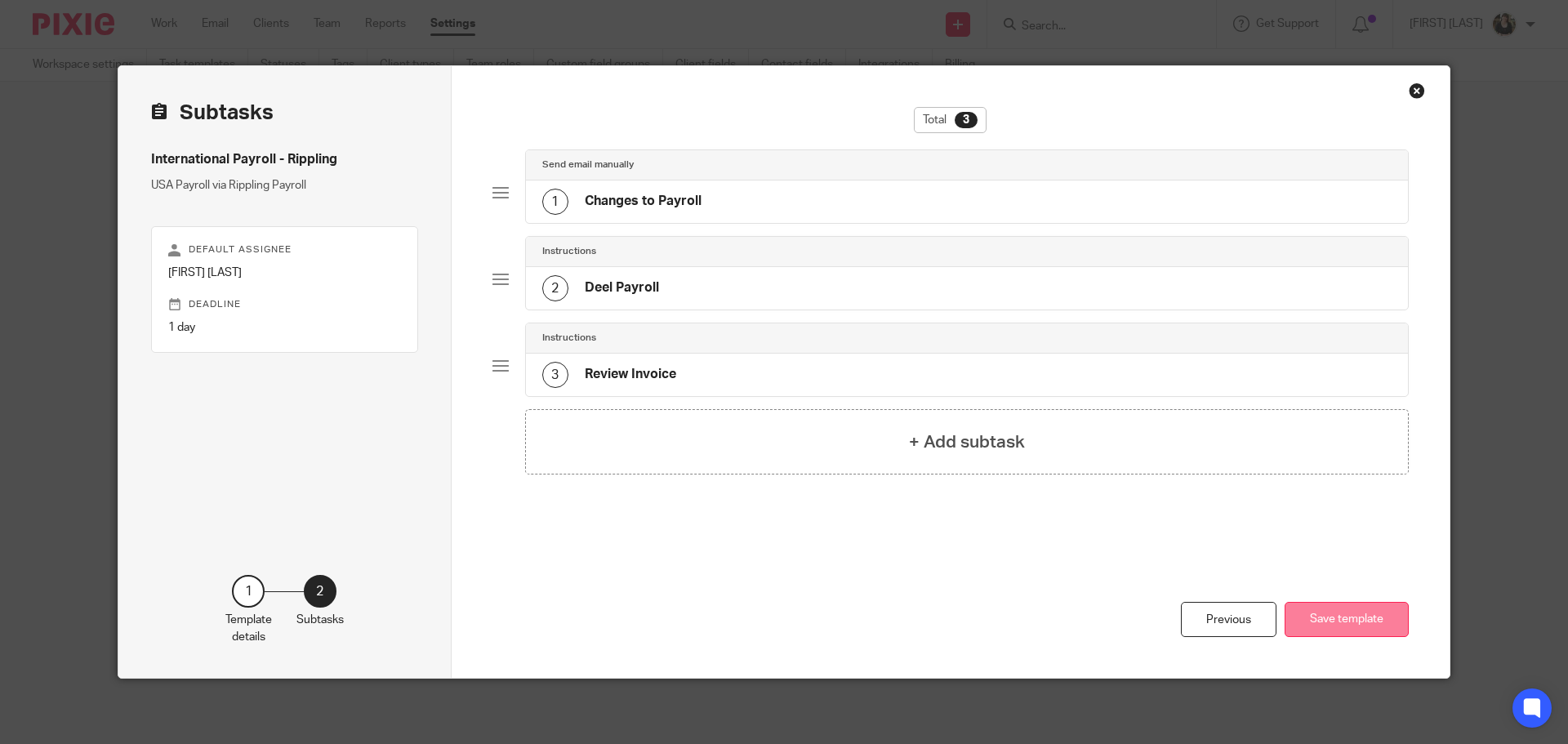 click on "Save template" at bounding box center (1347, 619) 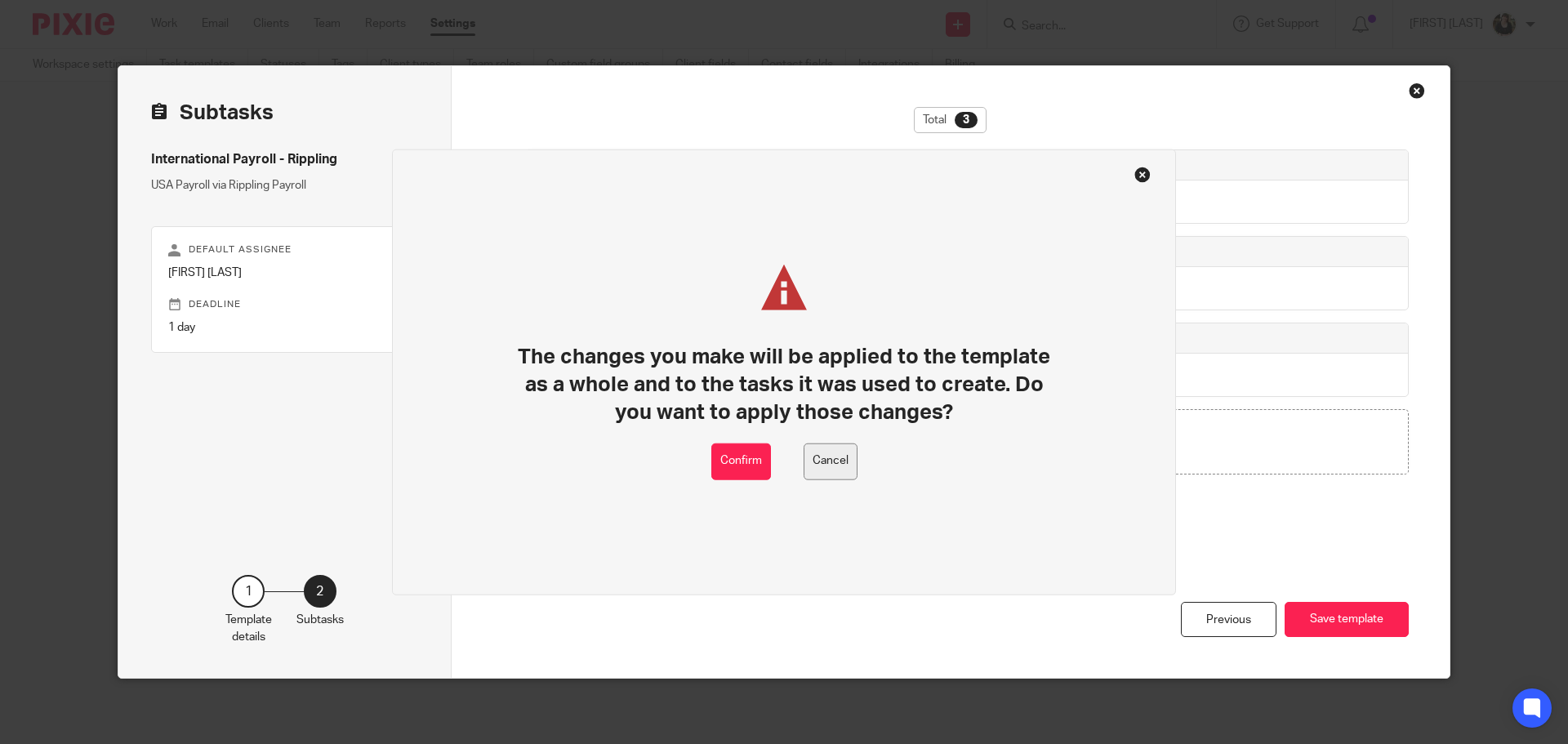 click on "Cancel" at bounding box center [831, 461] 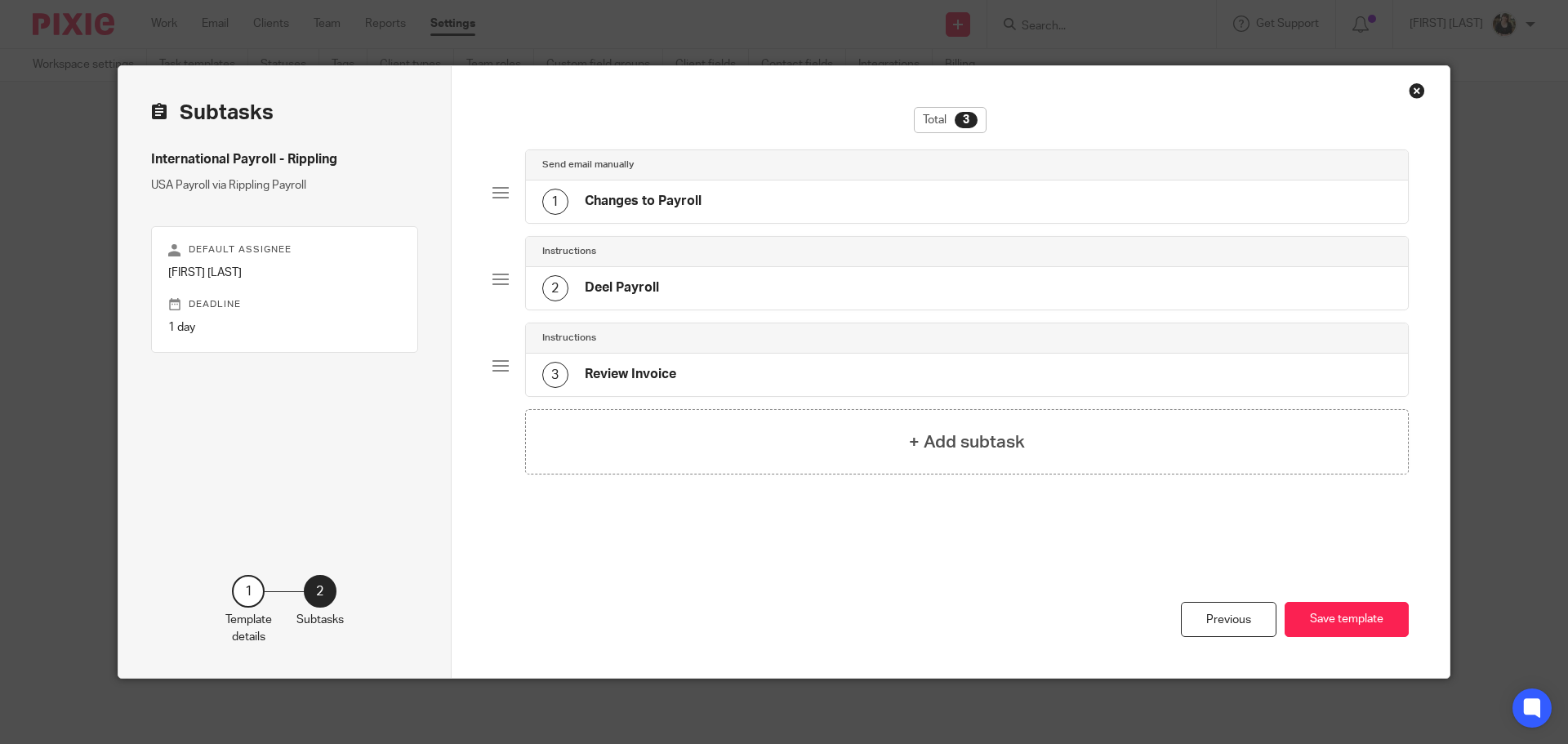 click on "1
Changes to Payroll" 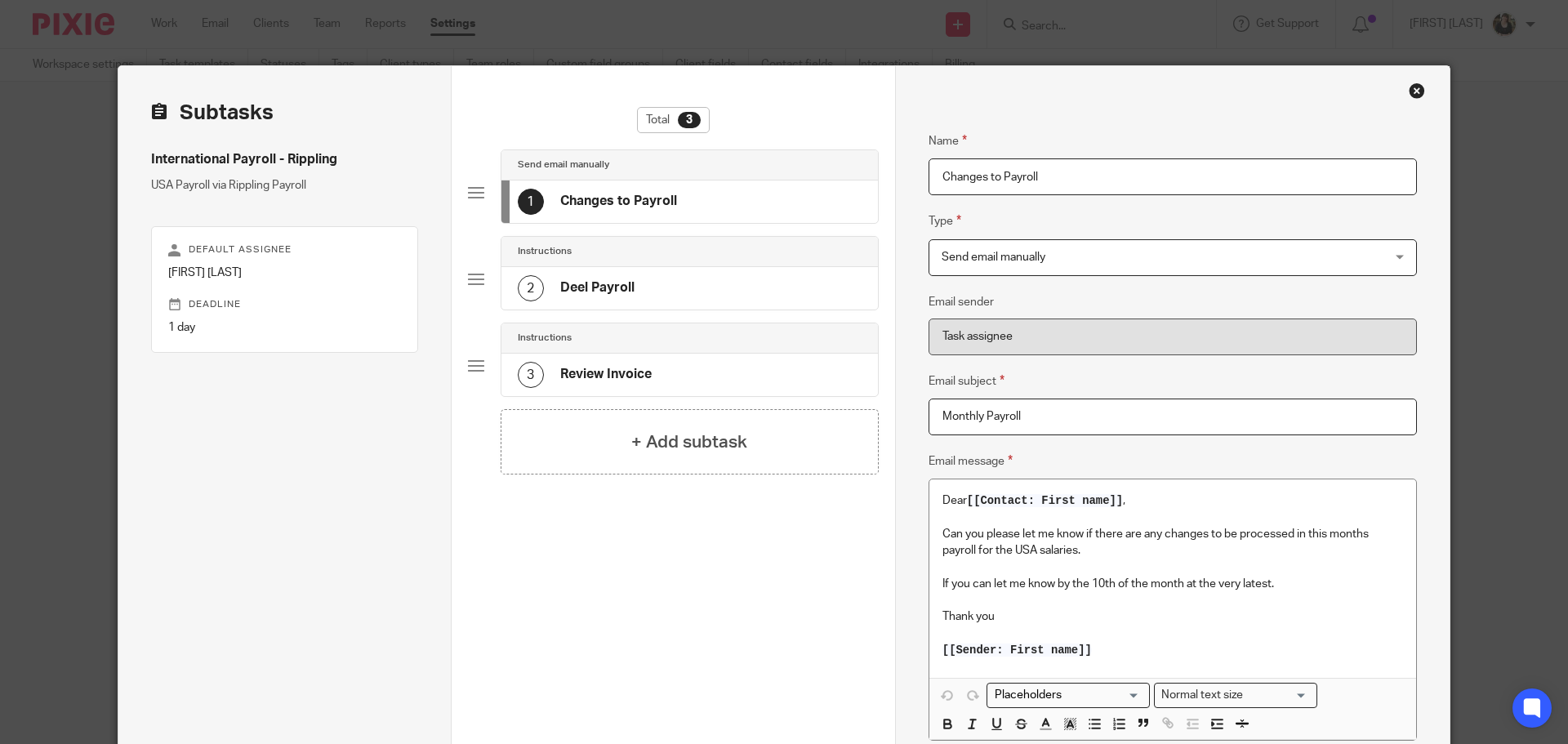 click on "2
Deel Payroll" 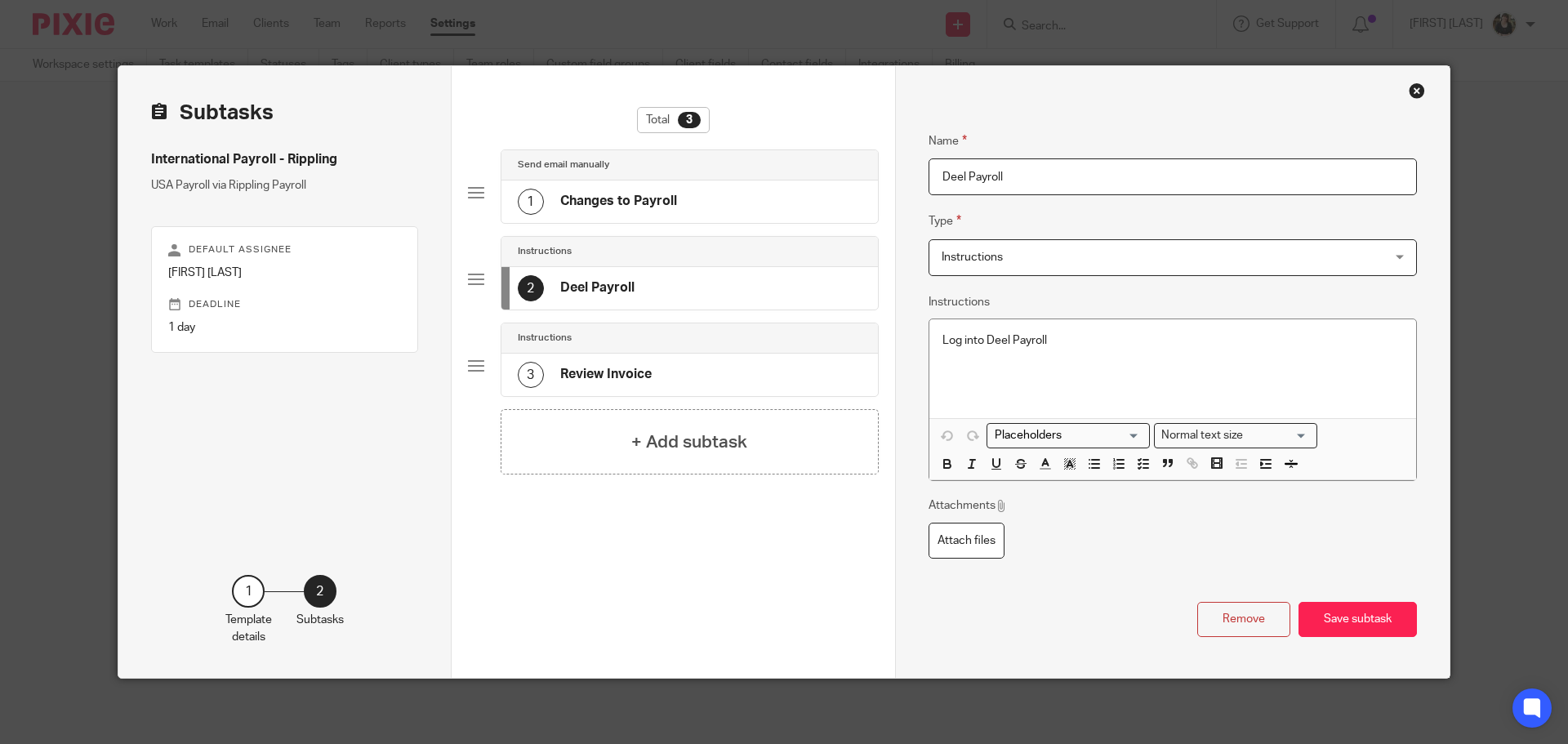drag, startPoint x: 969, startPoint y: 169, endPoint x: 710, endPoint y: 154, distance: 259.434 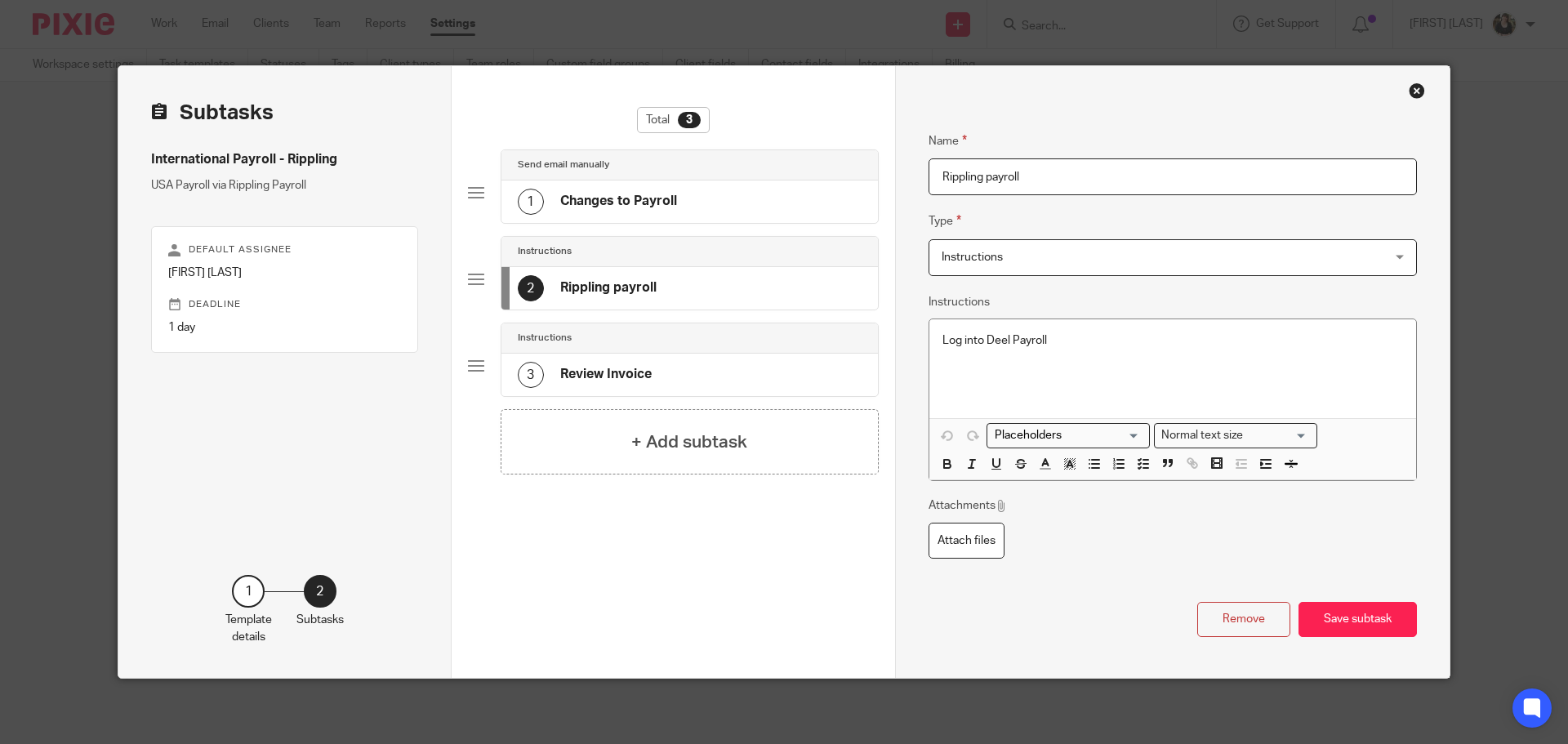 type on "Rippling payroll" 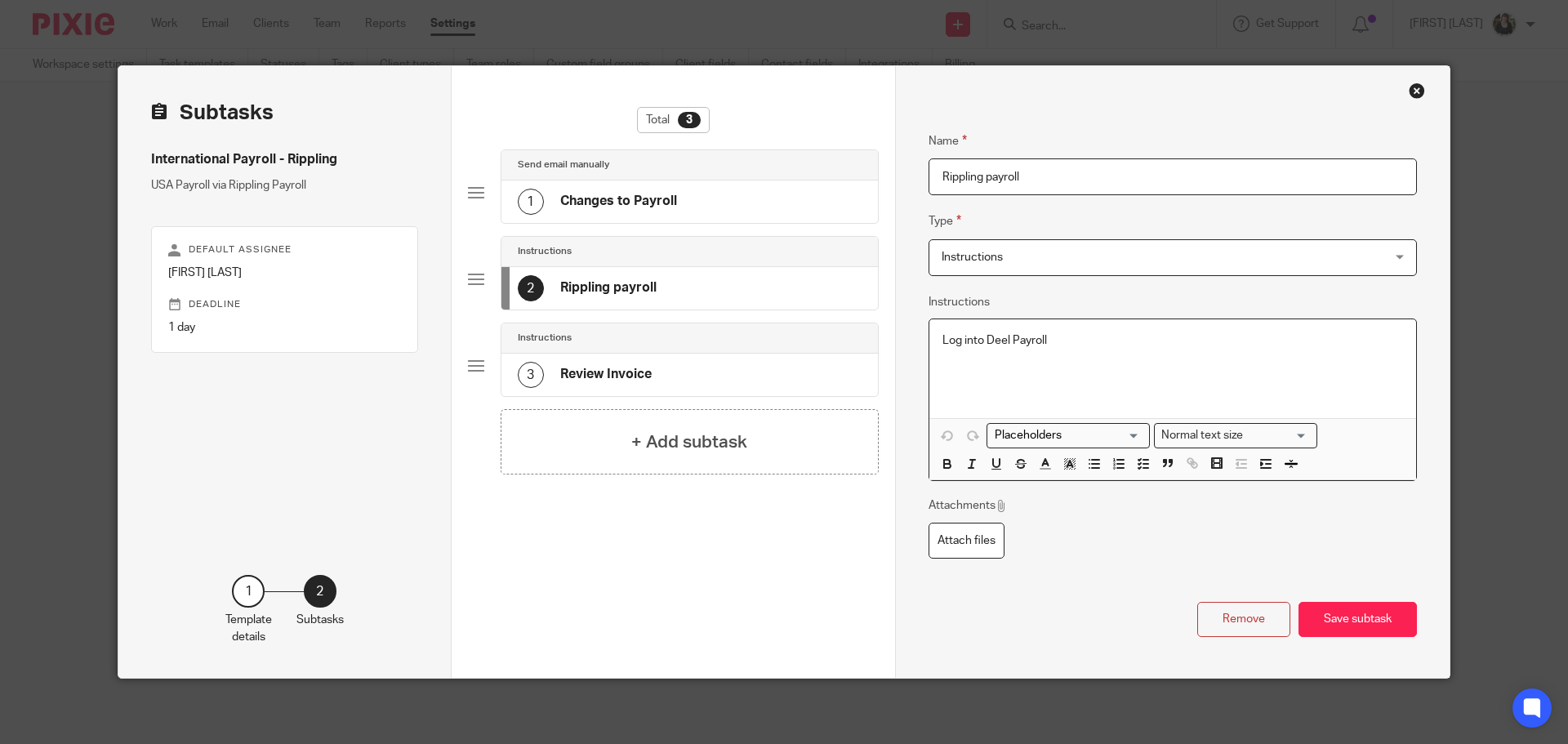 type 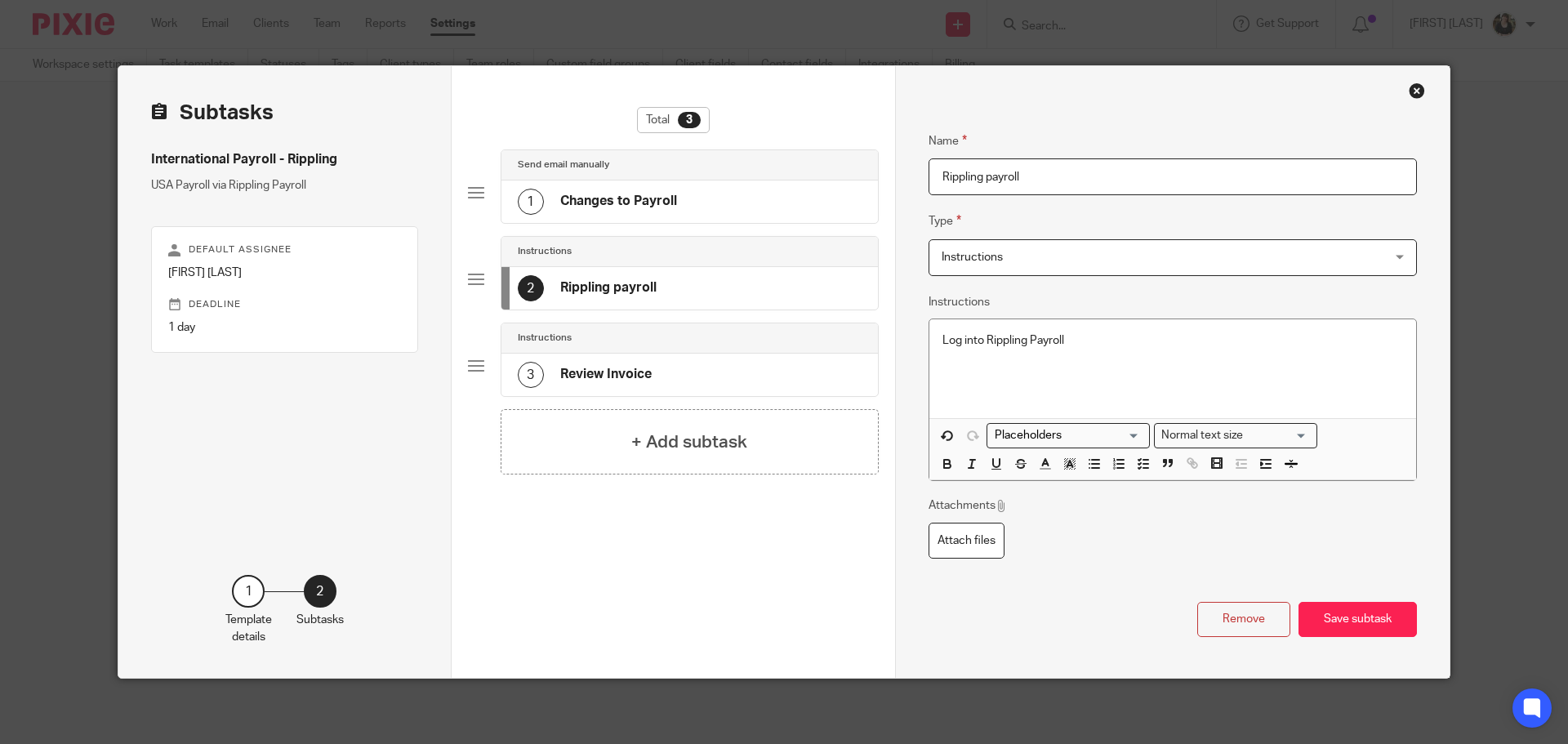 type 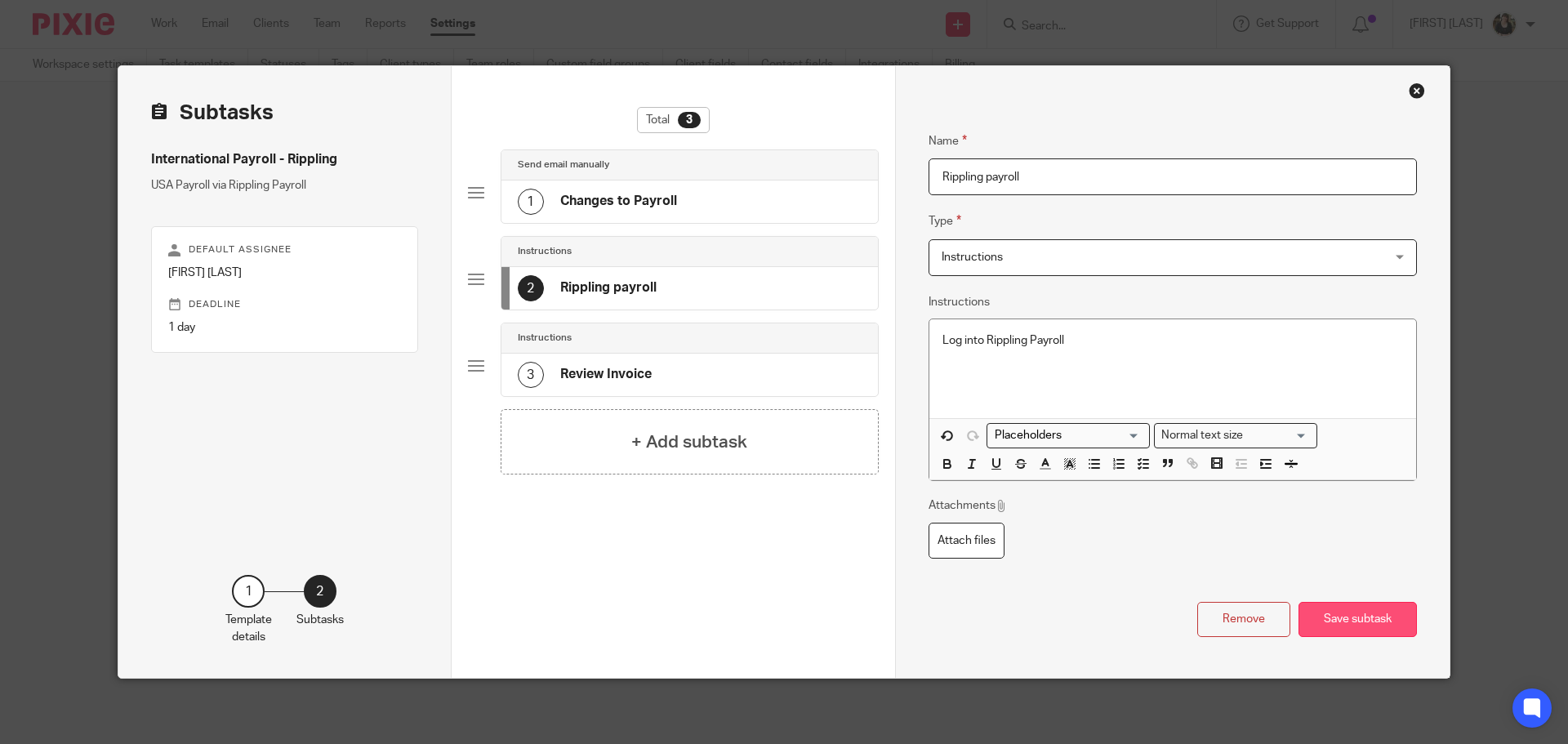 click on "Save subtask" at bounding box center (1357, 619) 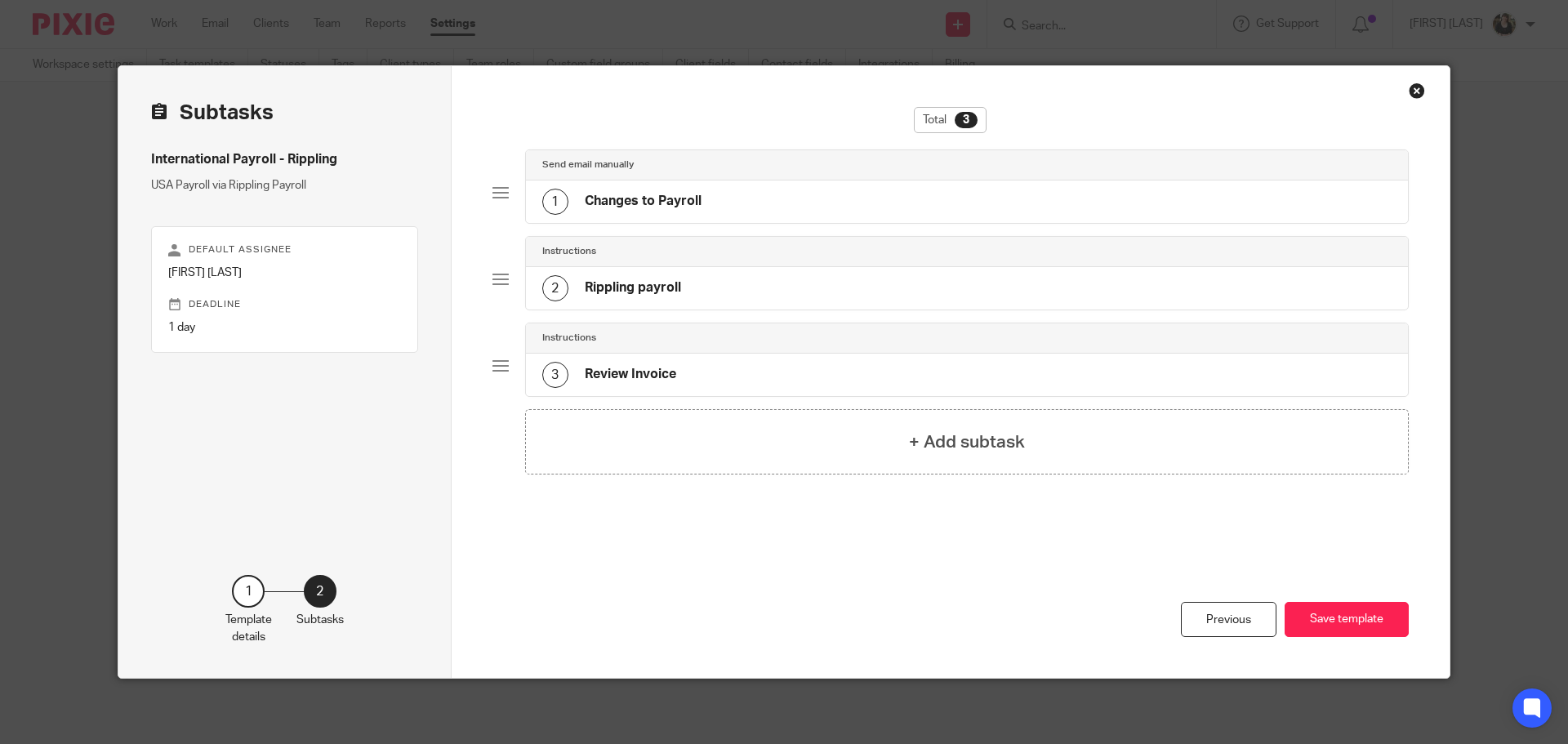click on "Save template" at bounding box center (1347, 619) 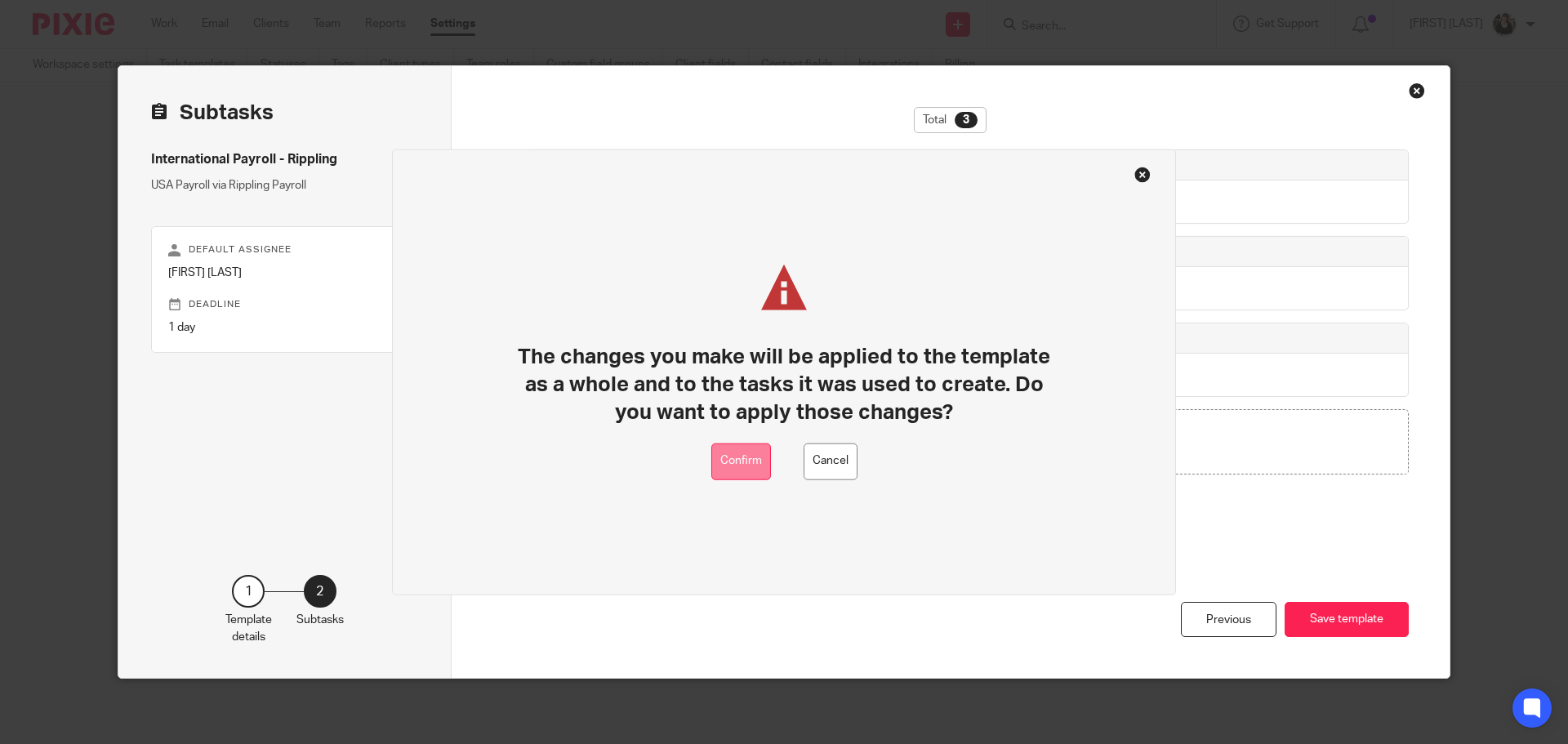 click on "Confirm" at bounding box center [741, 461] 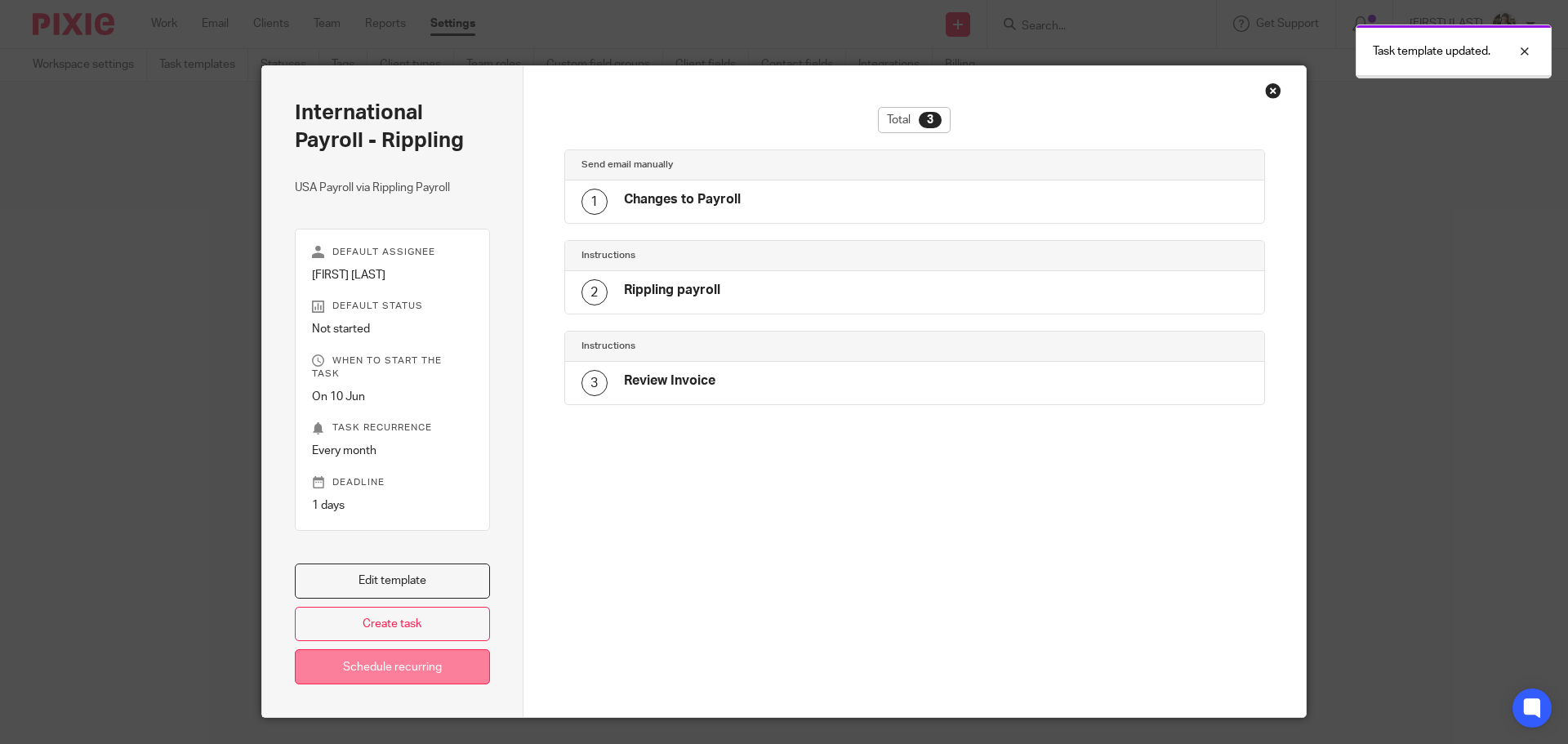 scroll, scrollTop: 0, scrollLeft: 0, axis: both 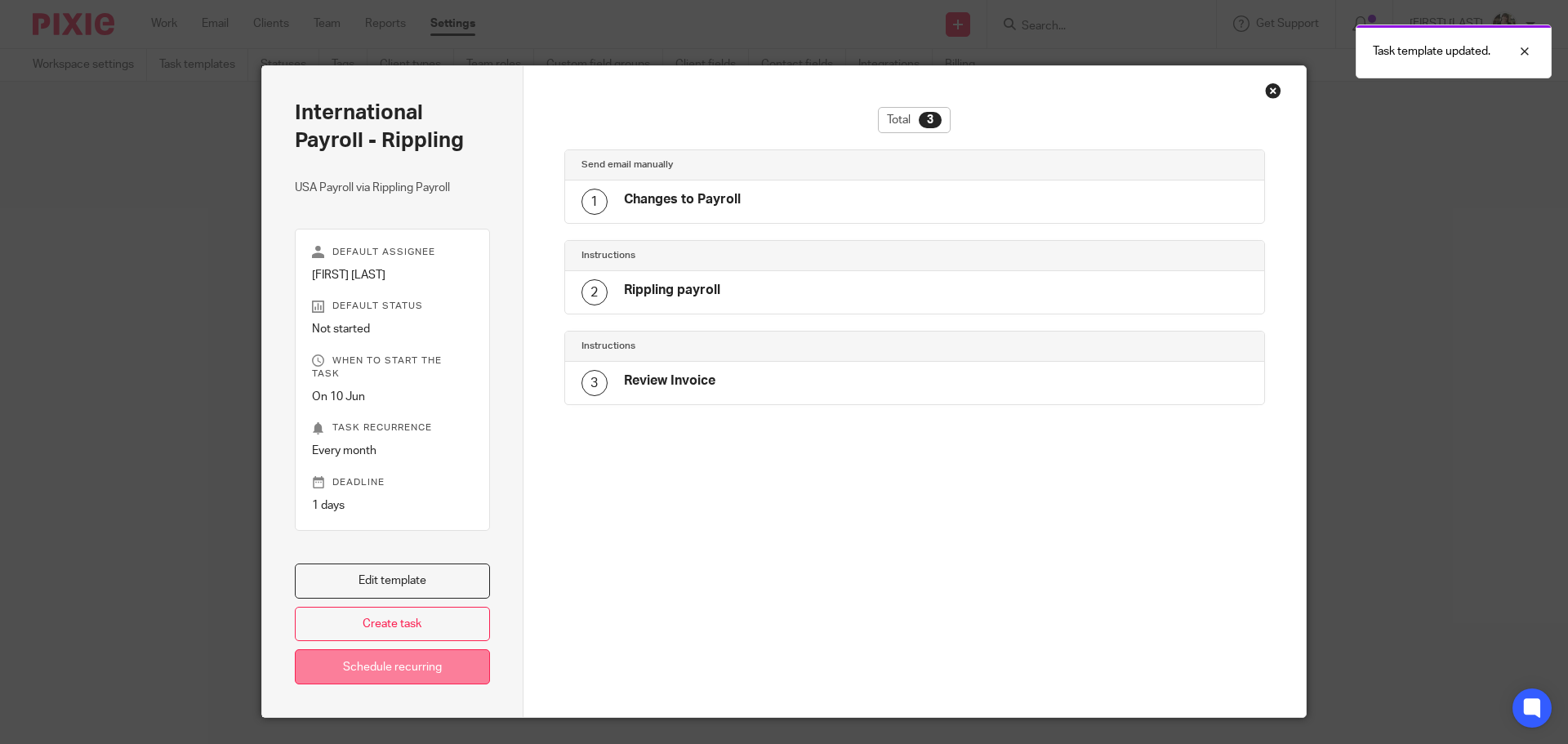 click on "Schedule recurring" at bounding box center [392, 666] 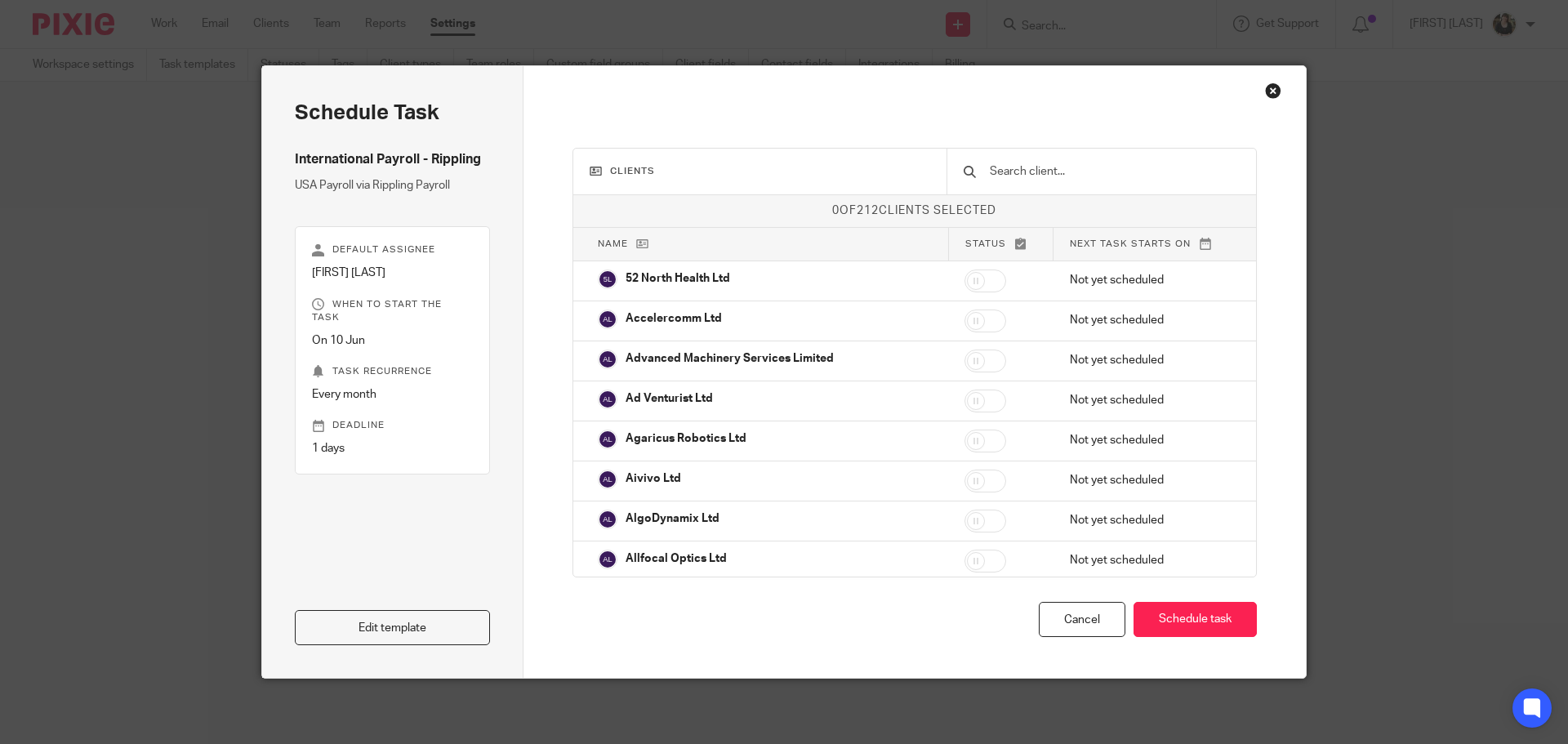 scroll, scrollTop: 0, scrollLeft: 0, axis: both 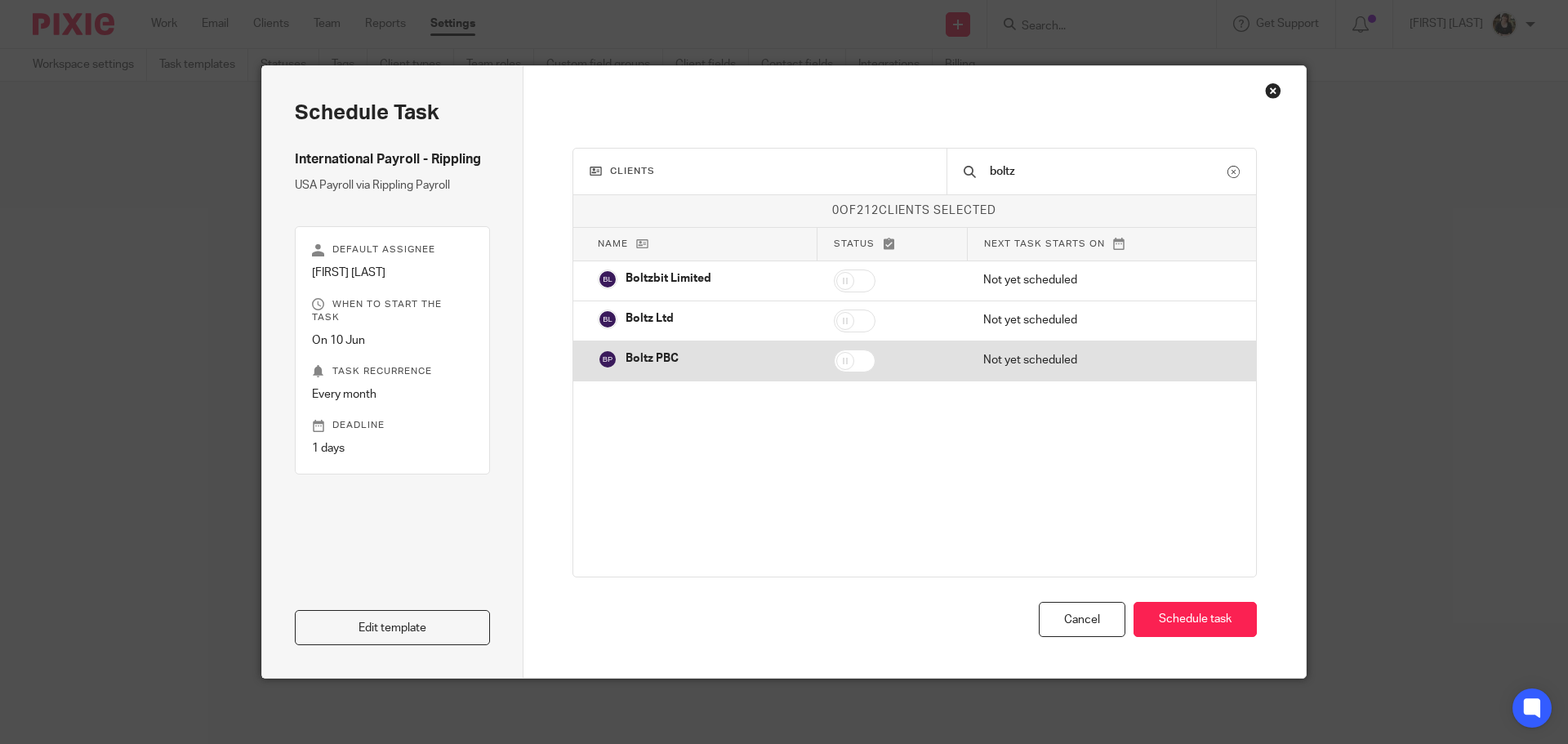 type on "boltz" 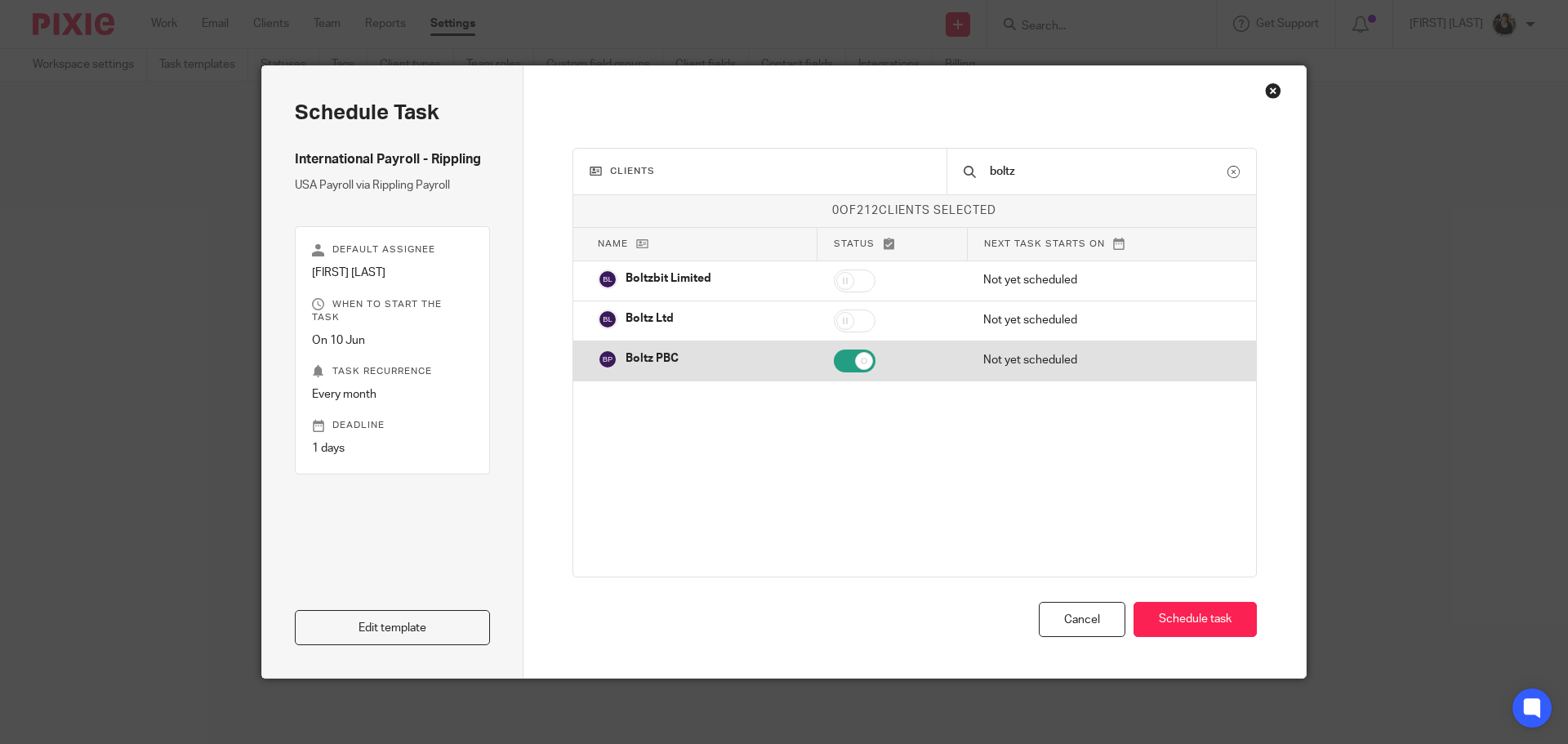 checkbox on "true" 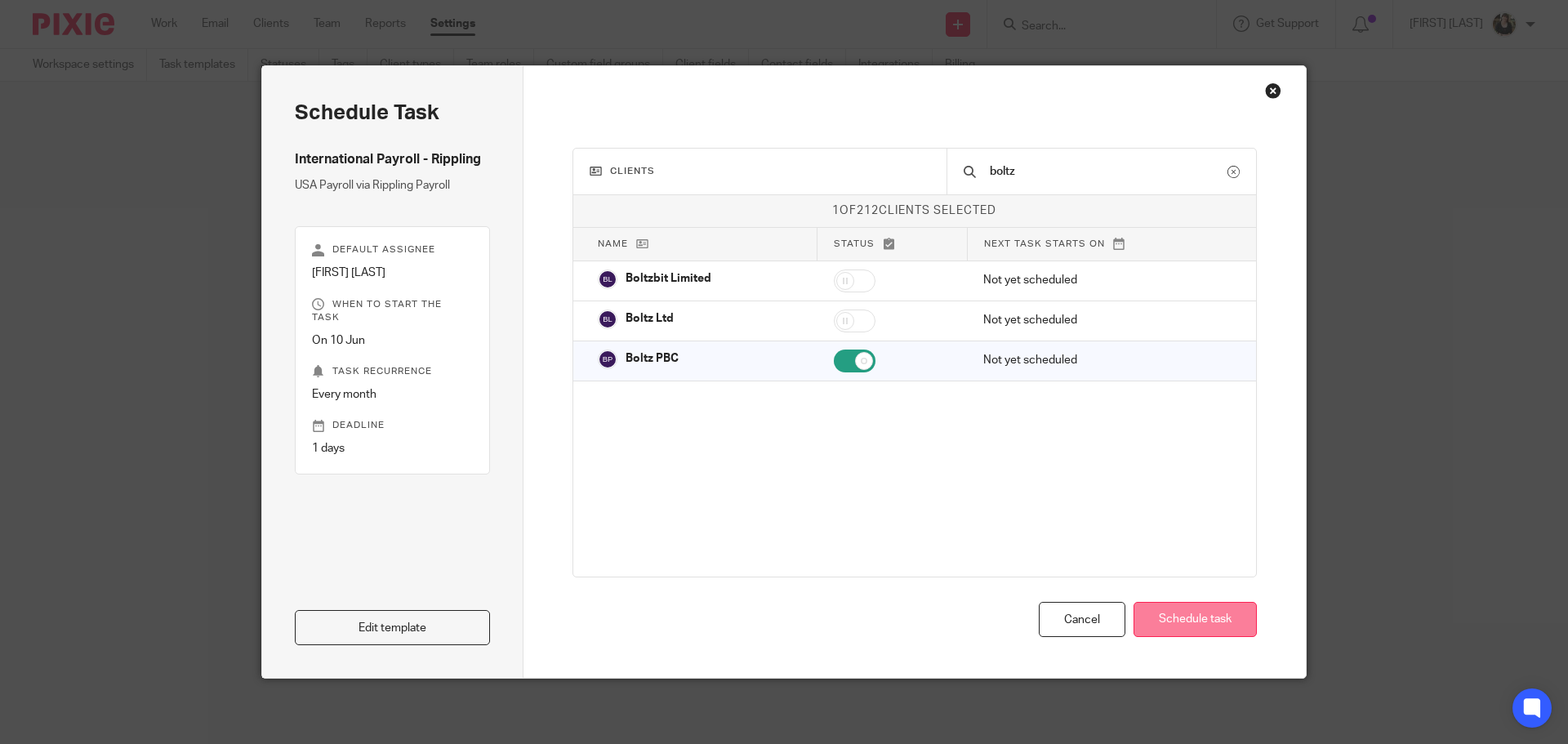 click on "Schedule task" at bounding box center [1195, 619] 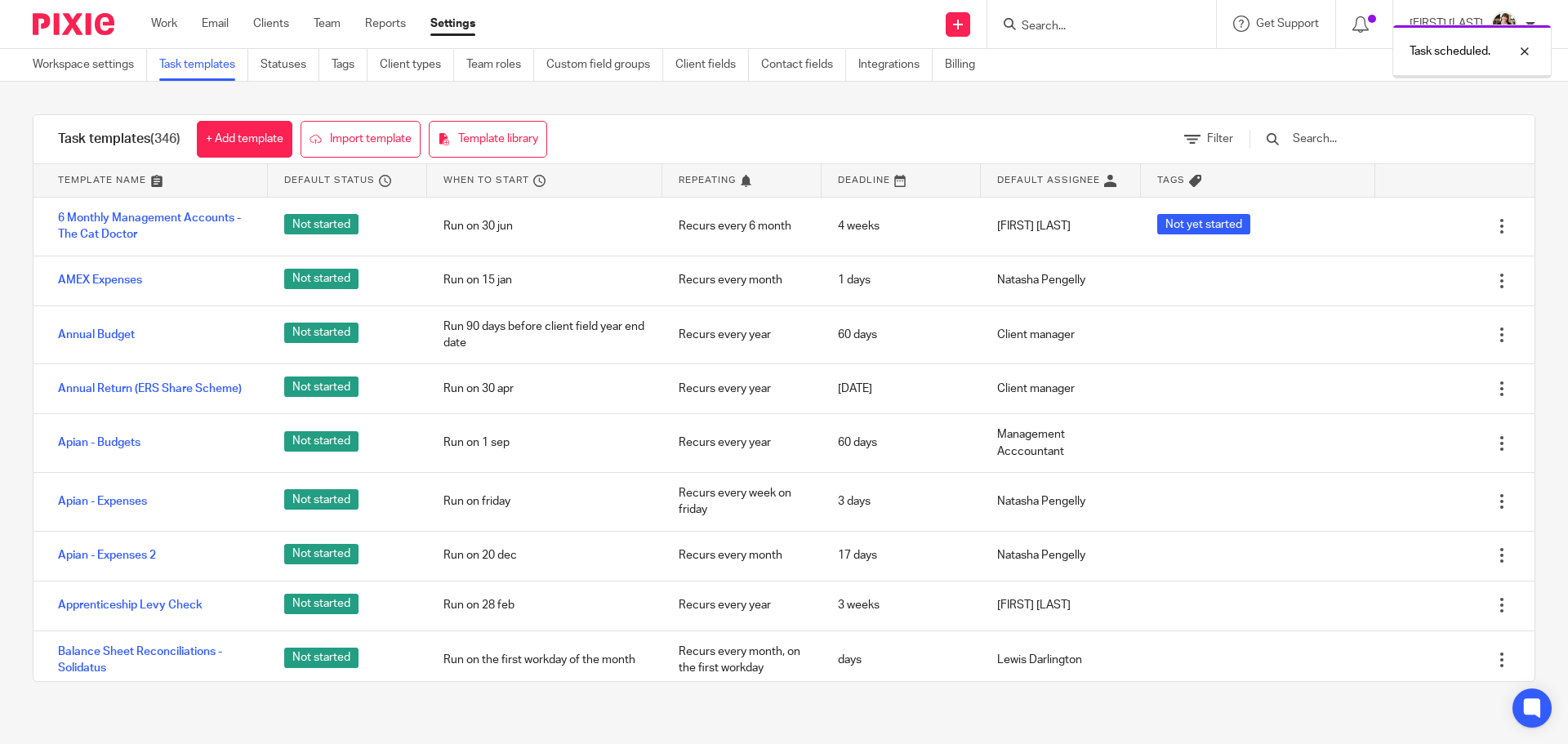 scroll, scrollTop: 0, scrollLeft: 0, axis: both 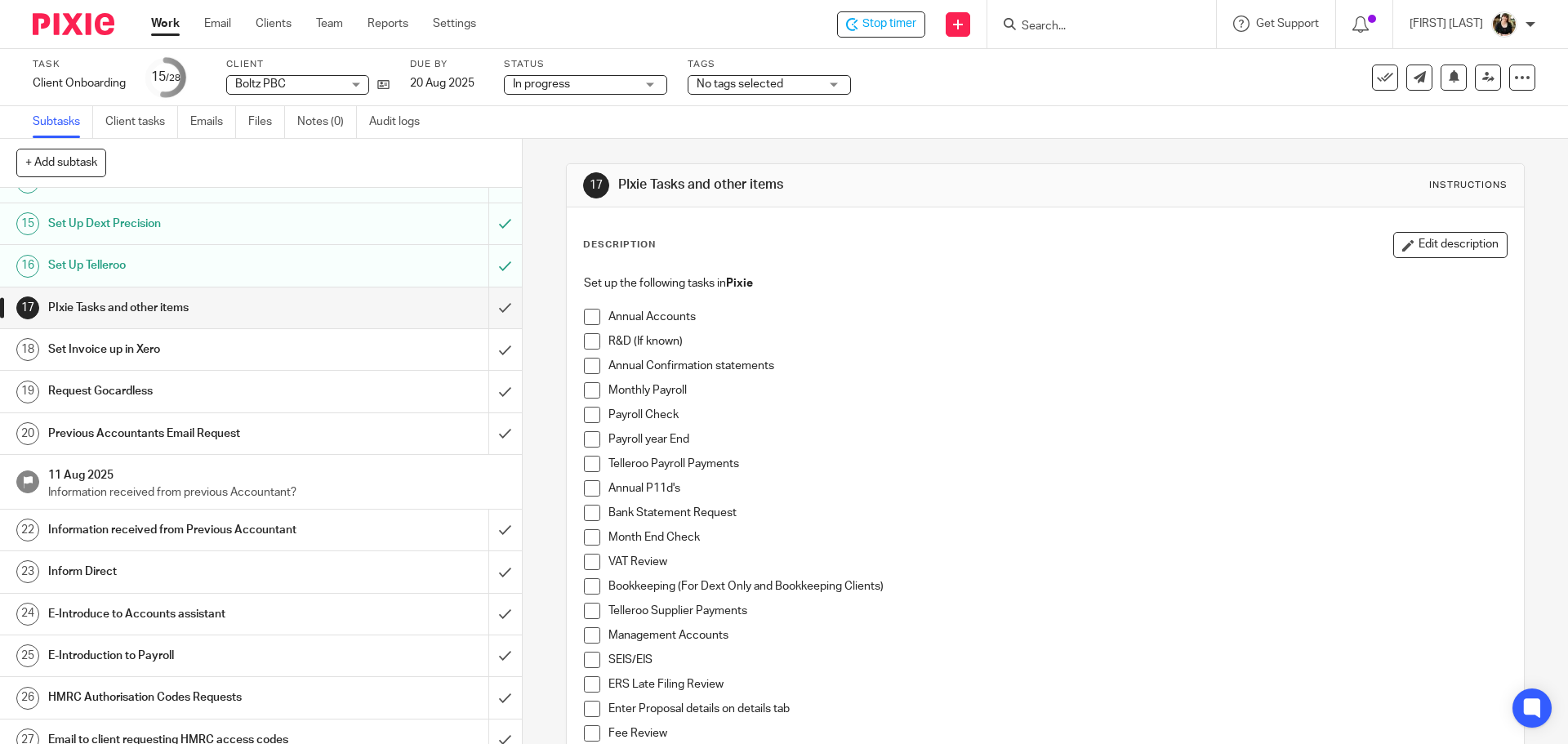 click at bounding box center (592, 390) 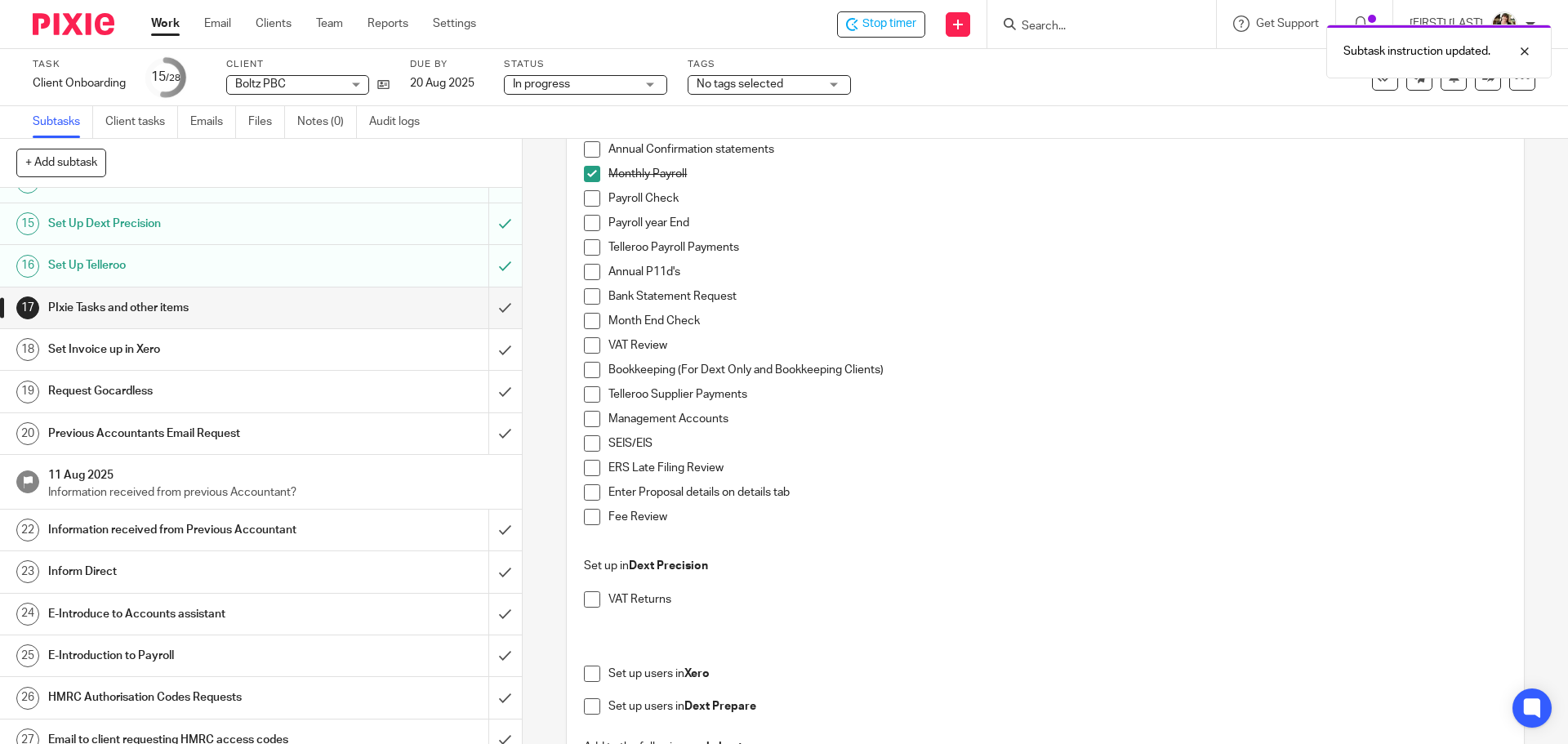 scroll, scrollTop: 245, scrollLeft: 0, axis: vertical 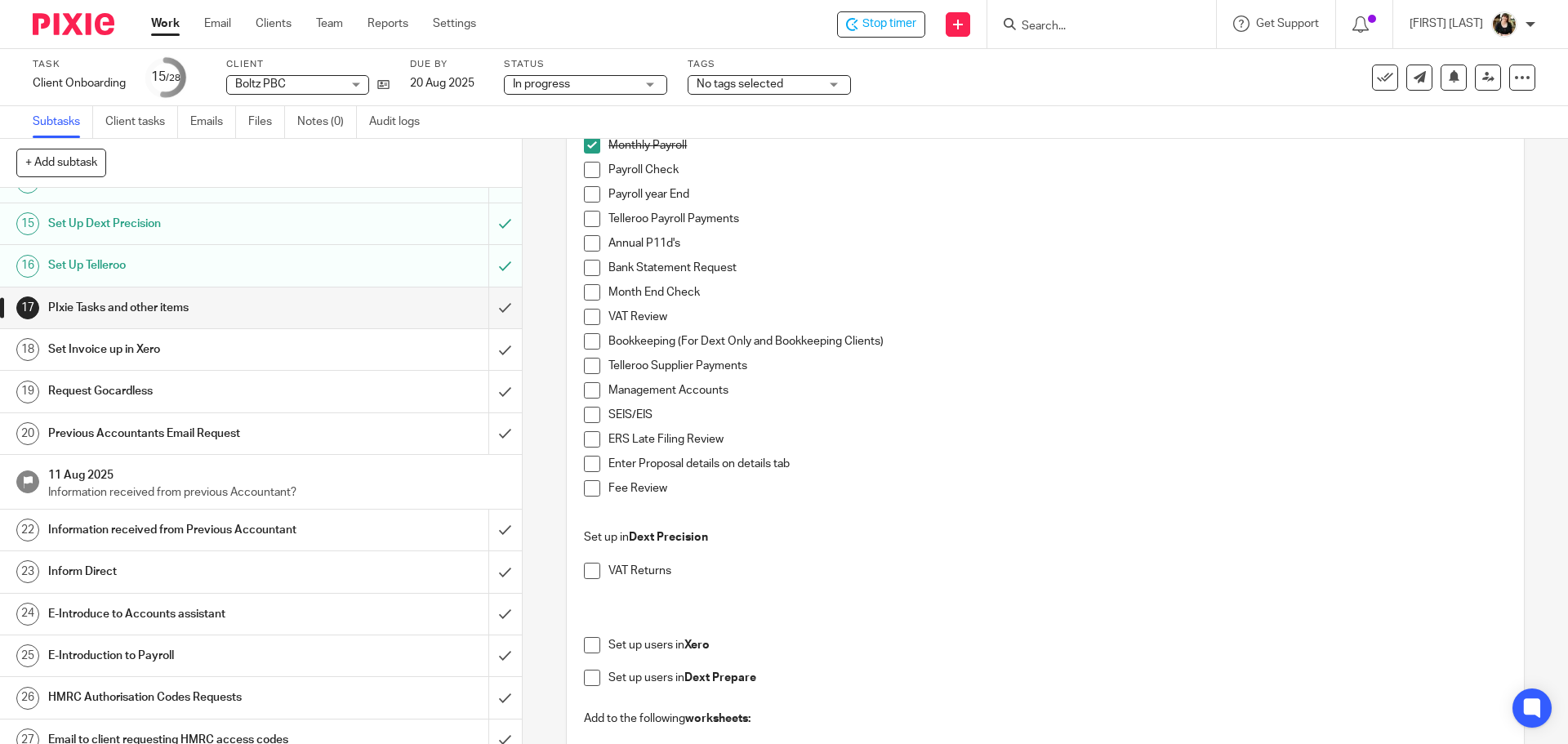 click at bounding box center [592, 341] 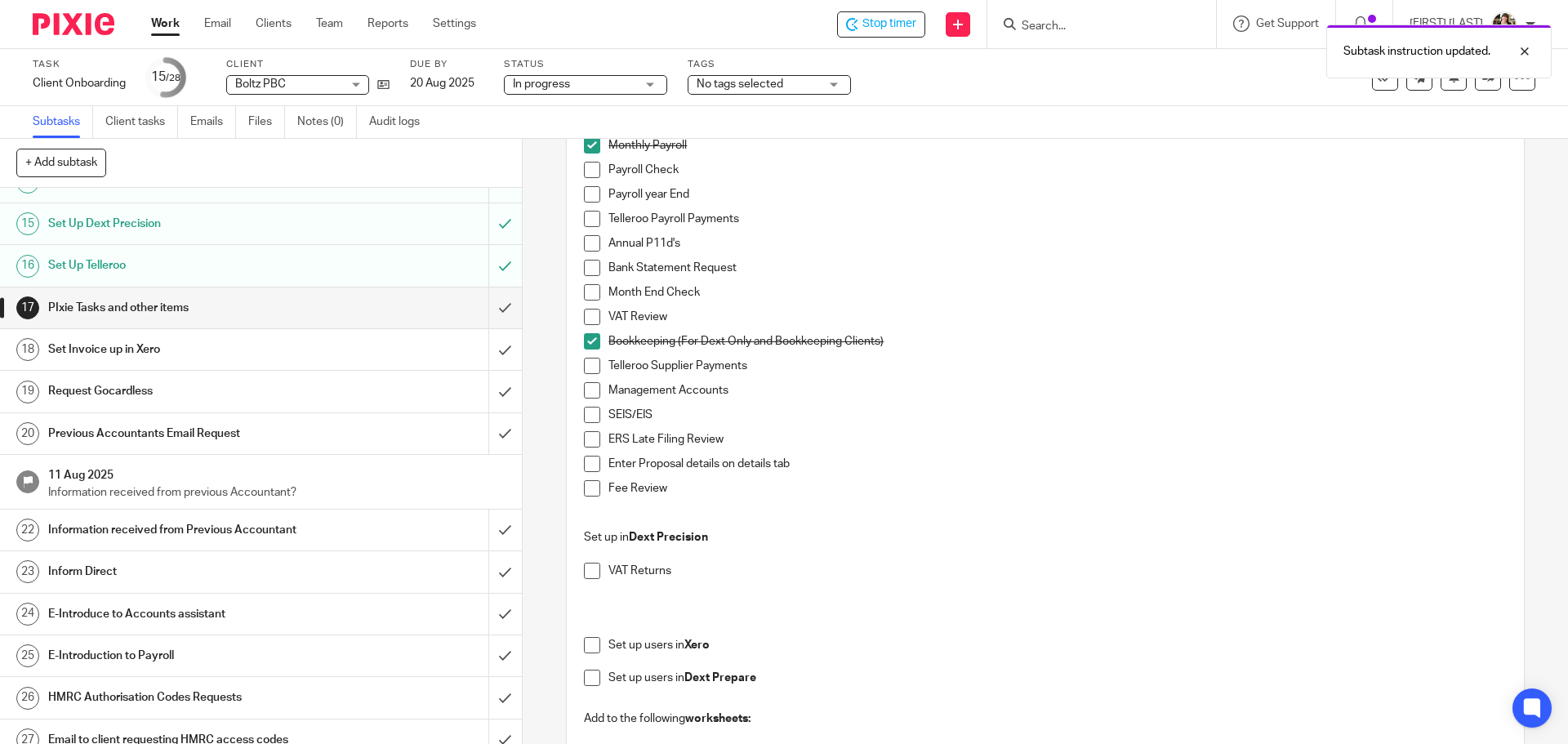 click at bounding box center [592, 488] 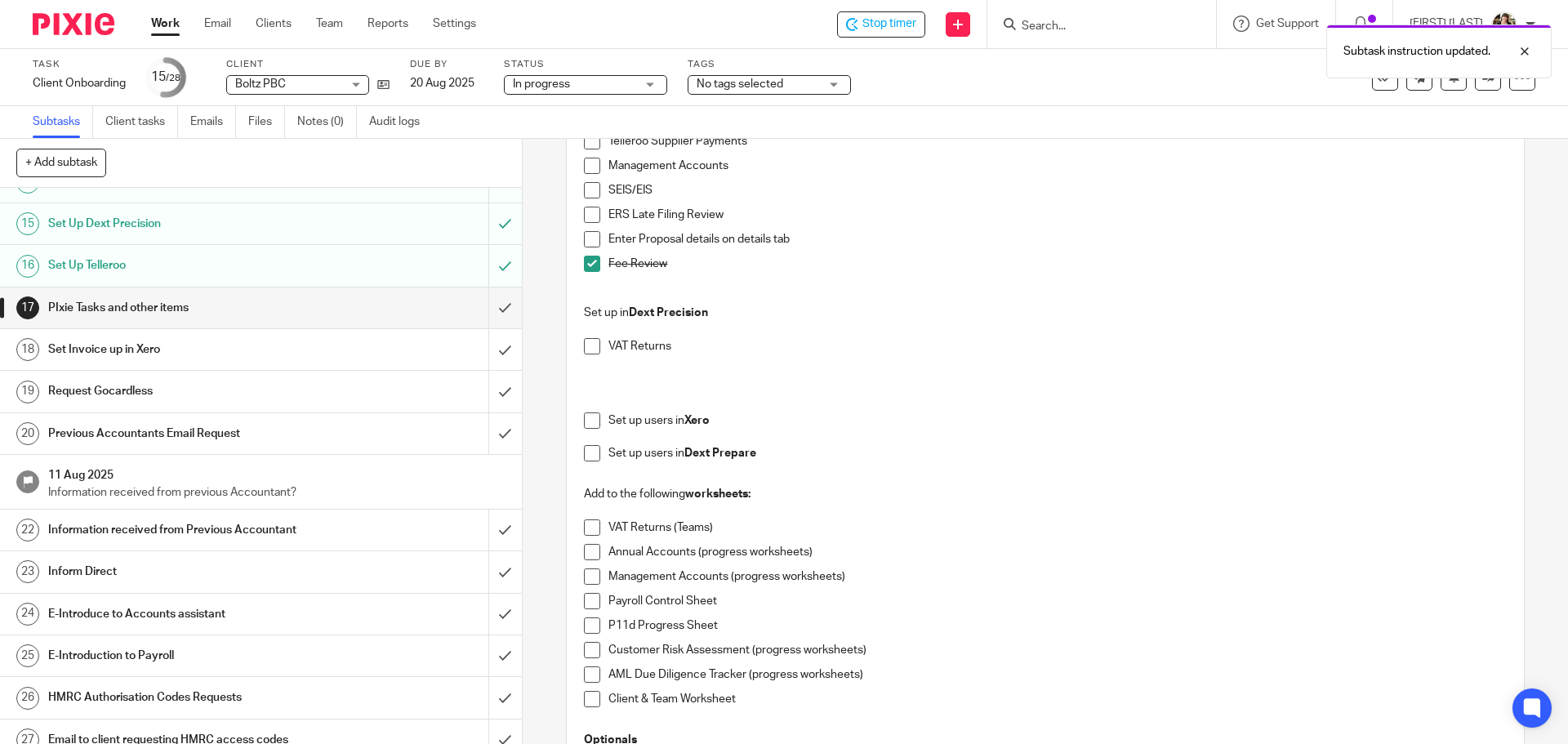 scroll, scrollTop: 490, scrollLeft: 0, axis: vertical 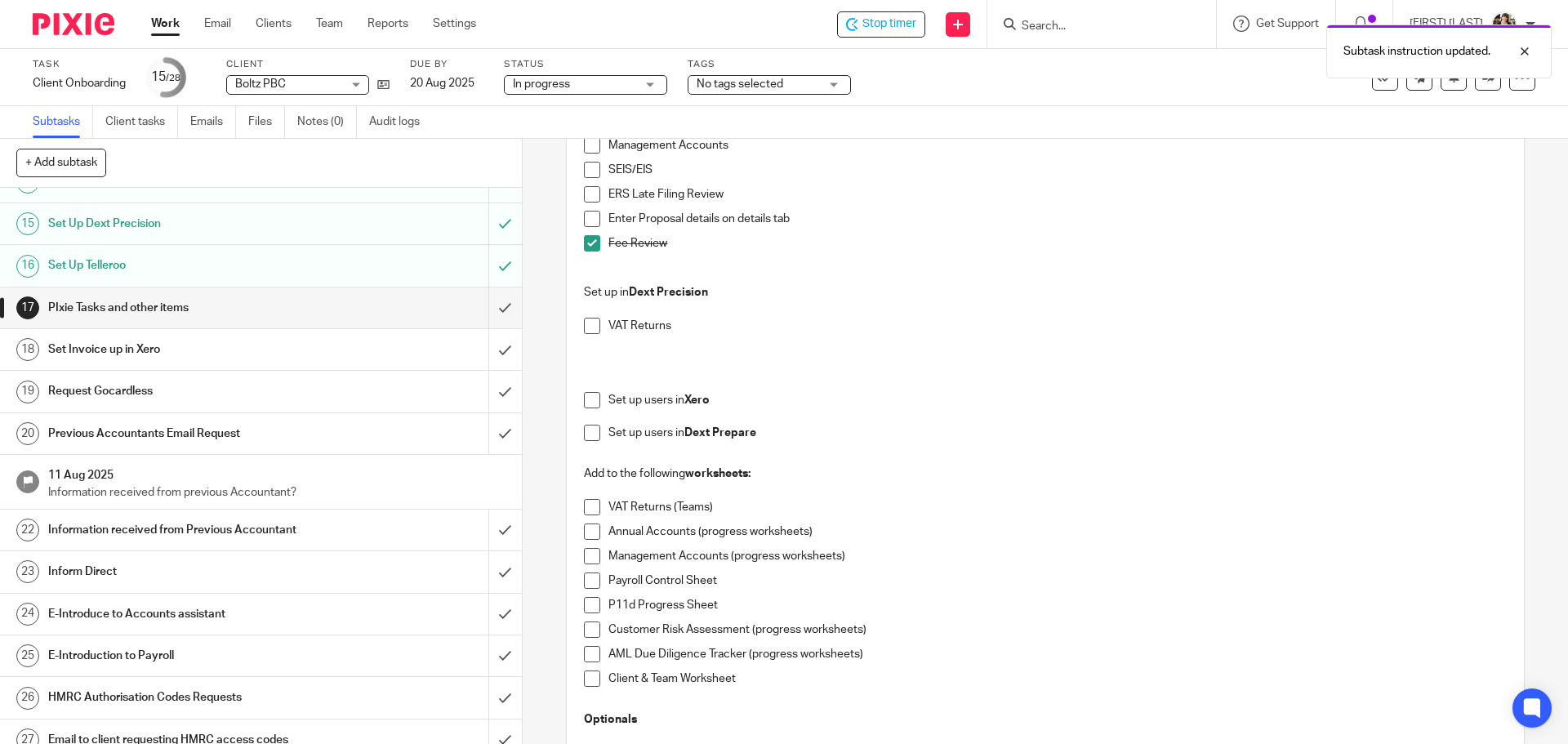 click at bounding box center [592, 400] 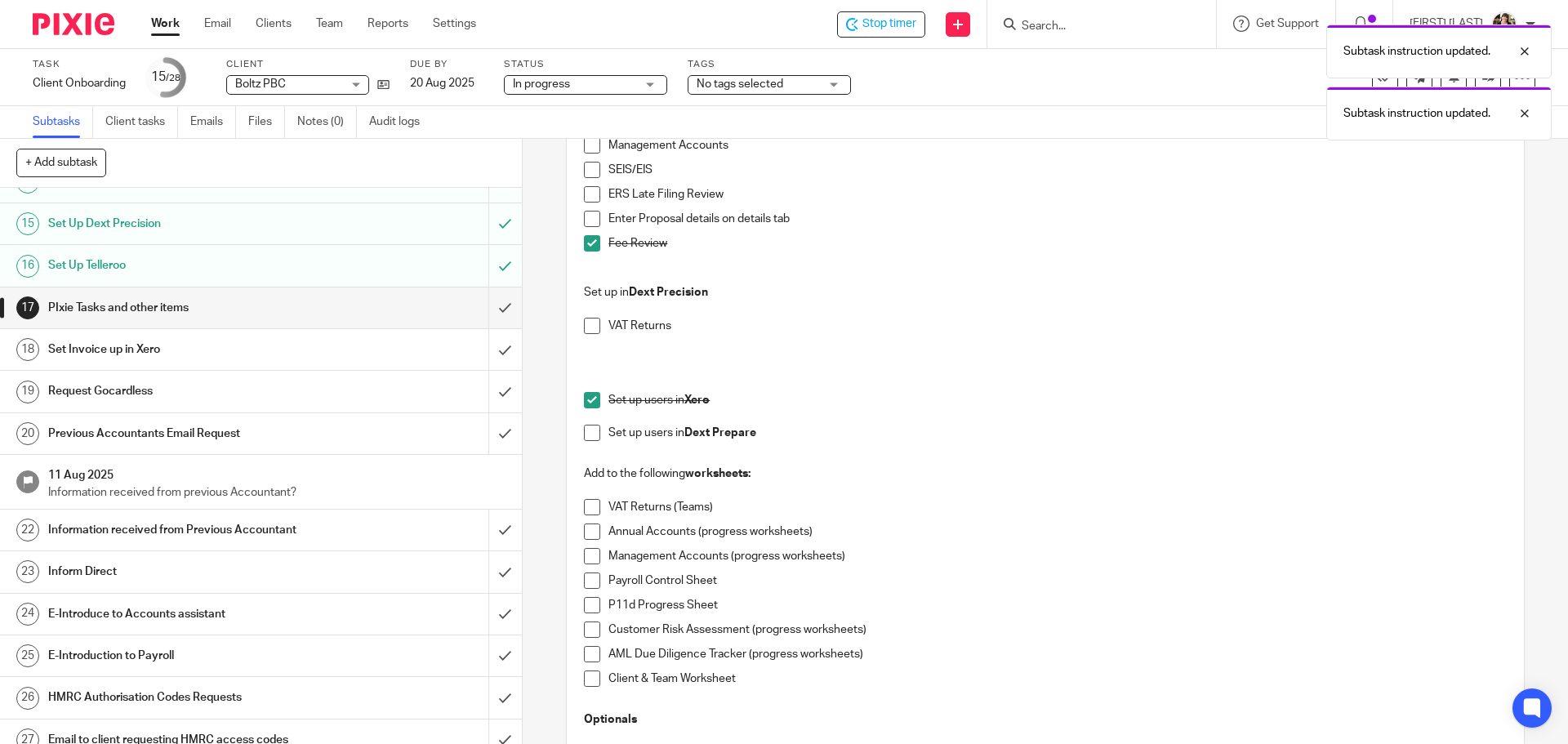 click at bounding box center (592, 433) 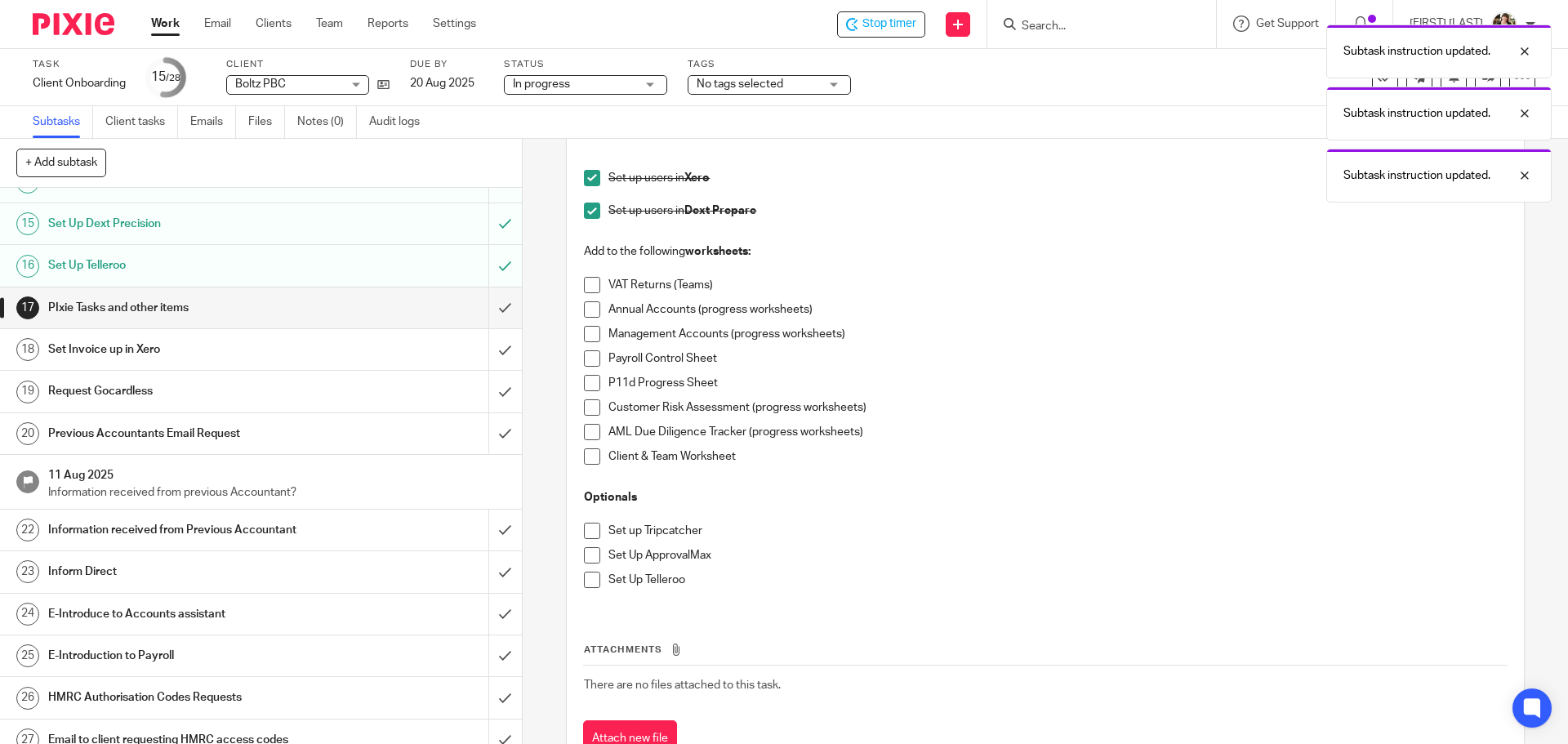 scroll, scrollTop: 735, scrollLeft: 0, axis: vertical 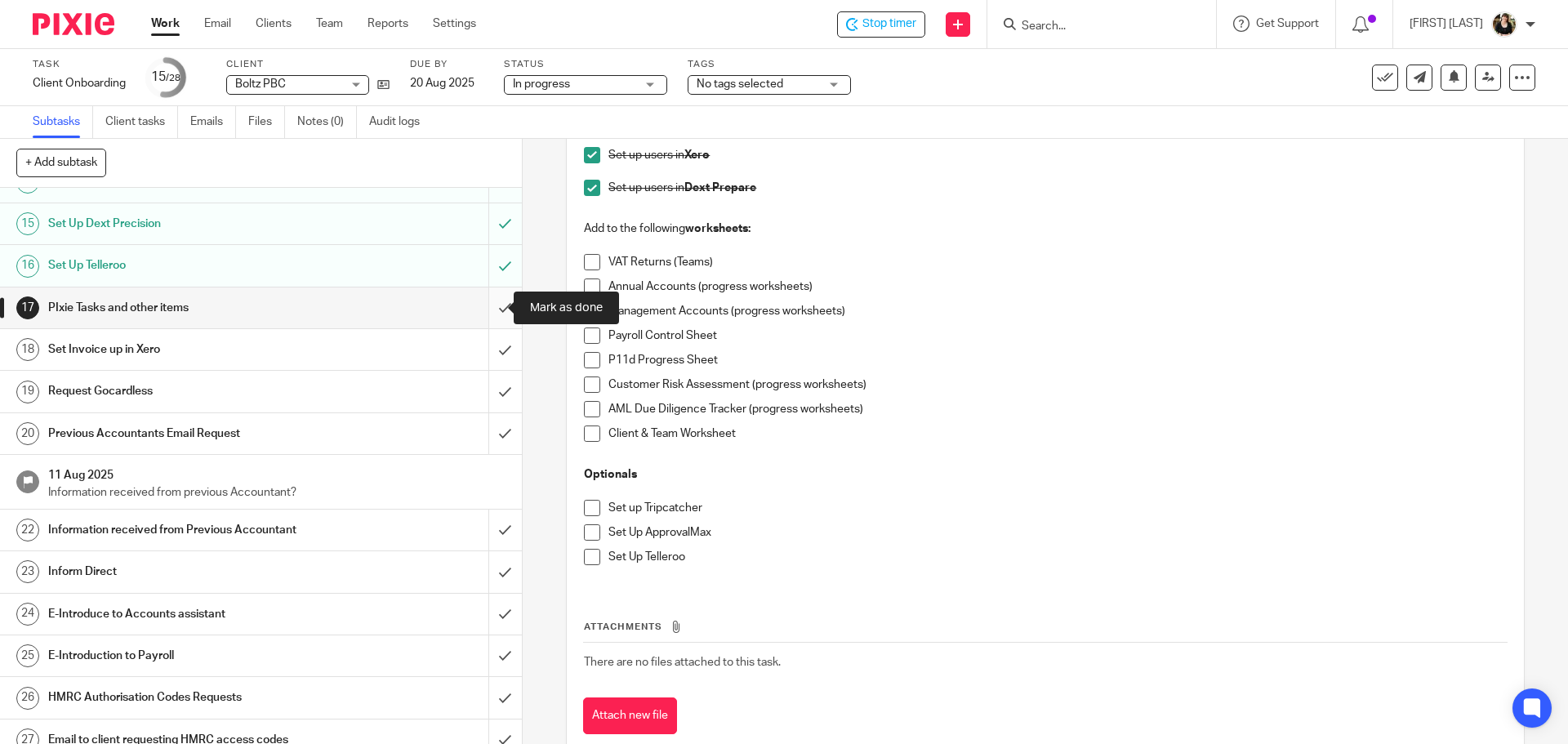 click at bounding box center [261, 308] 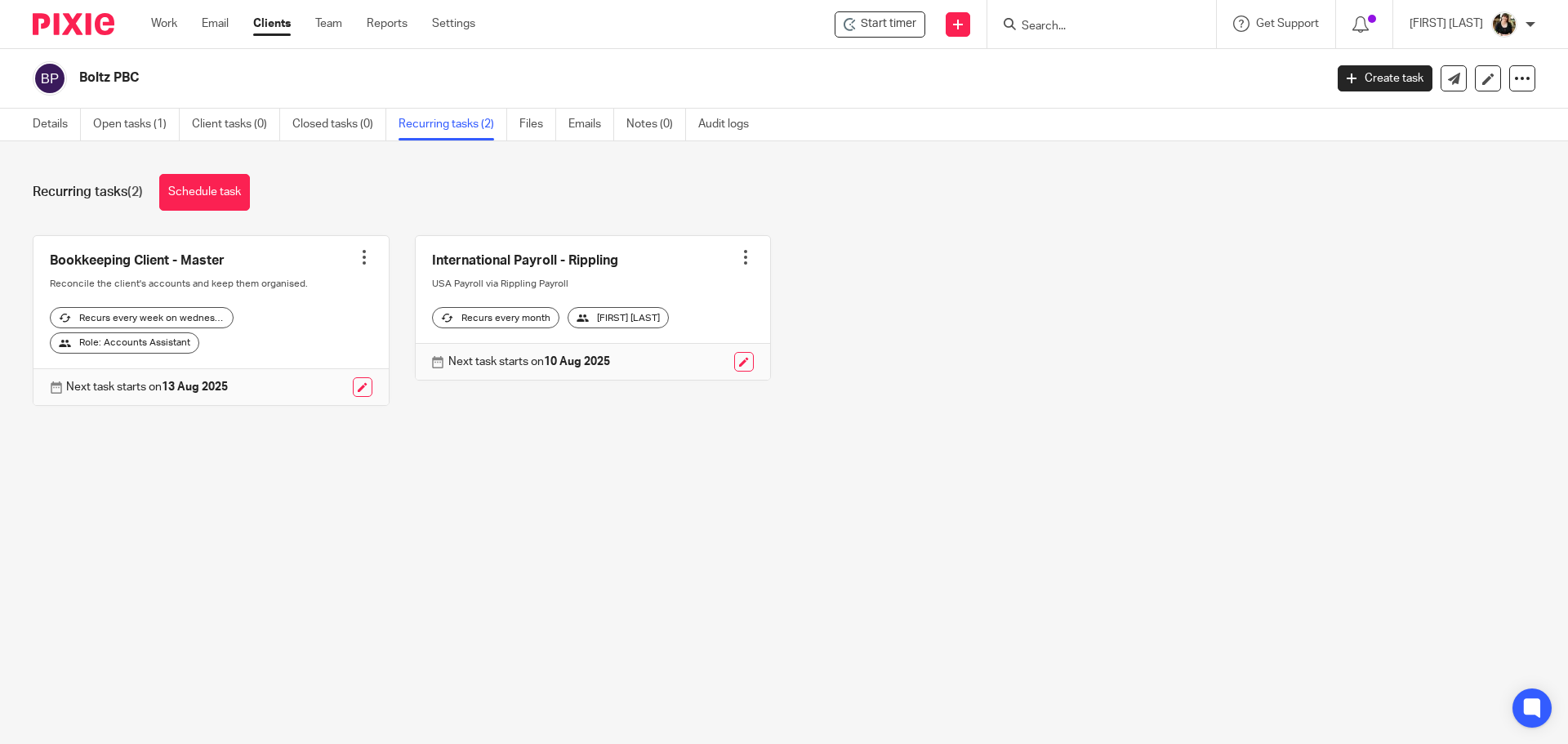 scroll, scrollTop: 0, scrollLeft: 0, axis: both 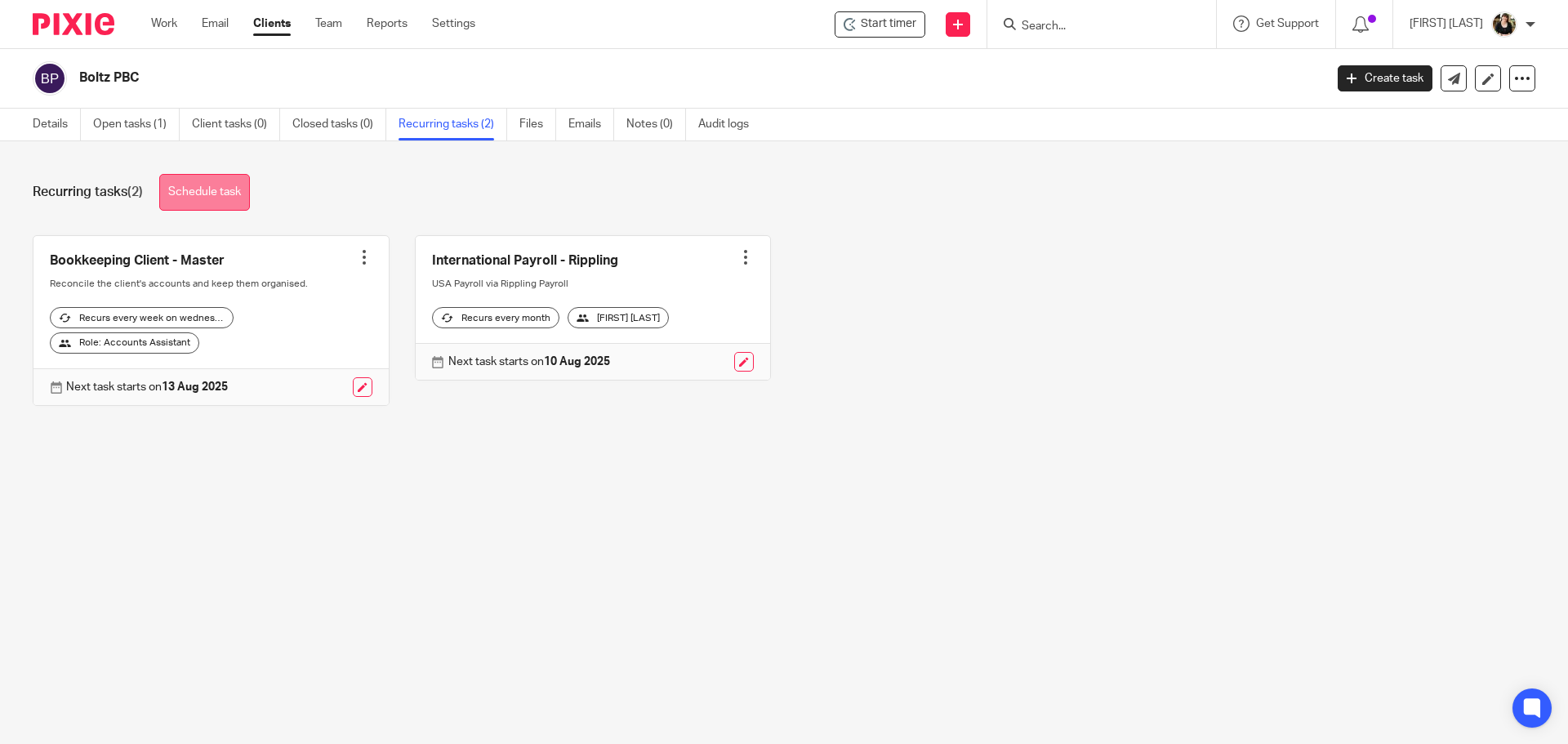 click on "Schedule task" at bounding box center [204, 192] 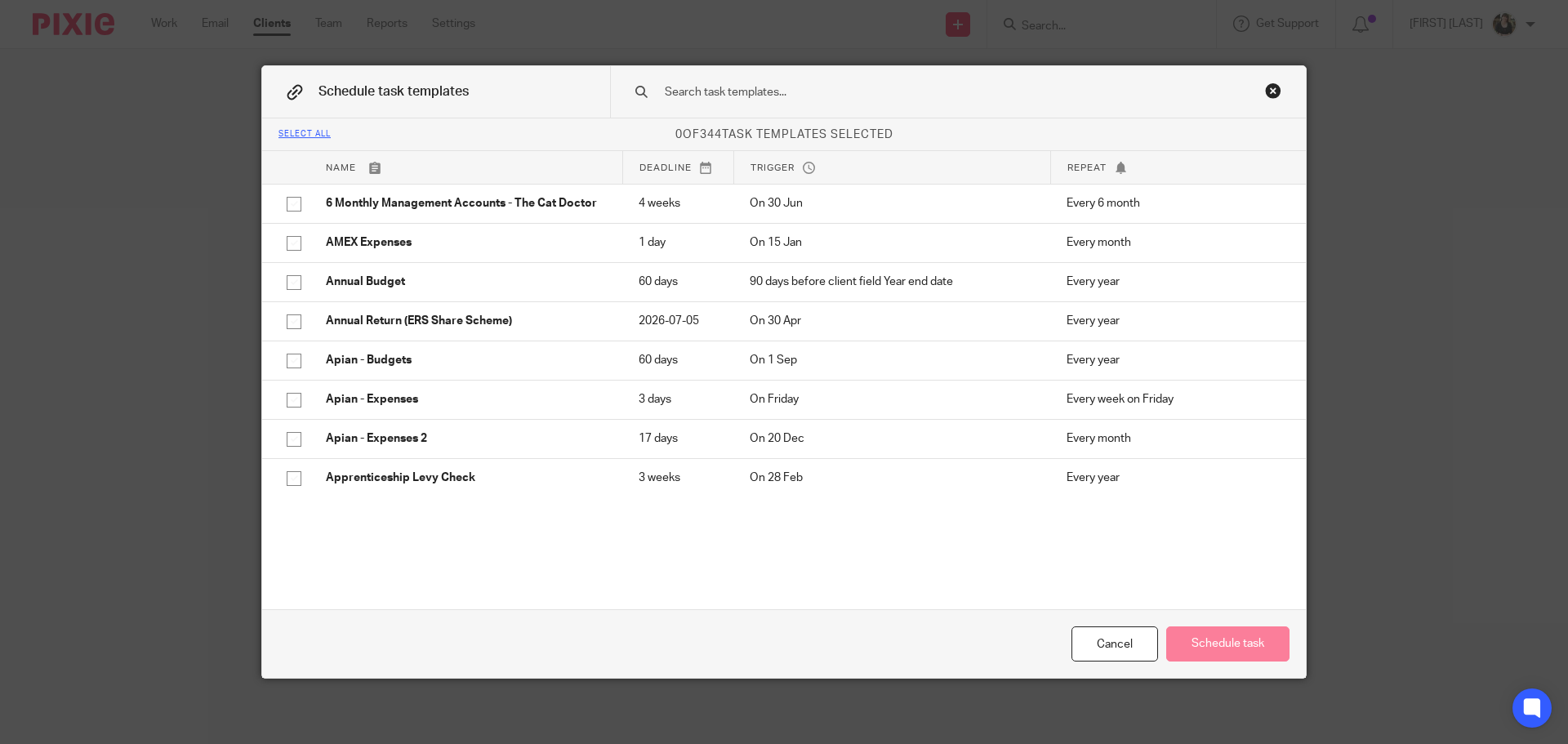 scroll, scrollTop: 0, scrollLeft: 0, axis: both 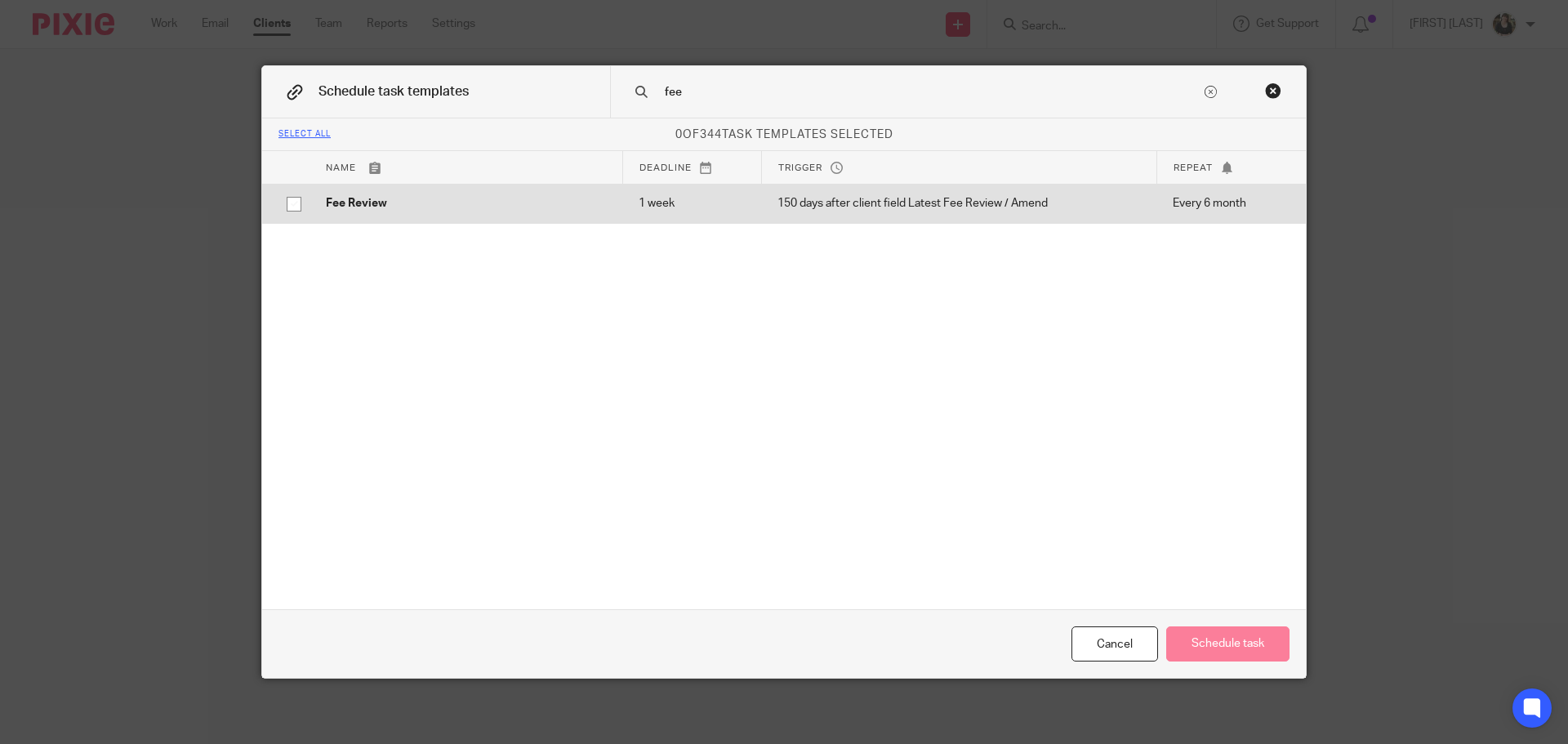 type on "fee" 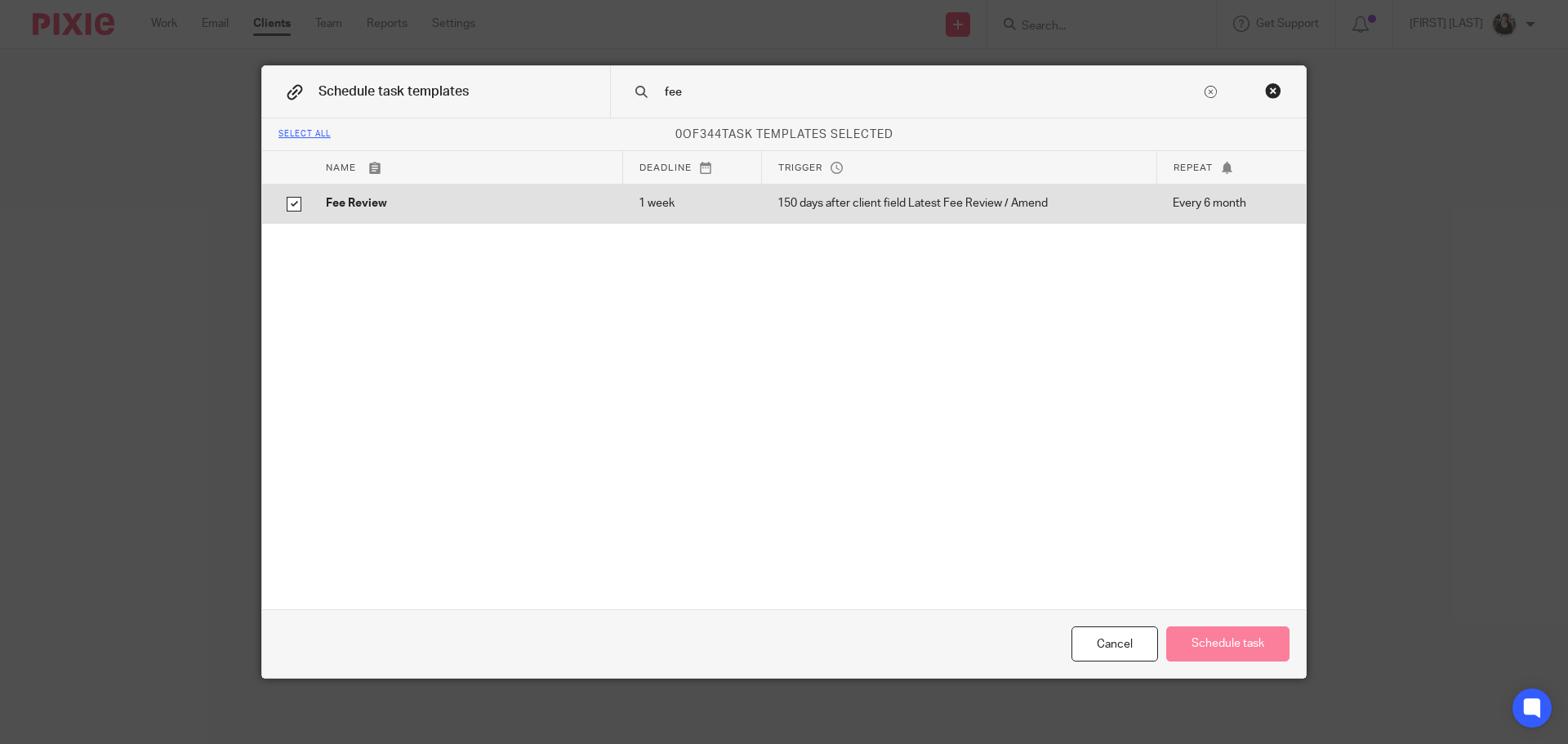 checkbox on "true" 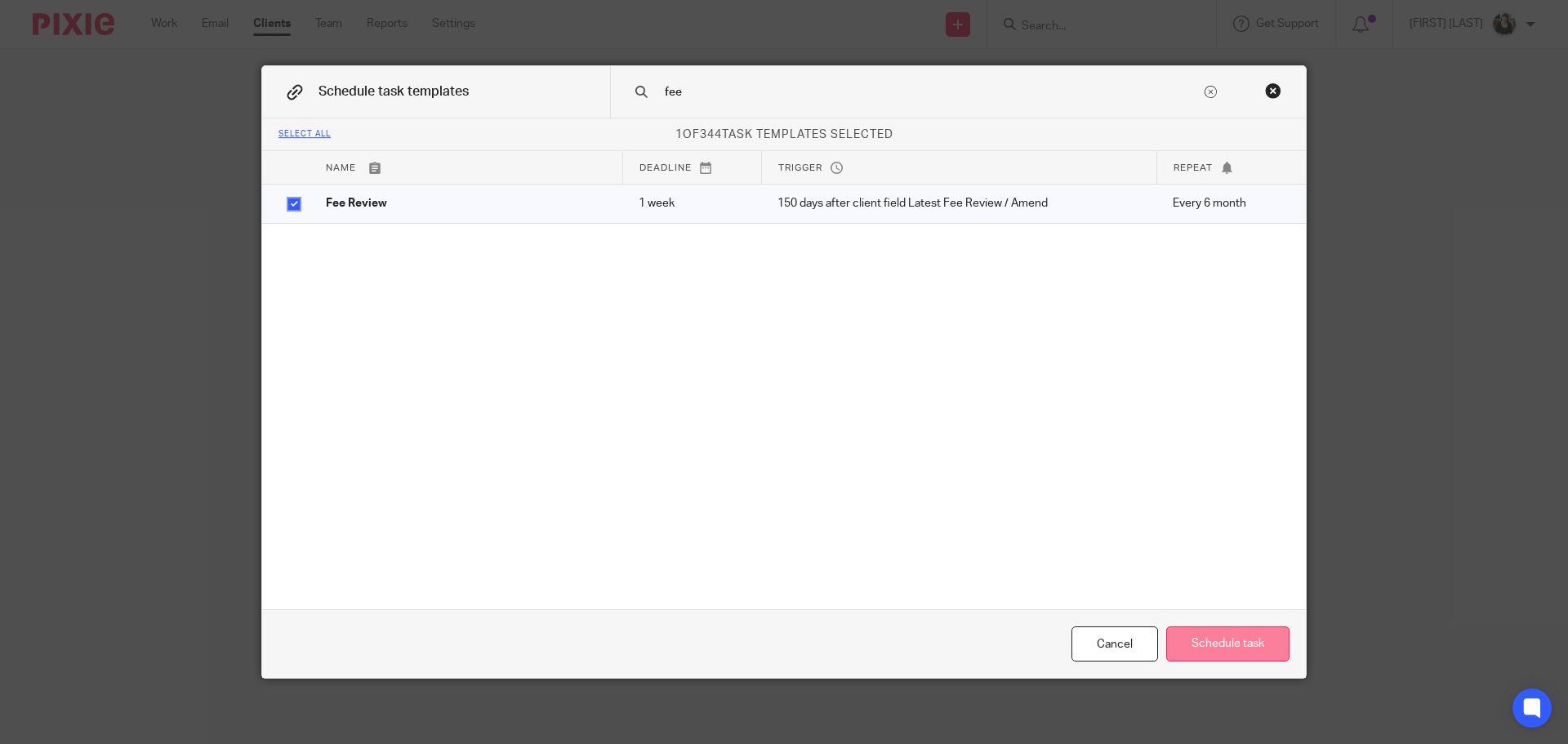 click on "Schedule task" at bounding box center (1227, 644) 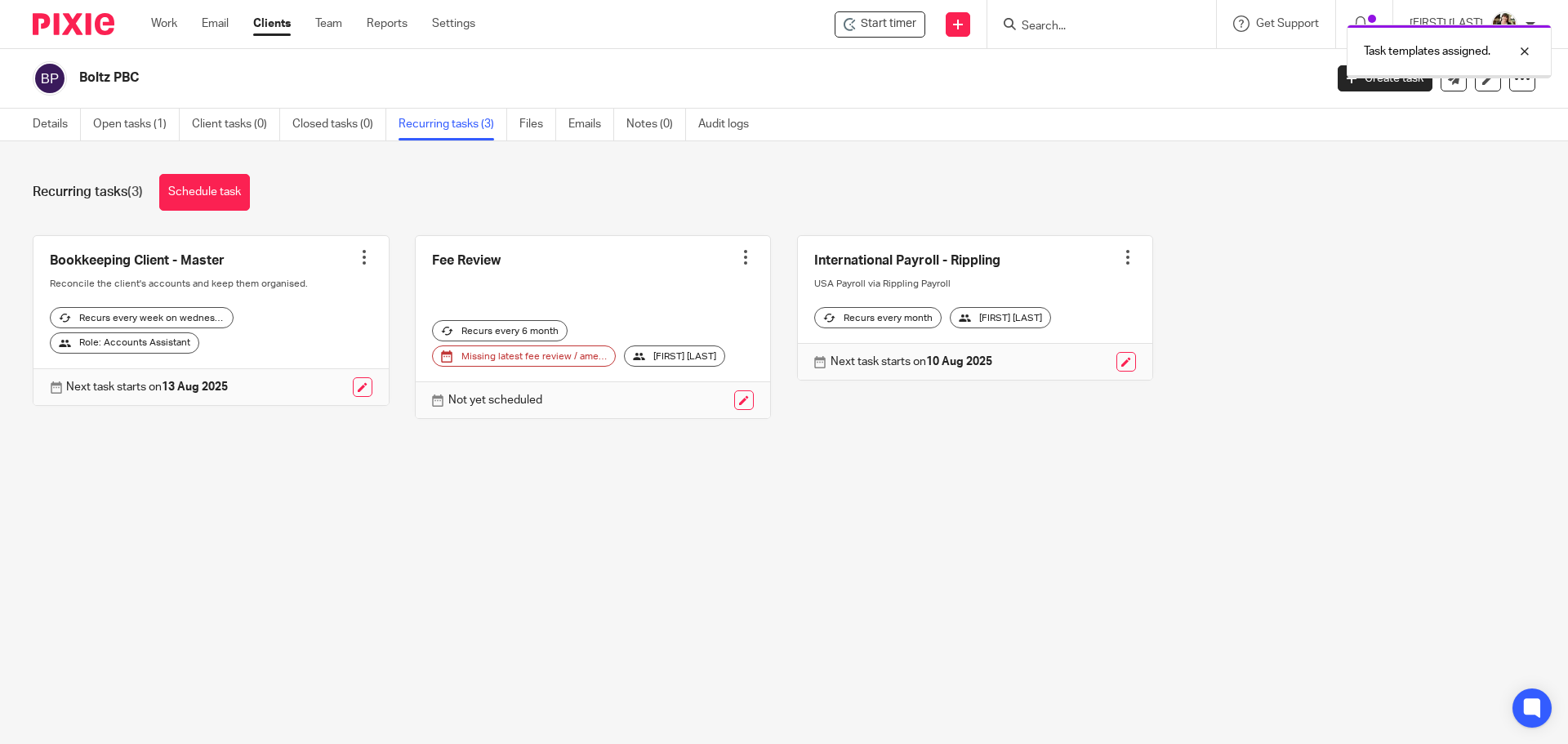 scroll, scrollTop: 0, scrollLeft: 0, axis: both 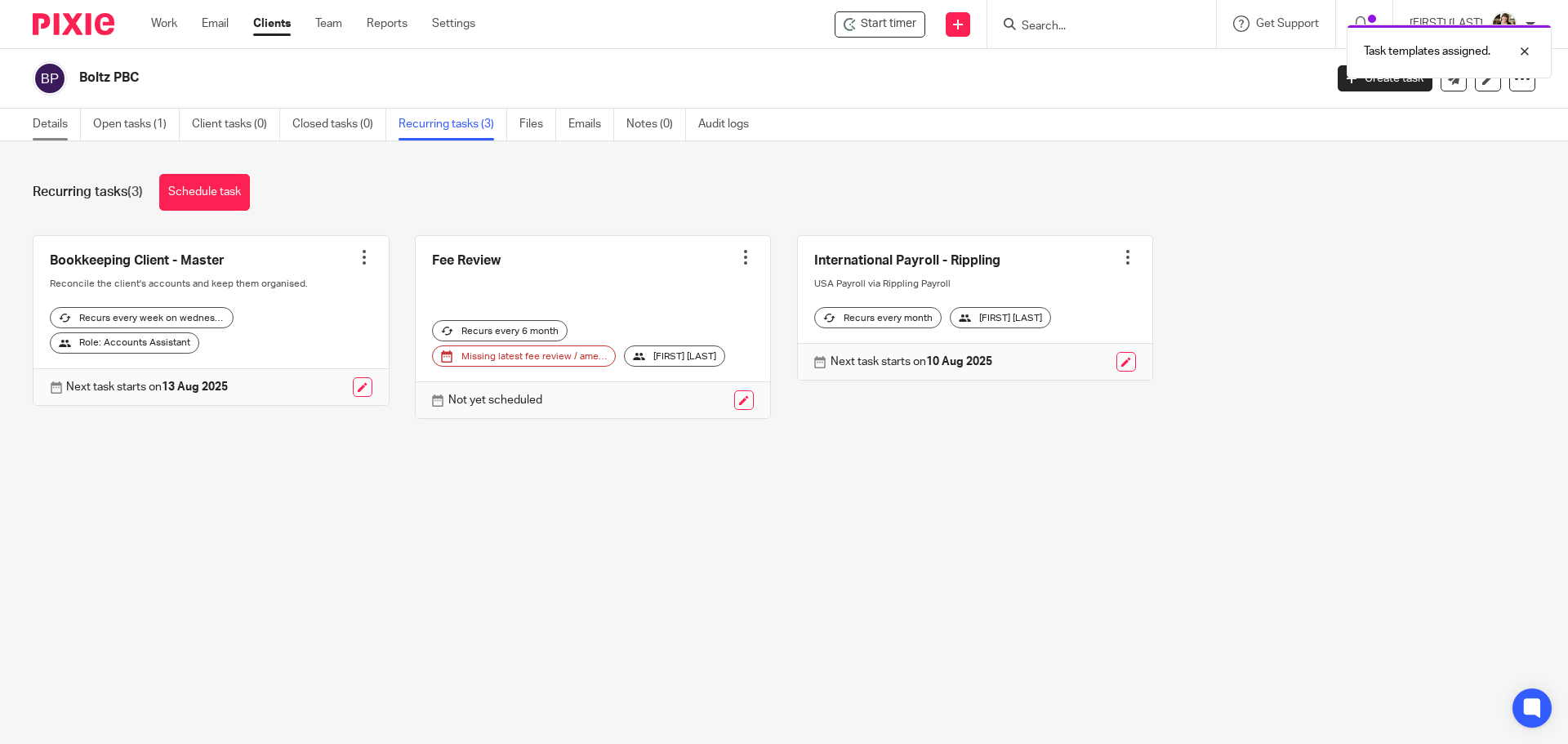 click on "Details" at bounding box center [56, 124] 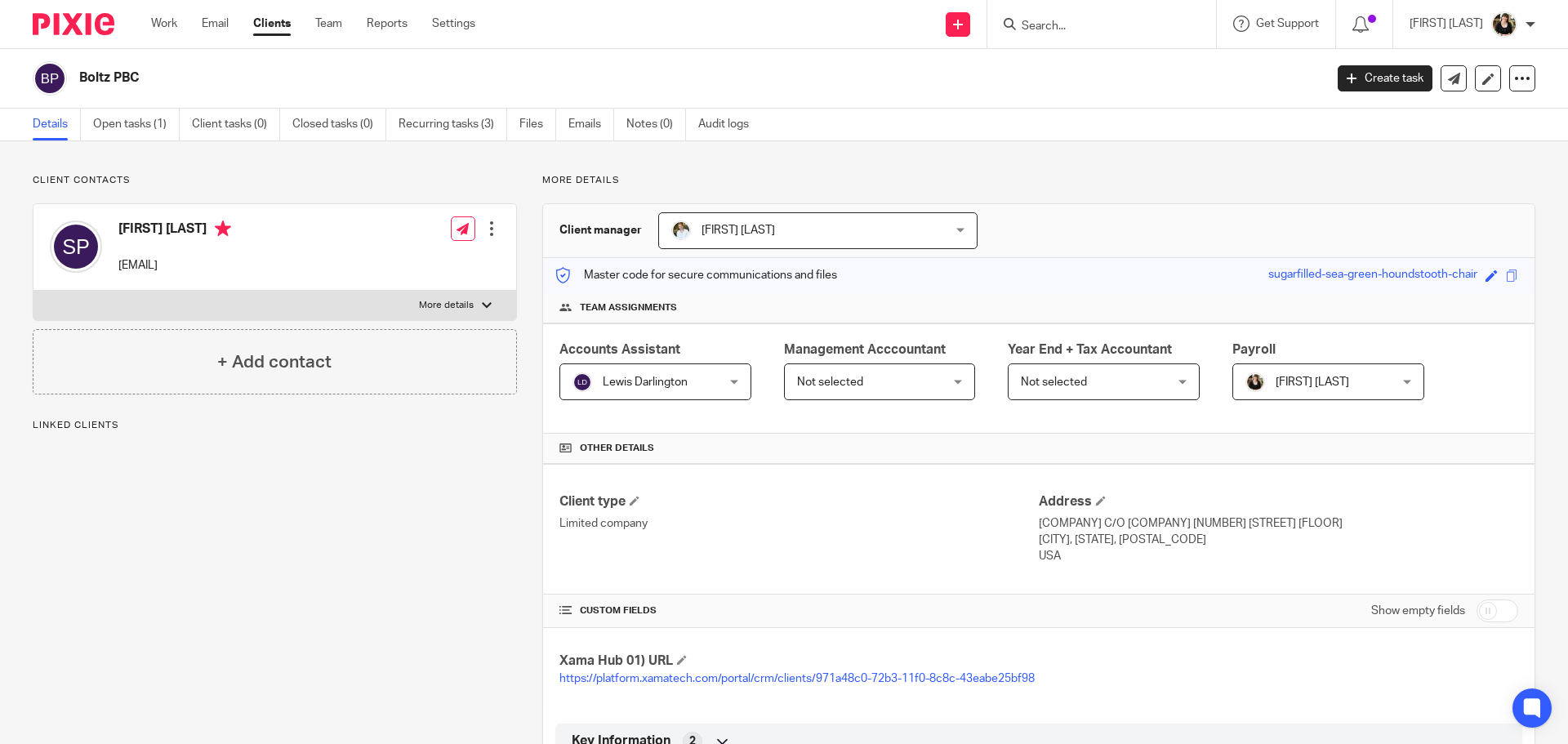 scroll, scrollTop: 0, scrollLeft: 0, axis: both 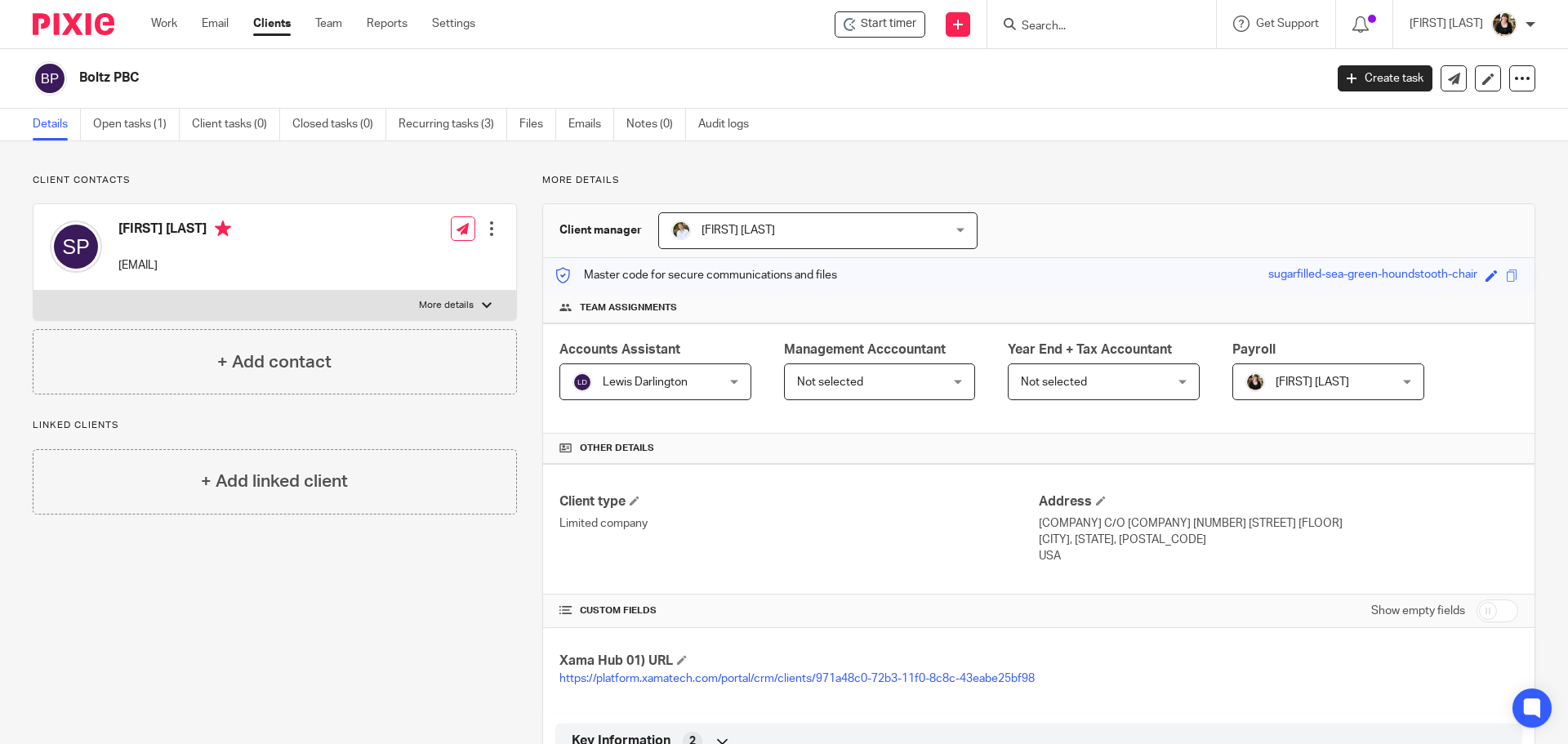 click at bounding box center (1497, 611) 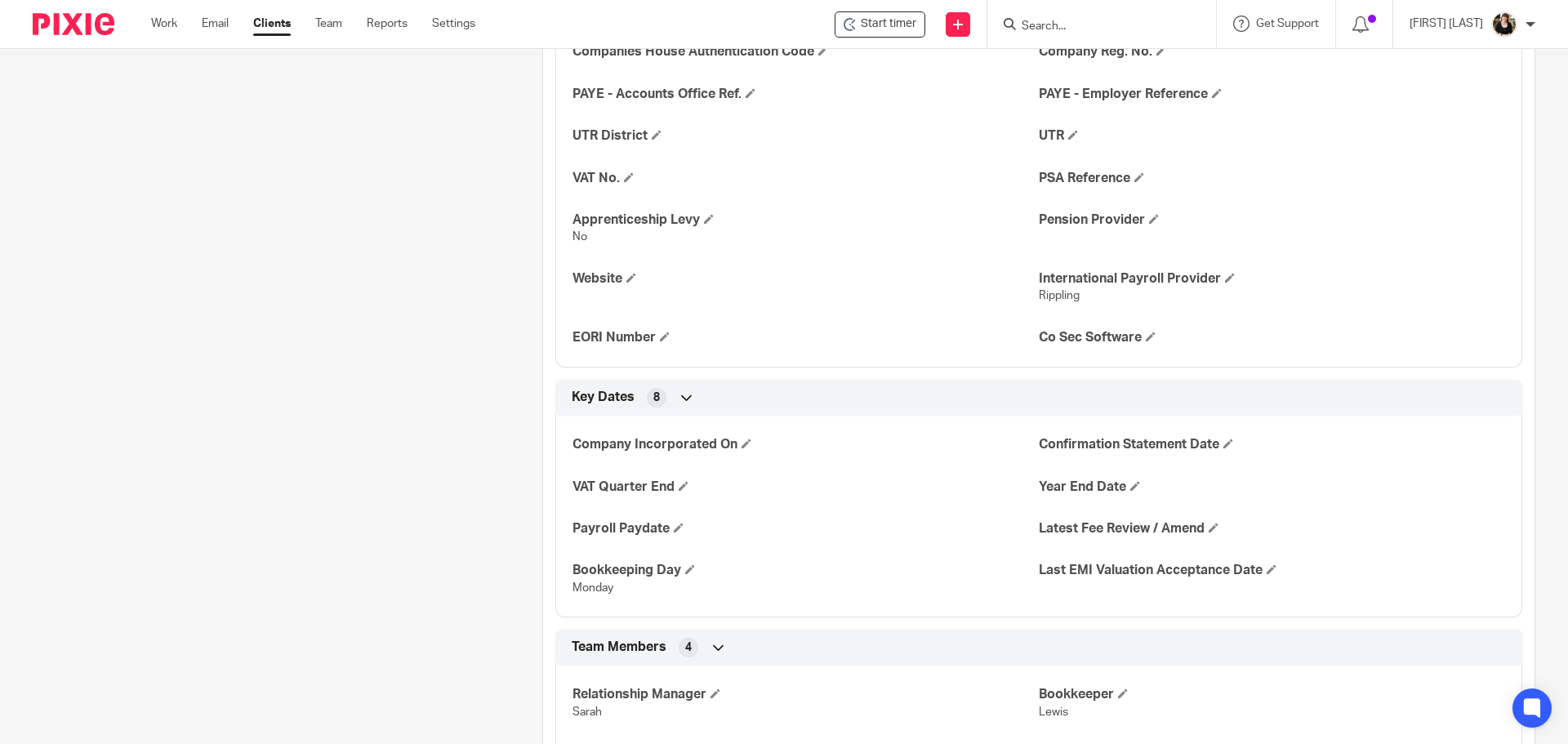 scroll, scrollTop: 817, scrollLeft: 0, axis: vertical 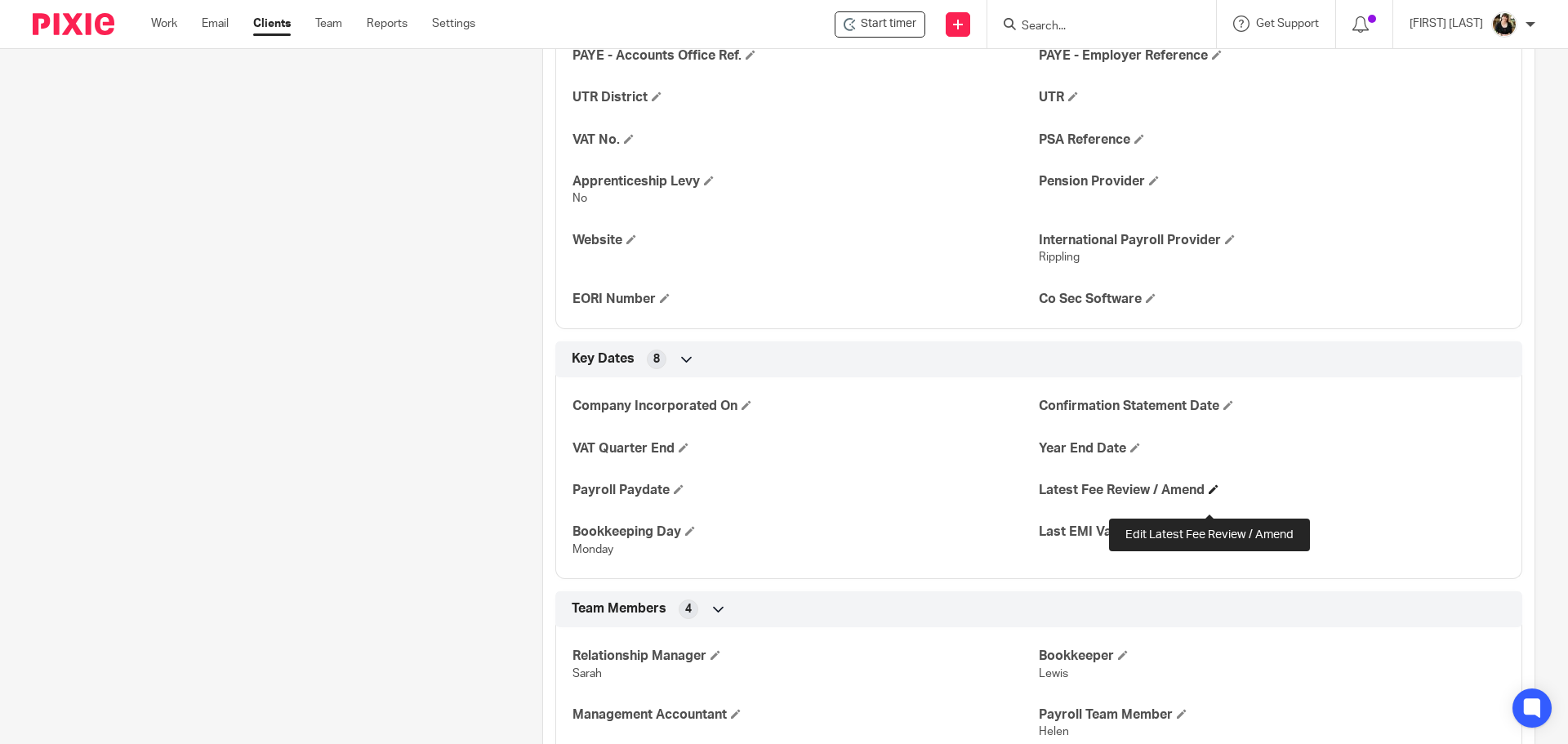 click at bounding box center [1214, 489] 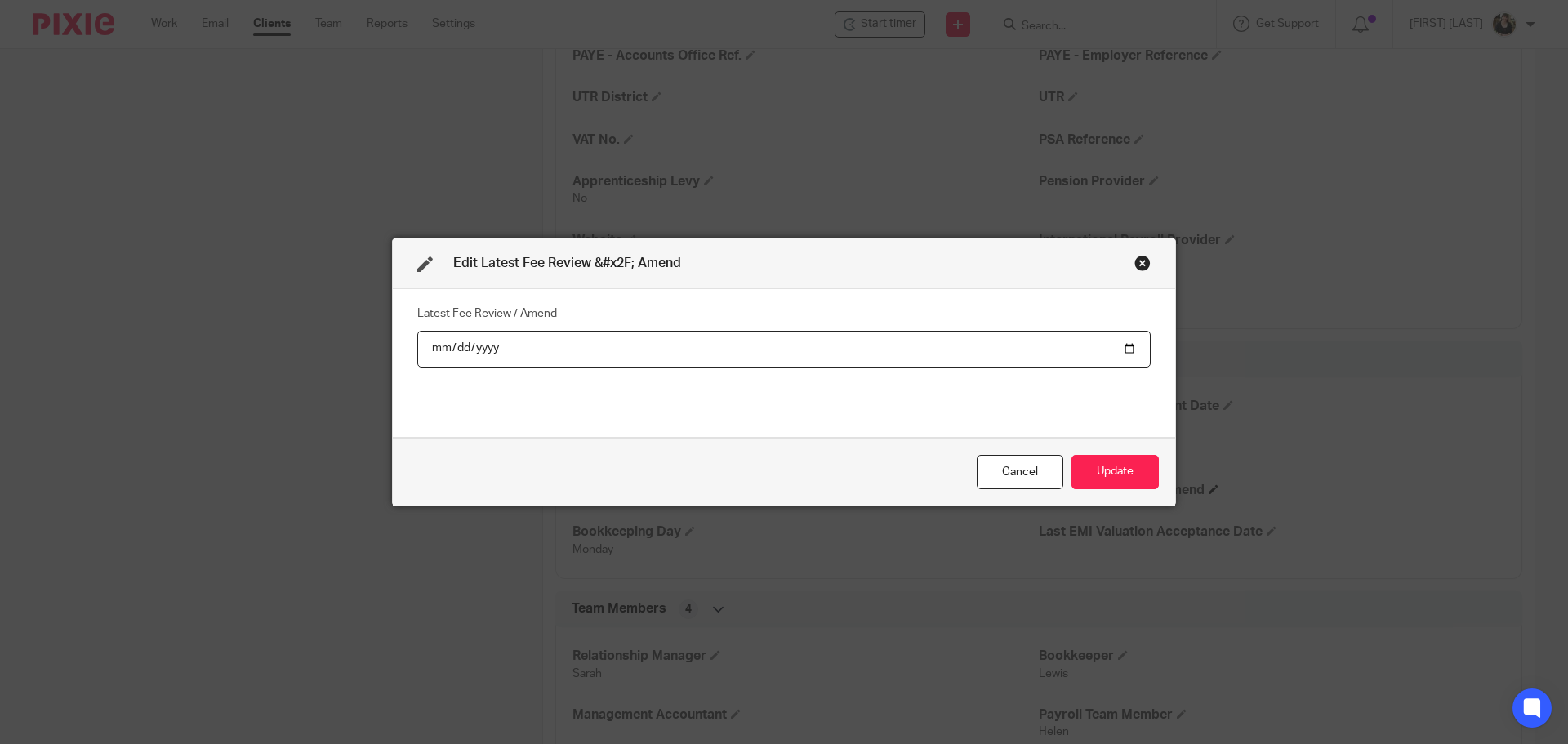 type on "2025-08-01" 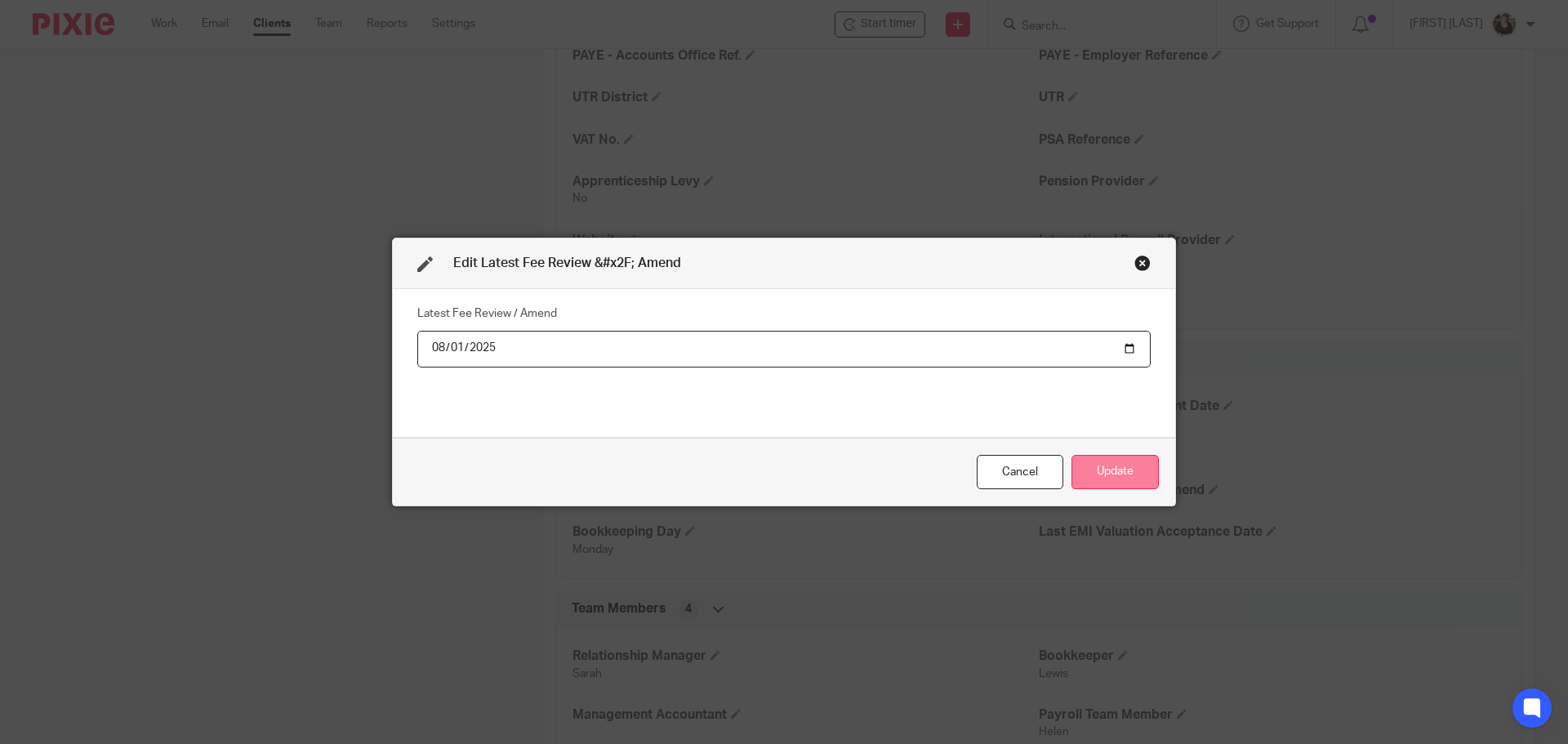 click on "Update" at bounding box center (1115, 472) 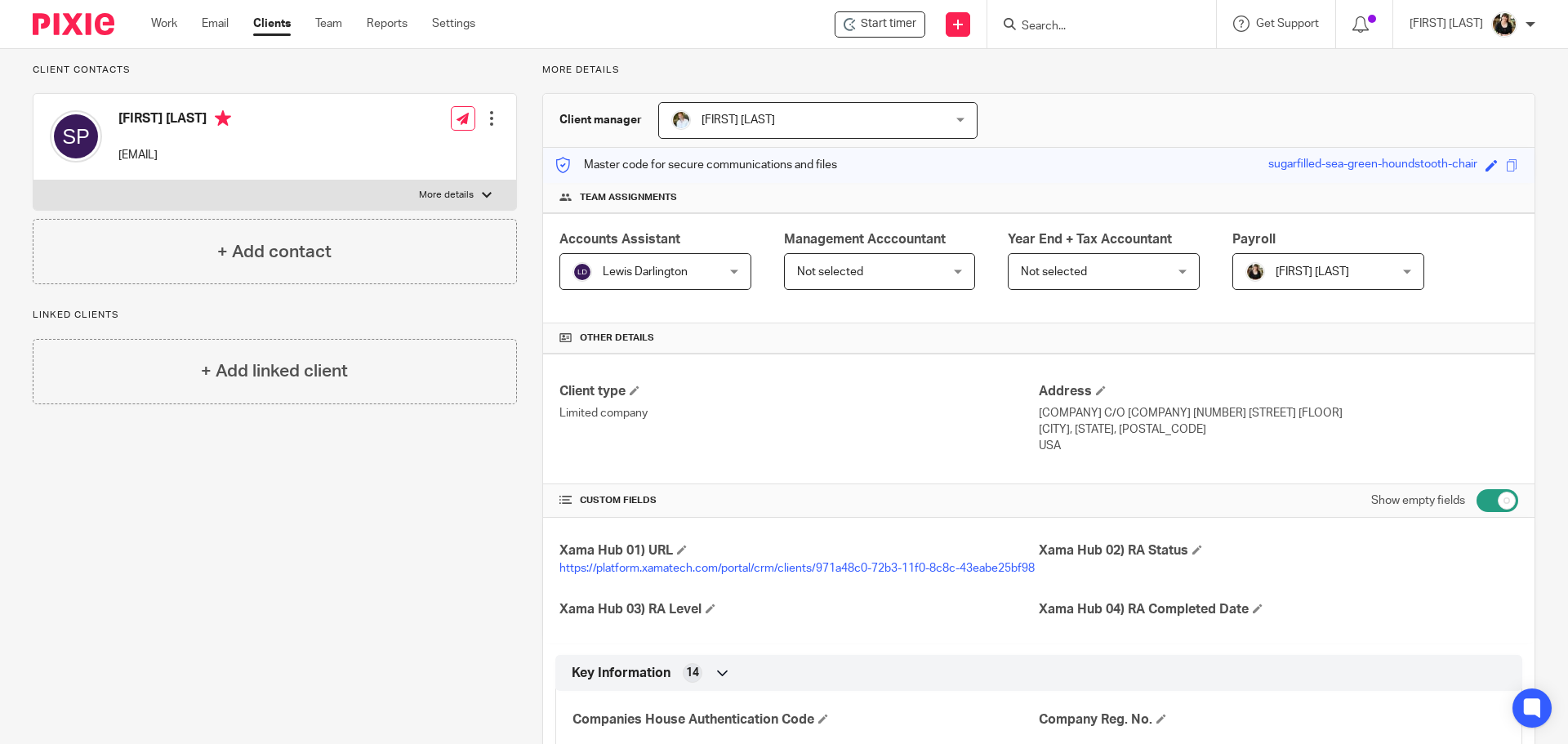 scroll, scrollTop: 82, scrollLeft: 0, axis: vertical 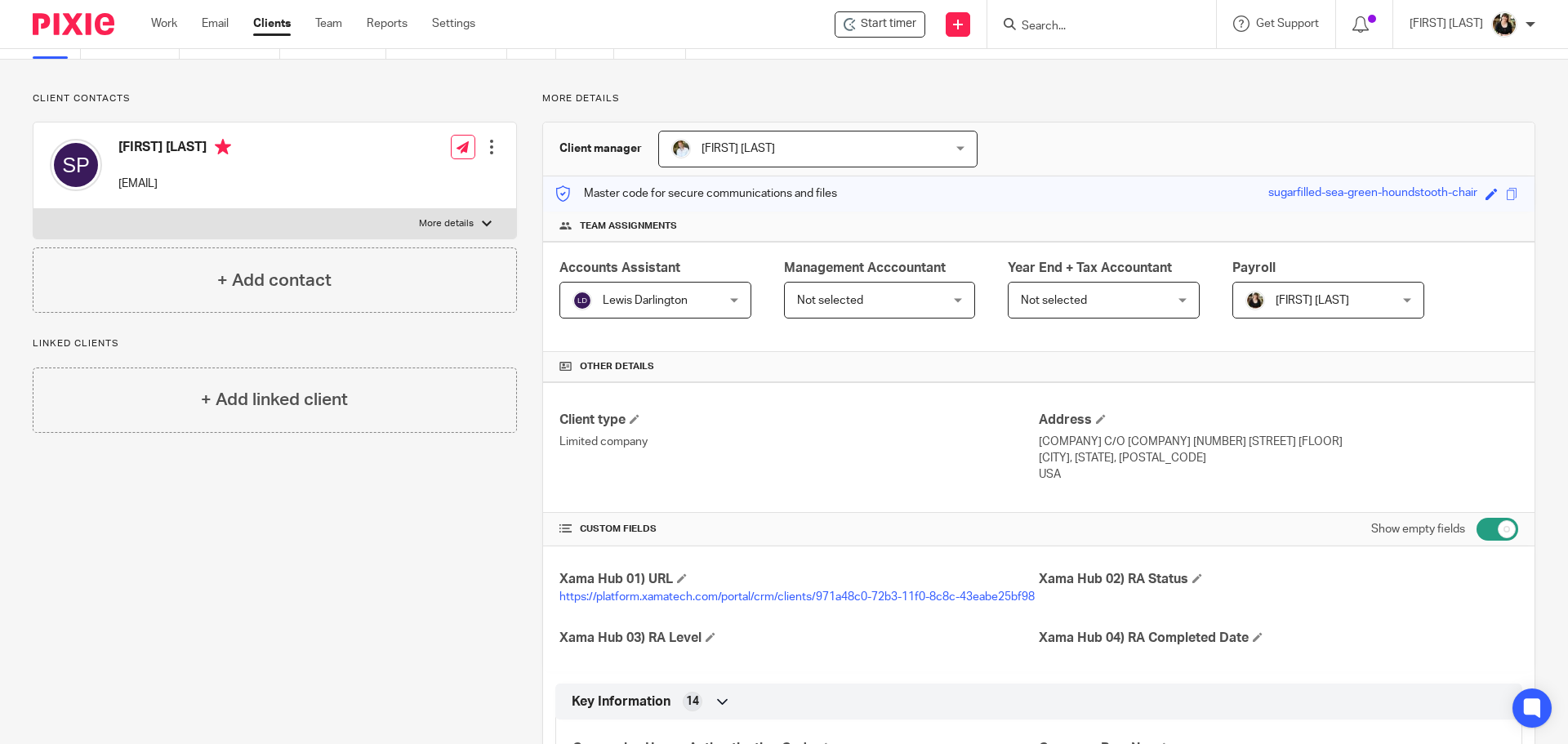click on "Saro Passaro" at bounding box center [175, 149] 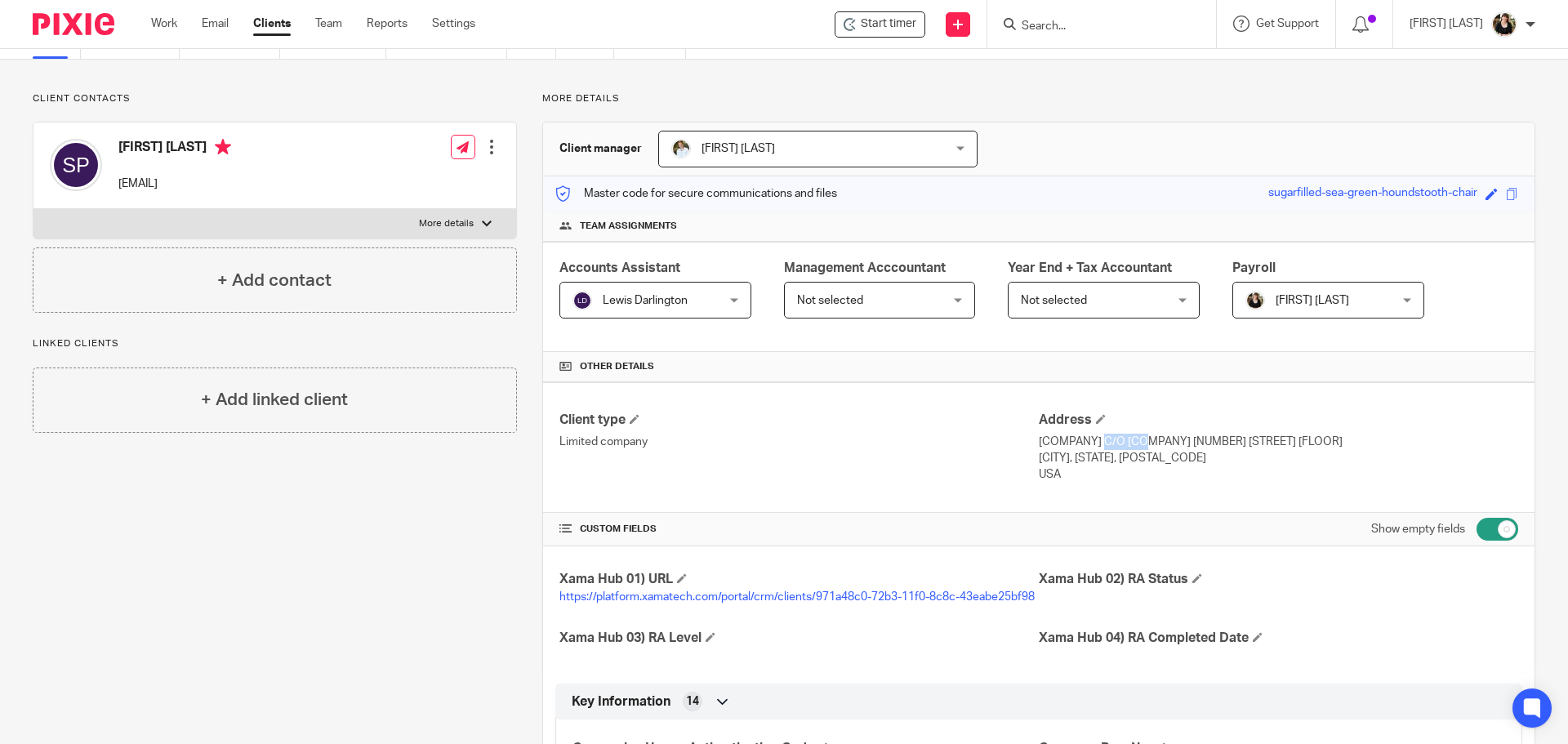 drag, startPoint x: 1039, startPoint y: 446, endPoint x: 1086, endPoint y: 446, distance: 47 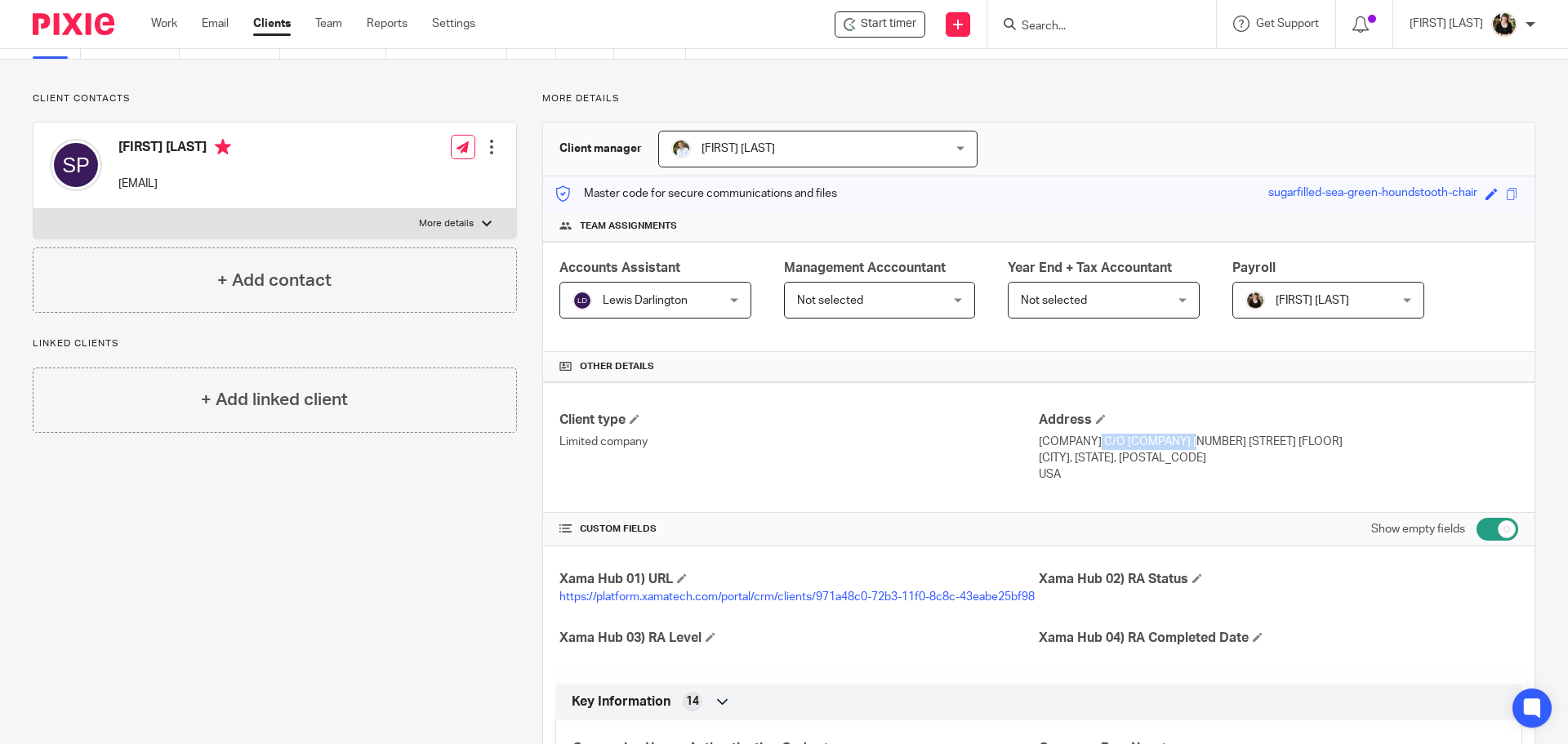 drag, startPoint x: 1031, startPoint y: 440, endPoint x: 1125, endPoint y: 442, distance: 94.02127 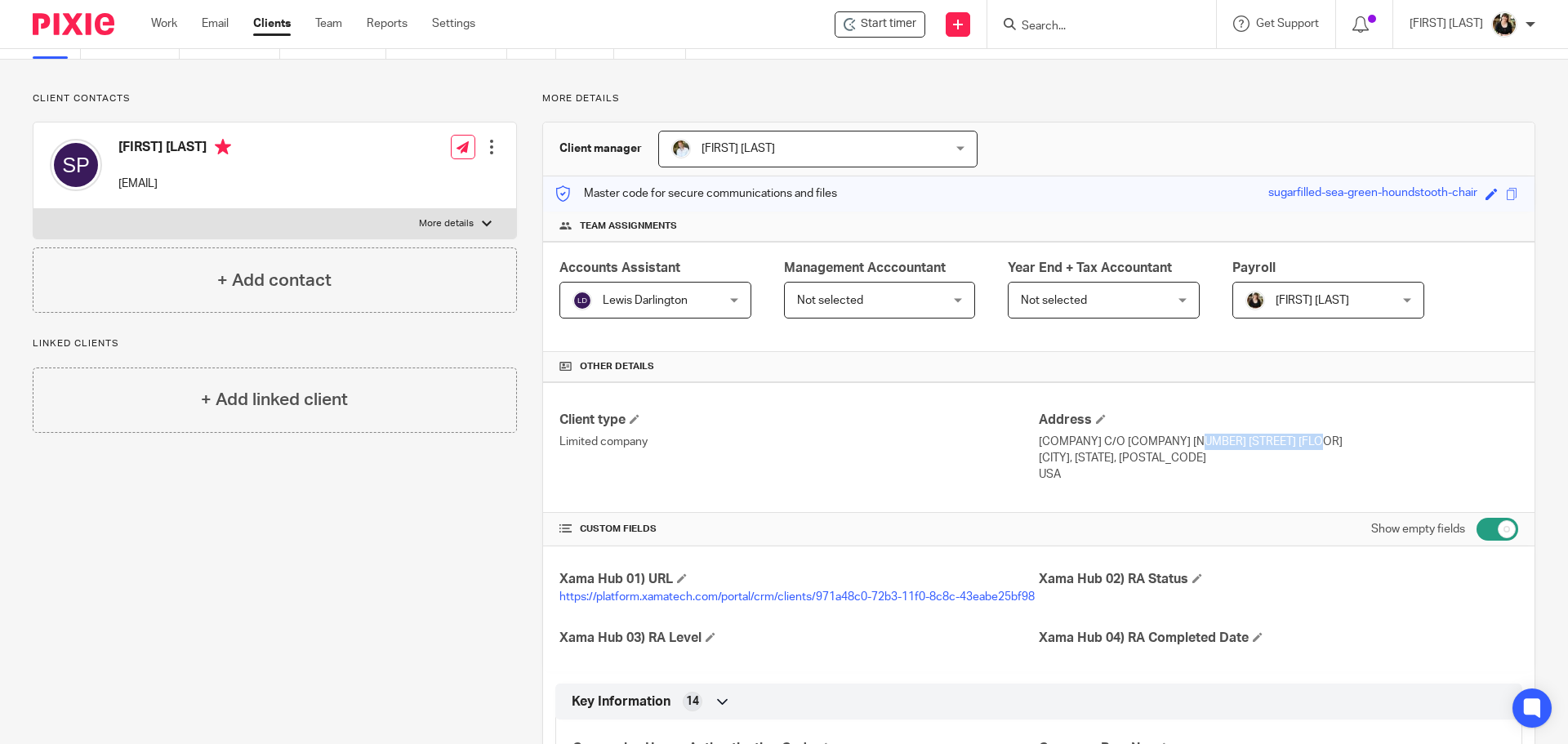 drag, startPoint x: 1129, startPoint y: 442, endPoint x: 1247, endPoint y: 446, distance: 118.06778 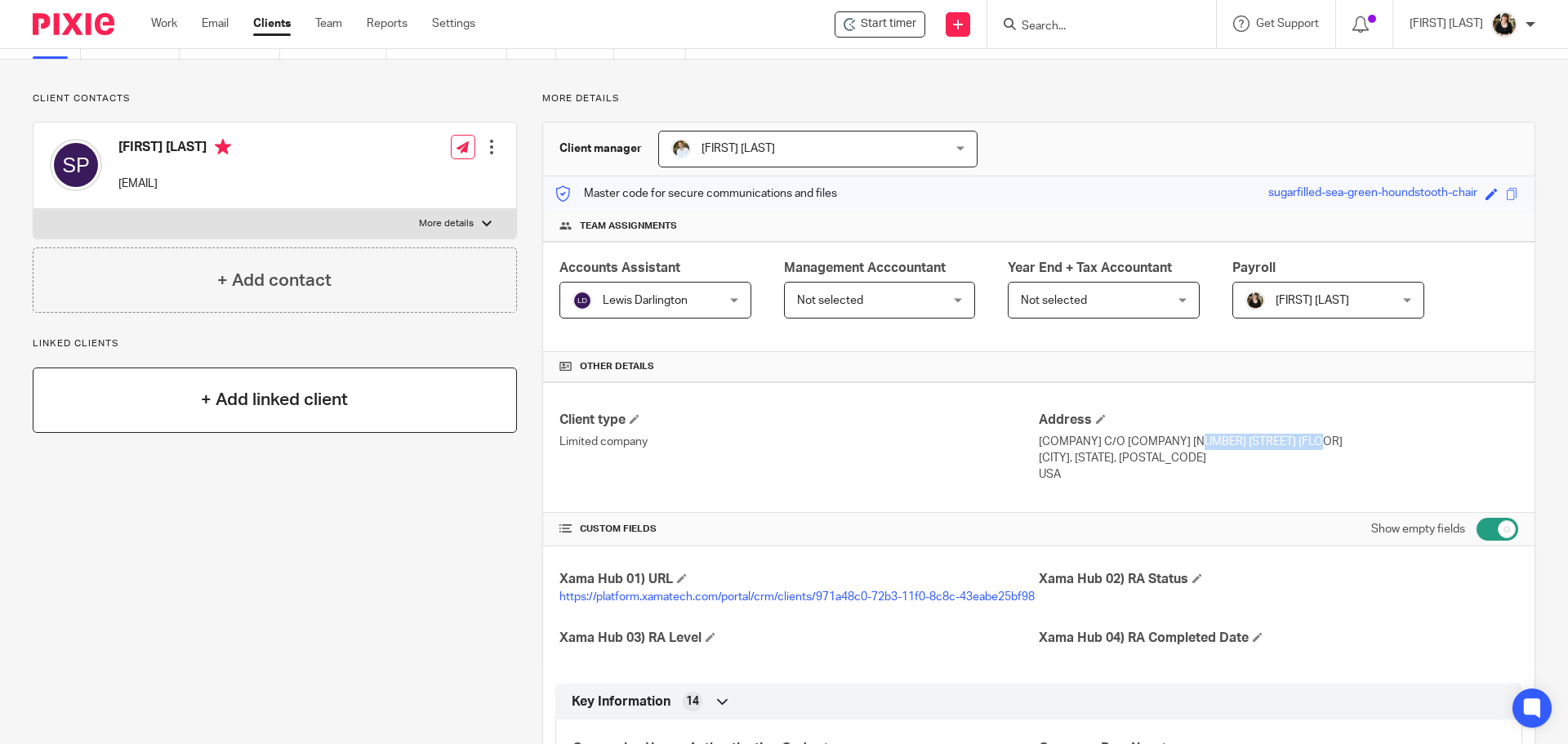 copy on "625 Massachusetts Av" 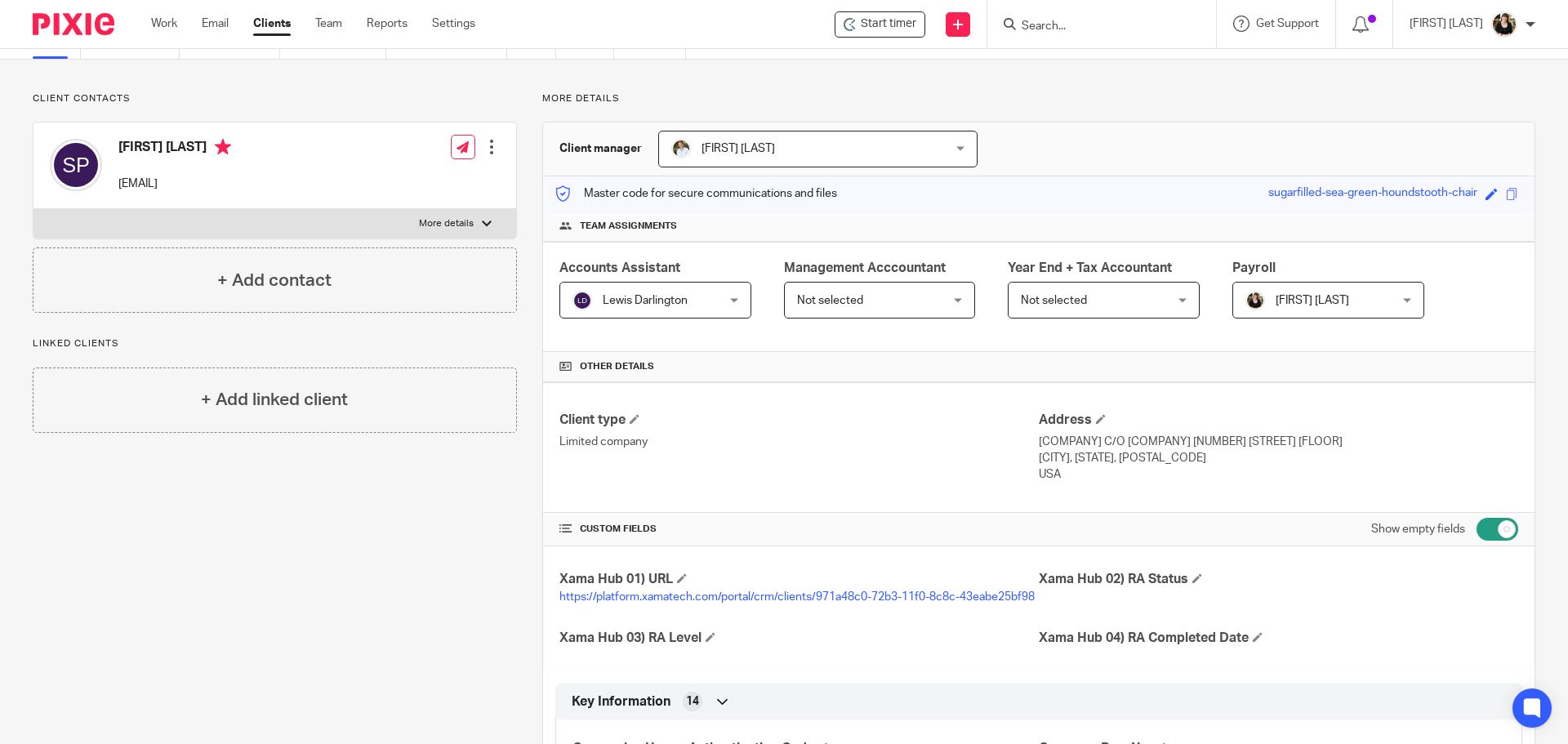 click on "[COMPANY] C/O [COMPANY] [NUMBER] [STREET] [FLOOR]" at bounding box center [1278, 442] 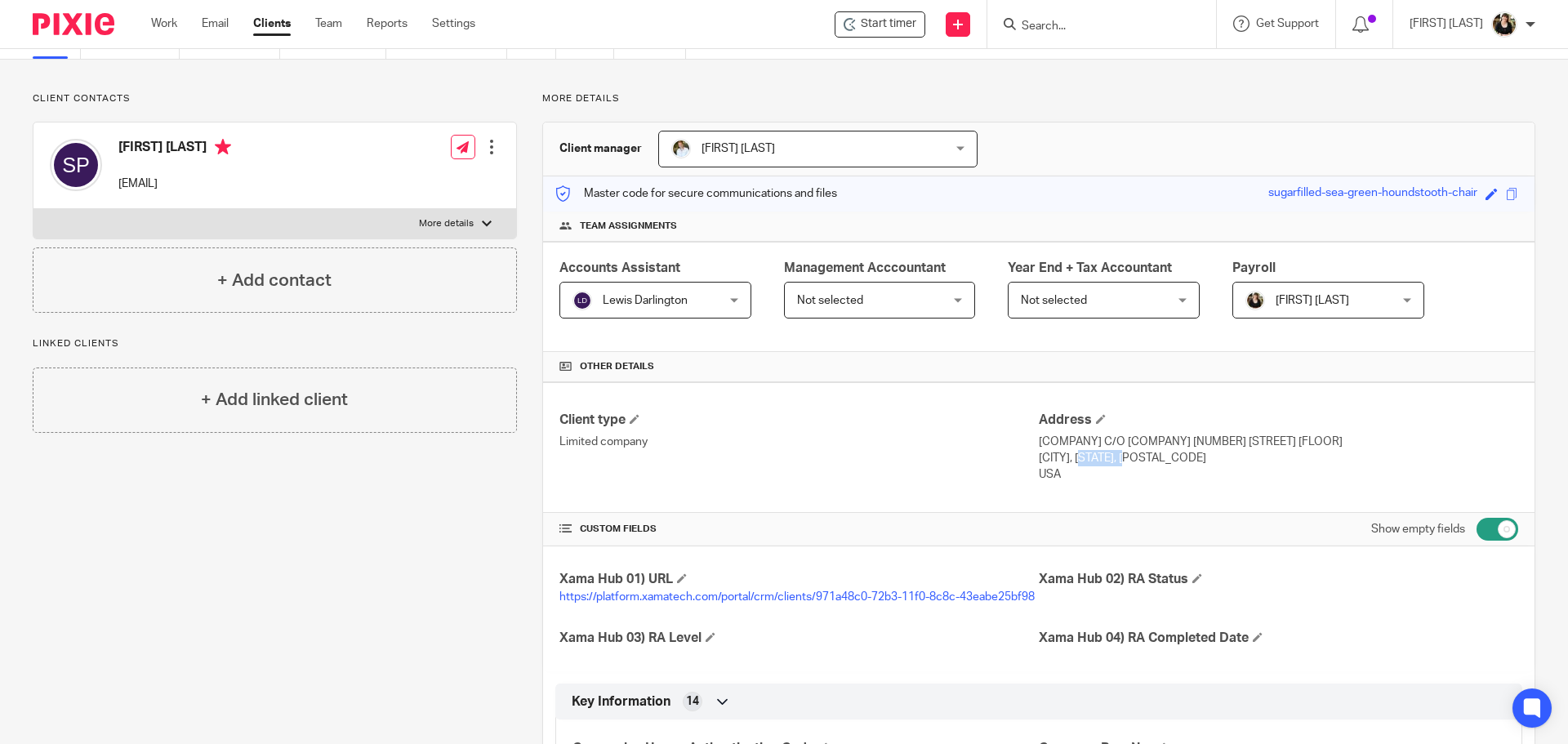 drag, startPoint x: 1031, startPoint y: 457, endPoint x: 1088, endPoint y: 456, distance: 57.008771 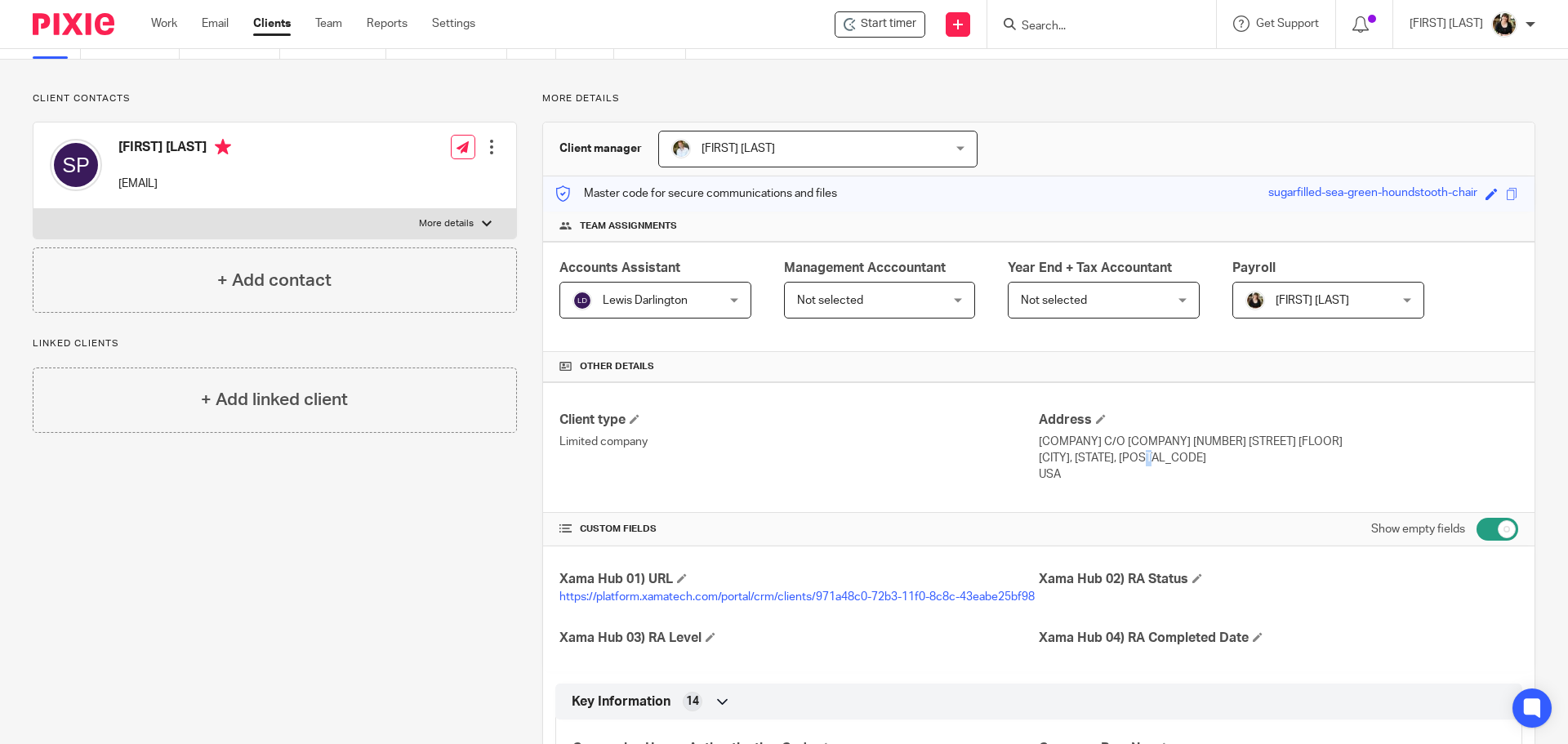 drag, startPoint x: 1098, startPoint y: 459, endPoint x: 1109, endPoint y: 459, distance: 11 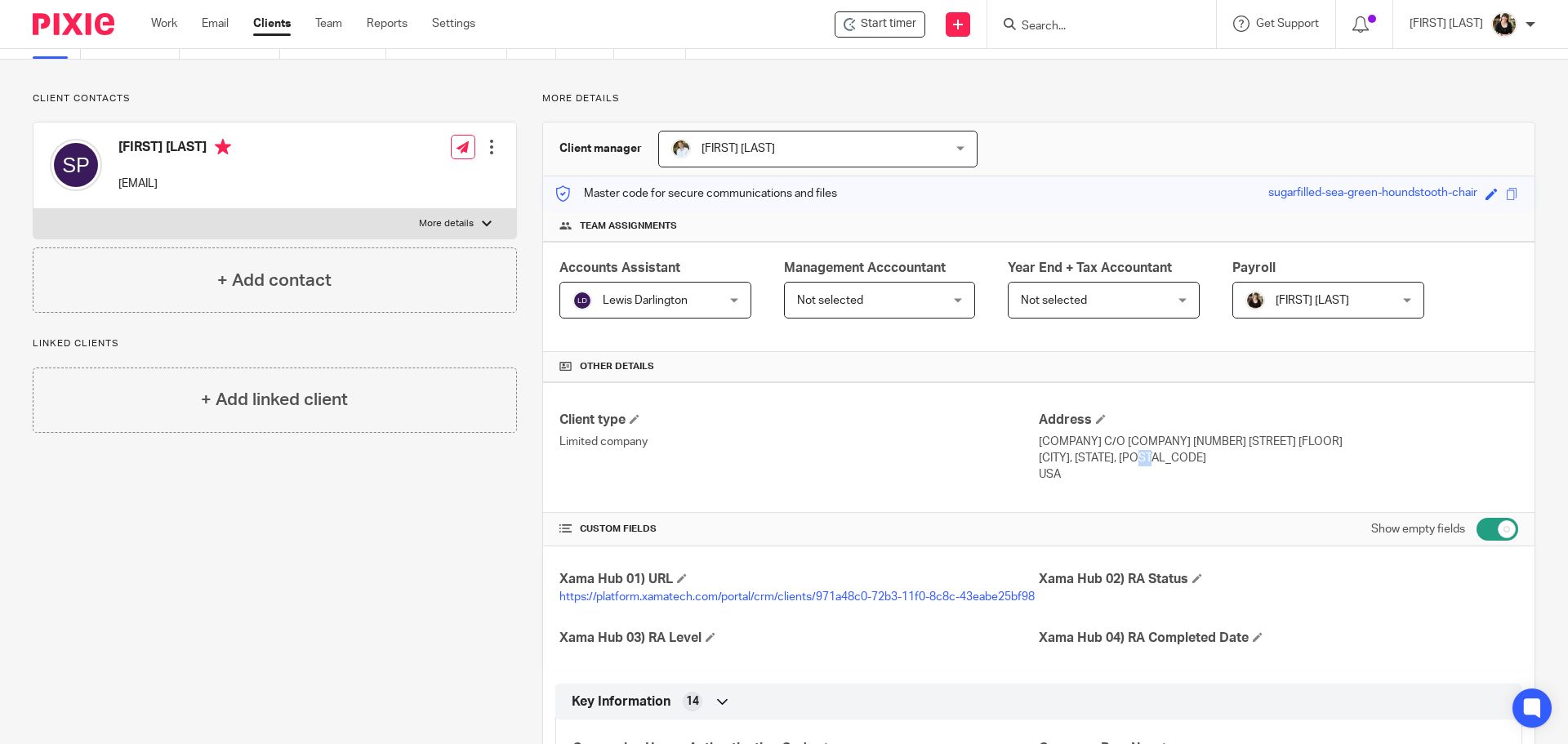 drag, startPoint x: 1096, startPoint y: 459, endPoint x: 1107, endPoint y: 459, distance: 11 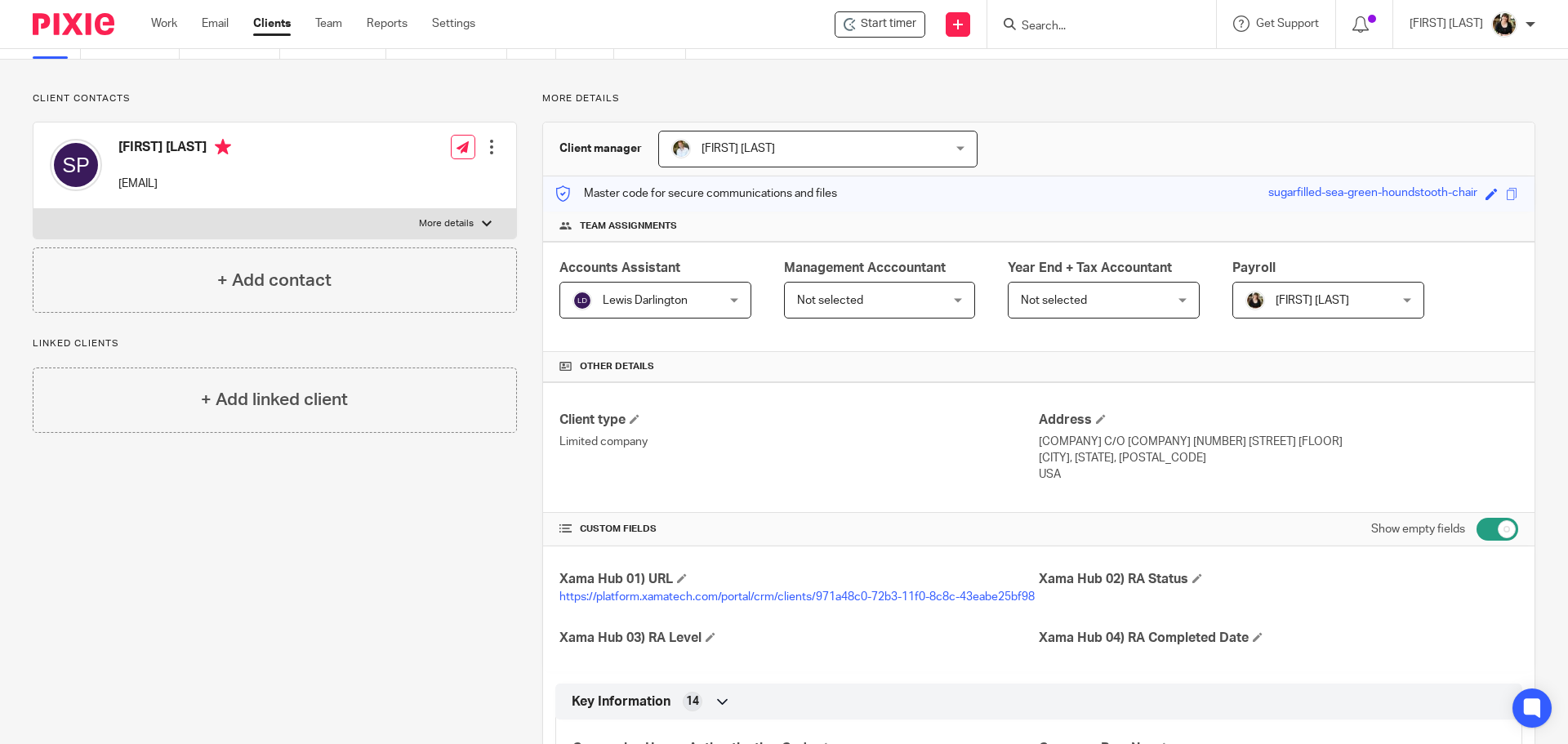 click on "USA" at bounding box center (1278, 474) 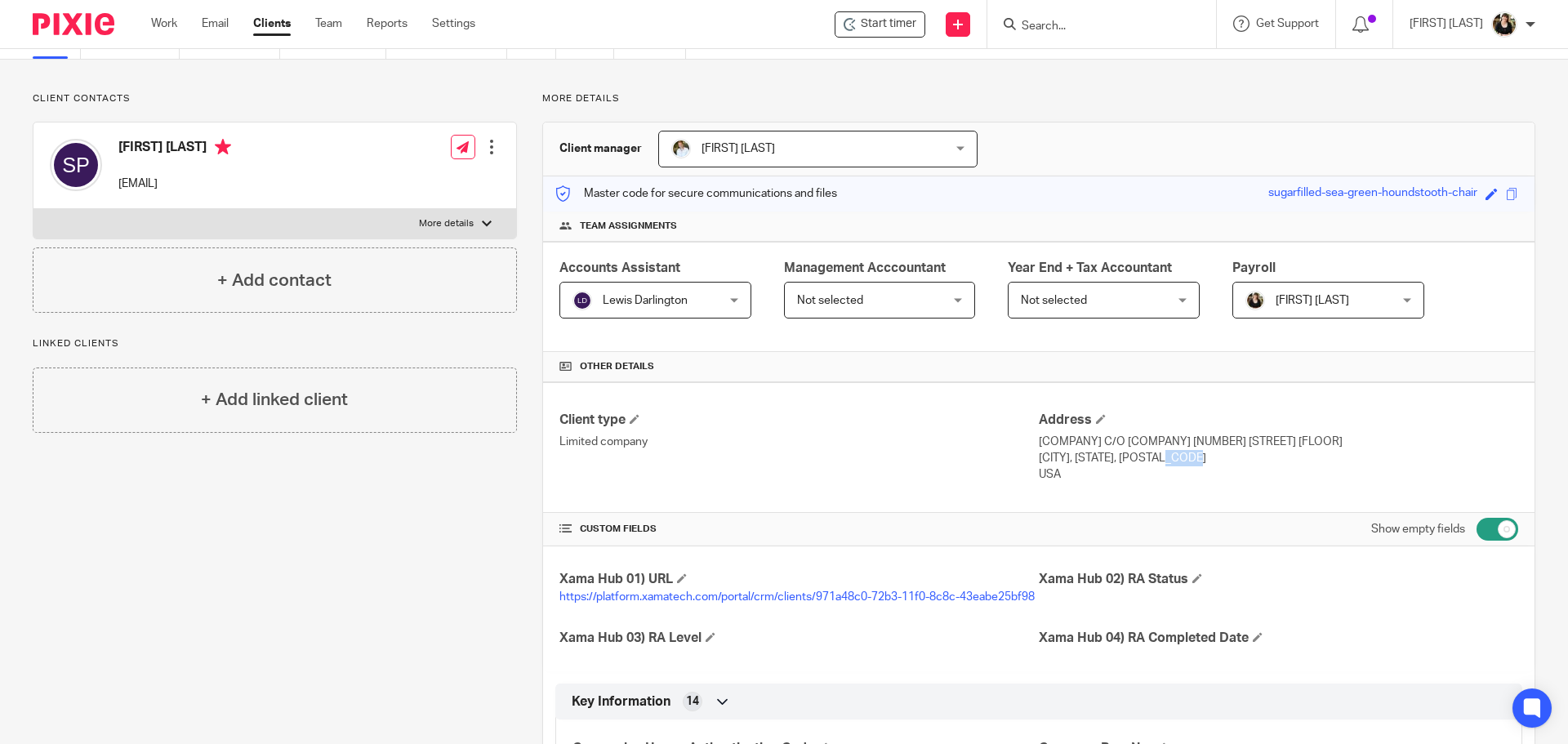 drag, startPoint x: 1116, startPoint y: 457, endPoint x: 1148, endPoint y: 457, distance: 32 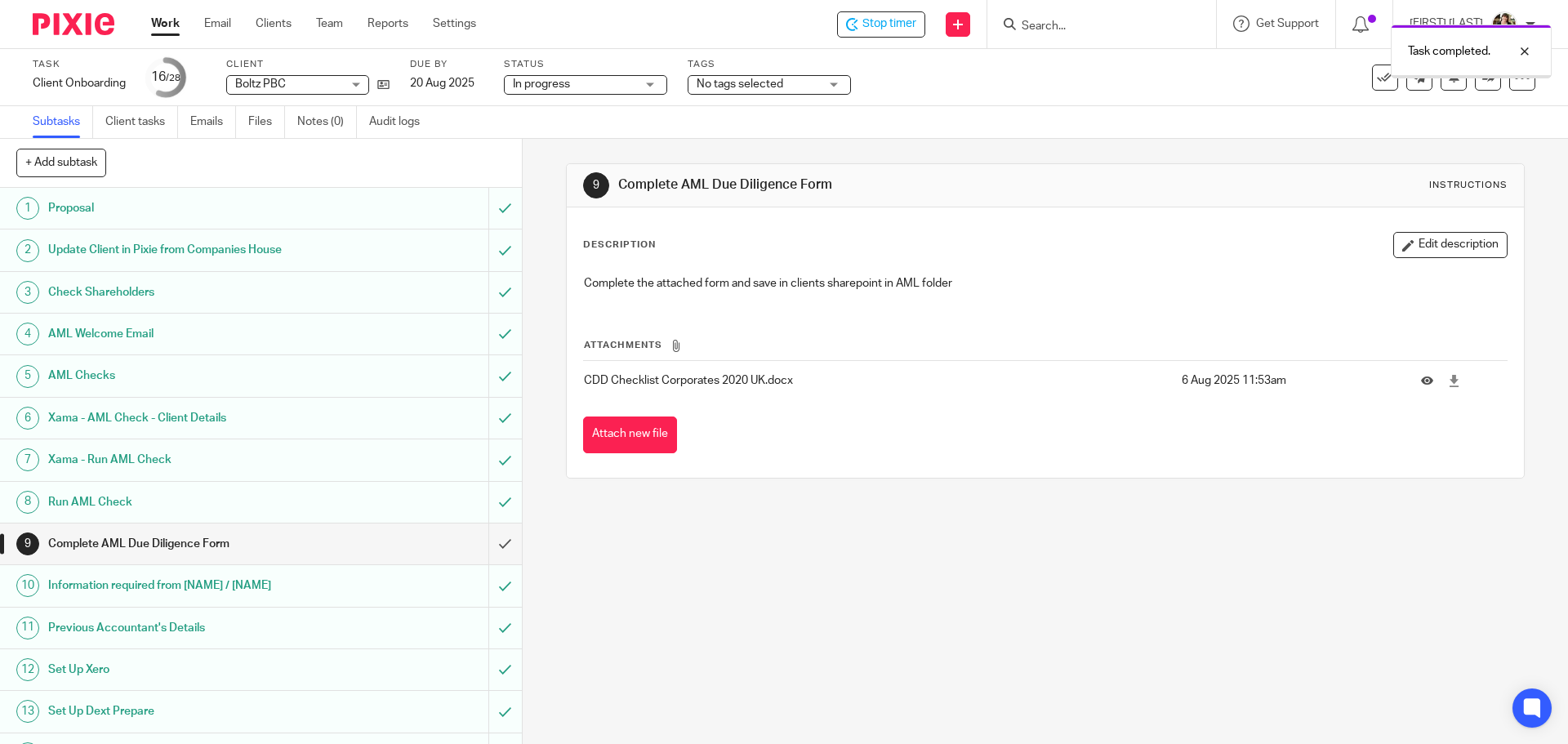 scroll, scrollTop: 0, scrollLeft: 0, axis: both 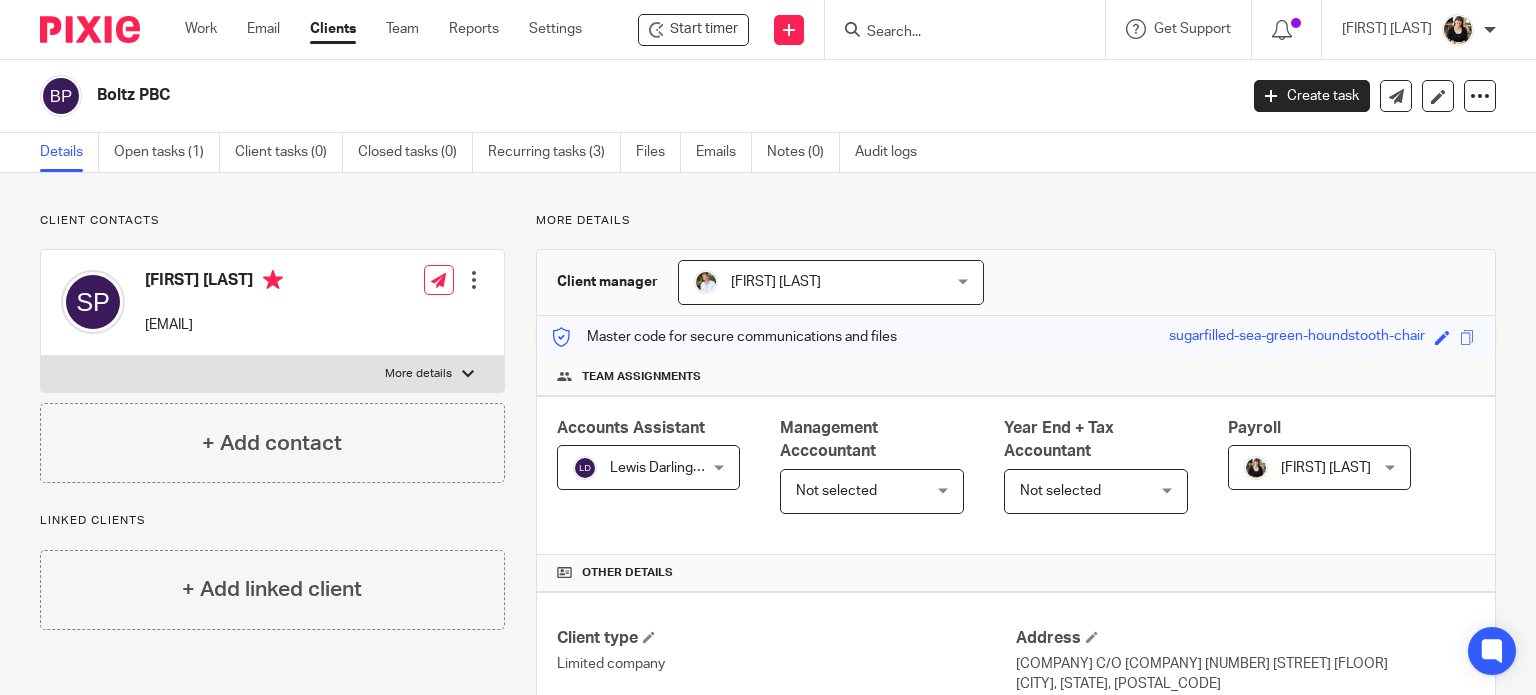 click on "Boltz PBC" at bounding box center [632, 96] 